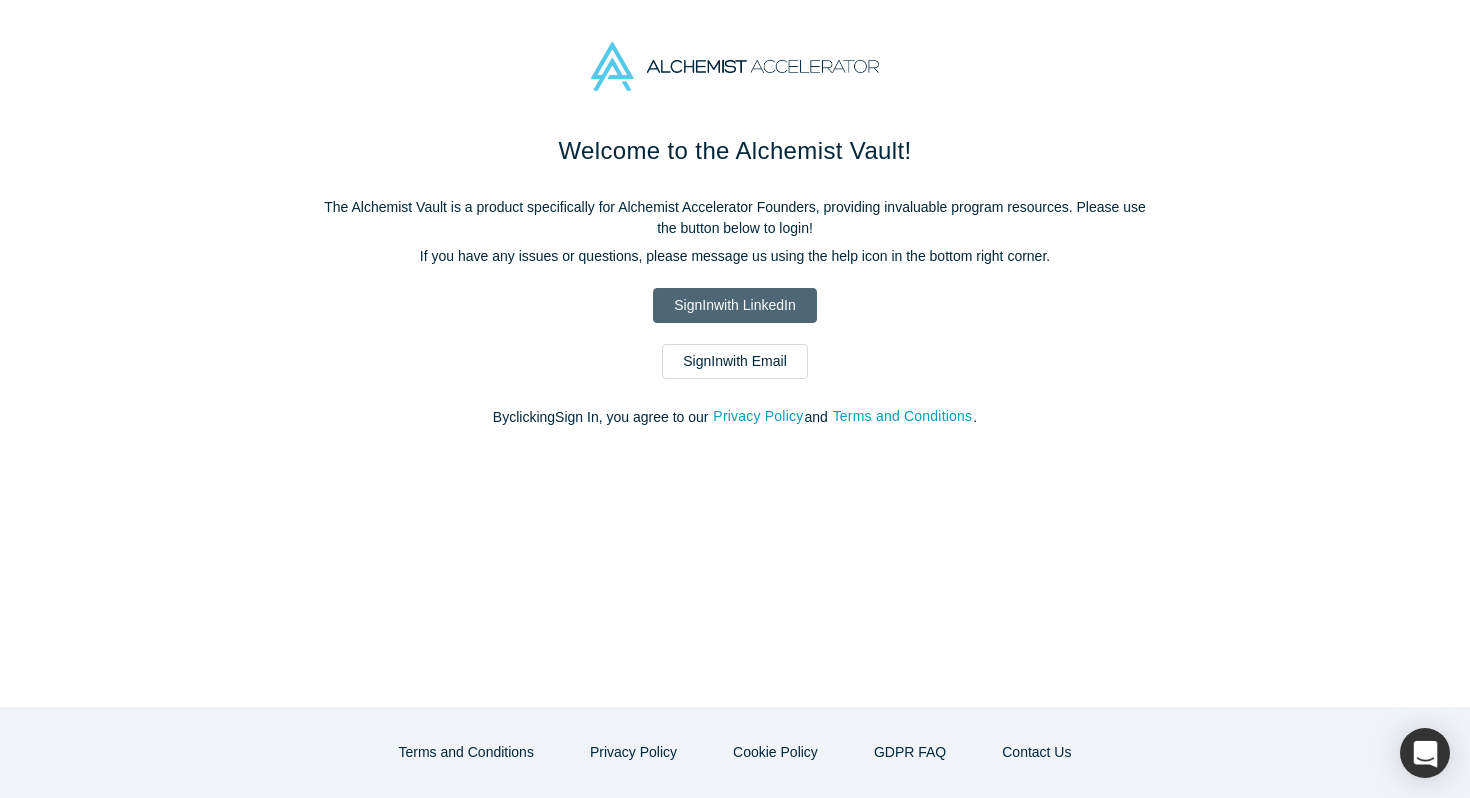 scroll, scrollTop: 0, scrollLeft: 0, axis: both 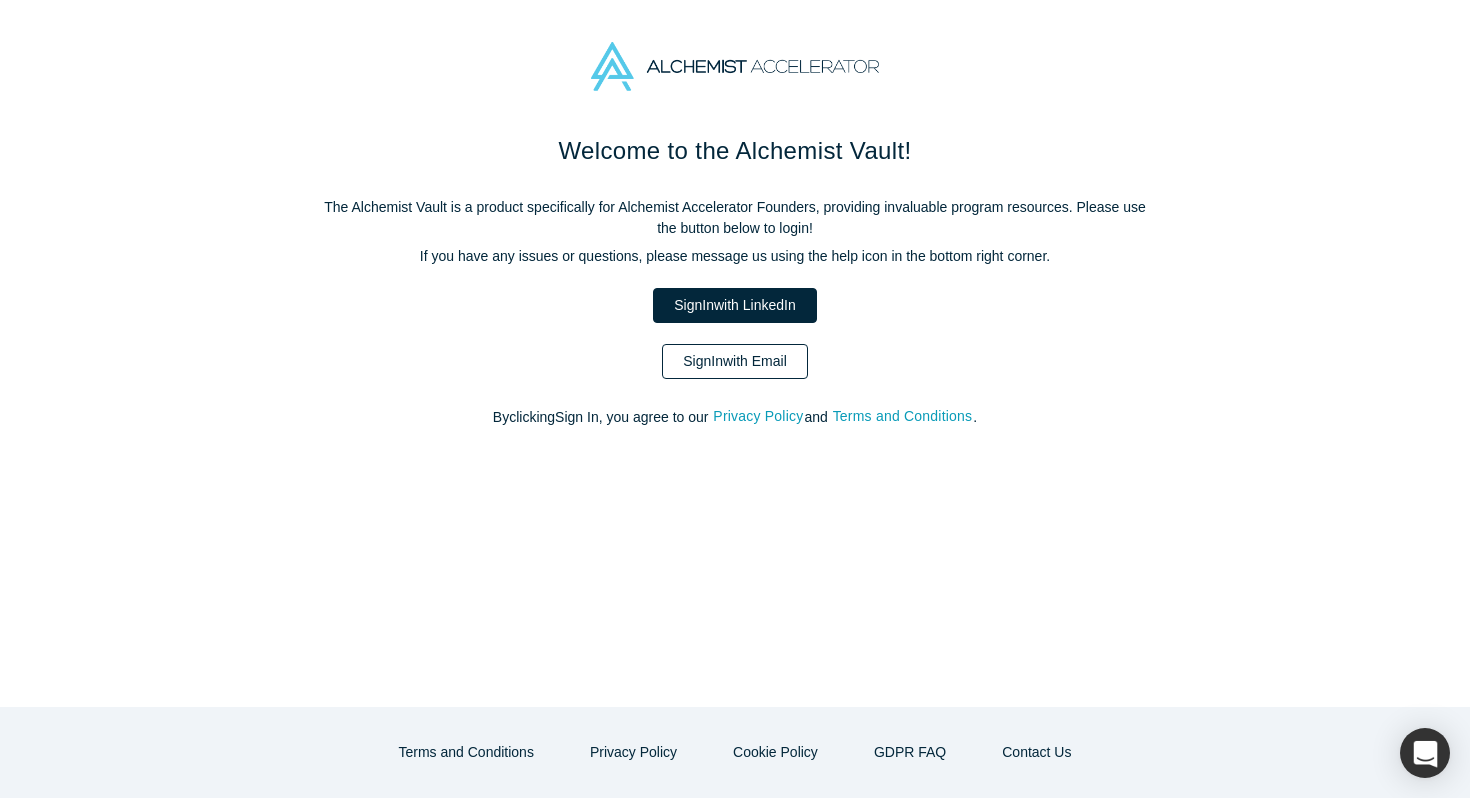 click on "Sign  In  with Email" at bounding box center [735, 361] 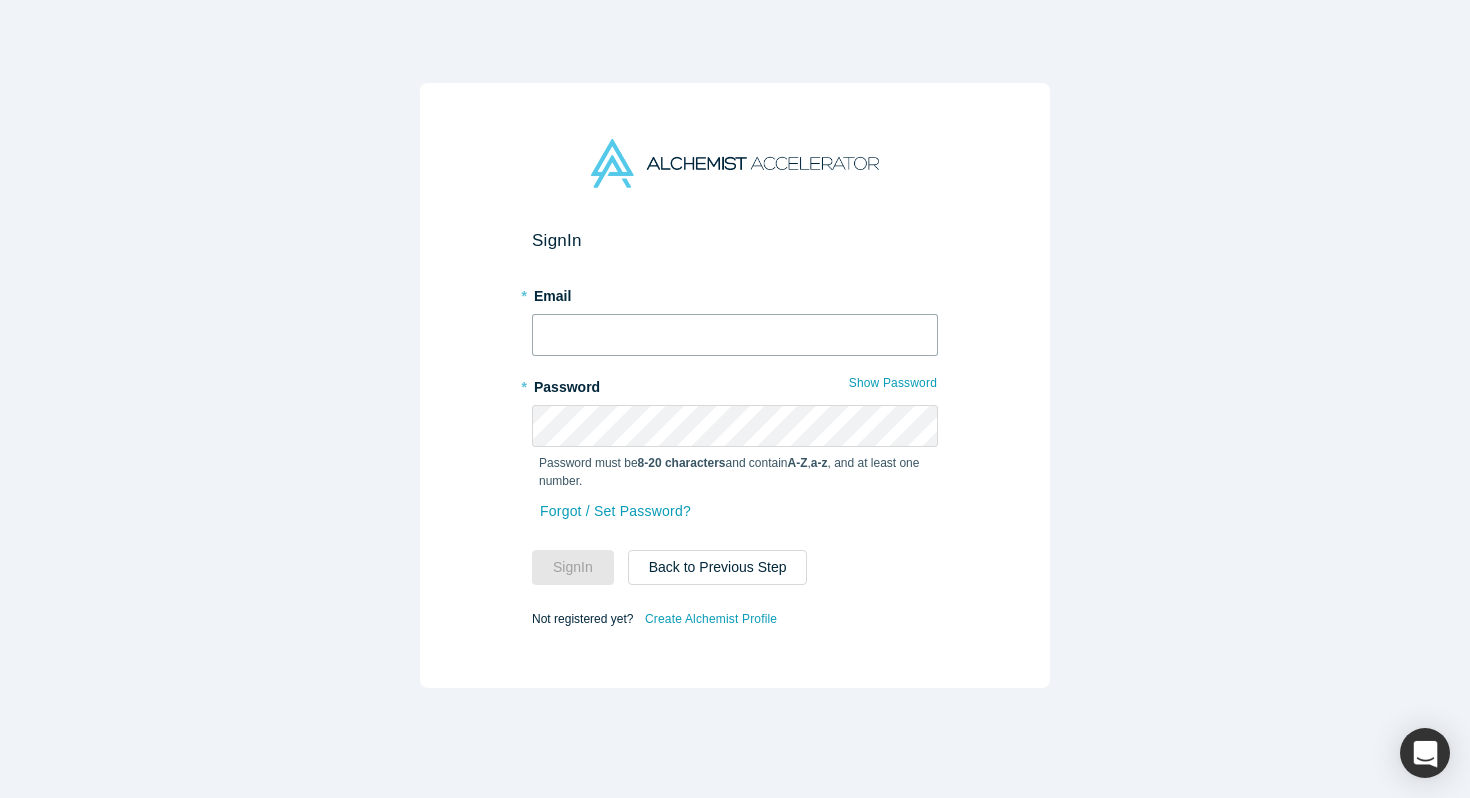 click at bounding box center (735, 335) 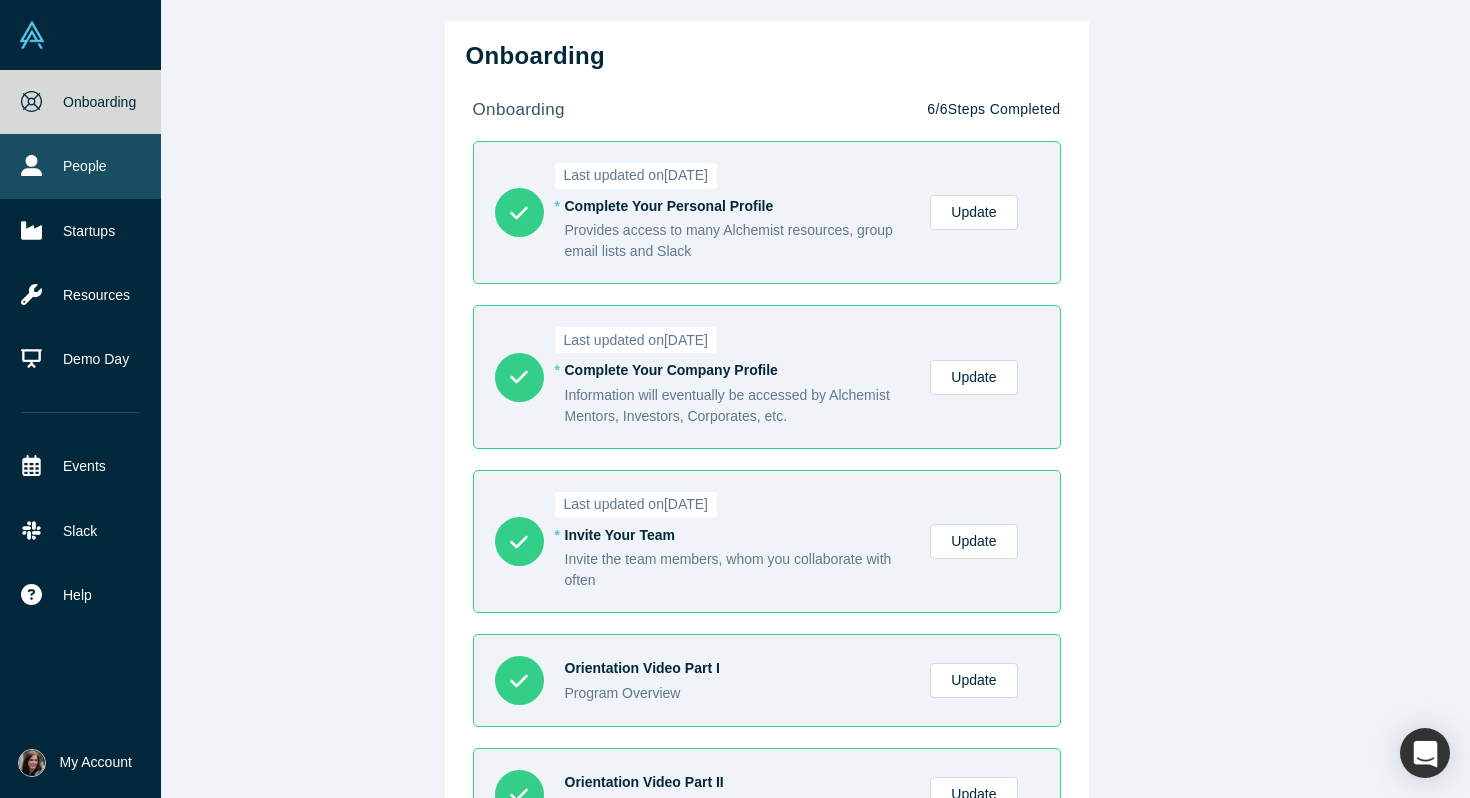 click on "People" at bounding box center [80, 166] 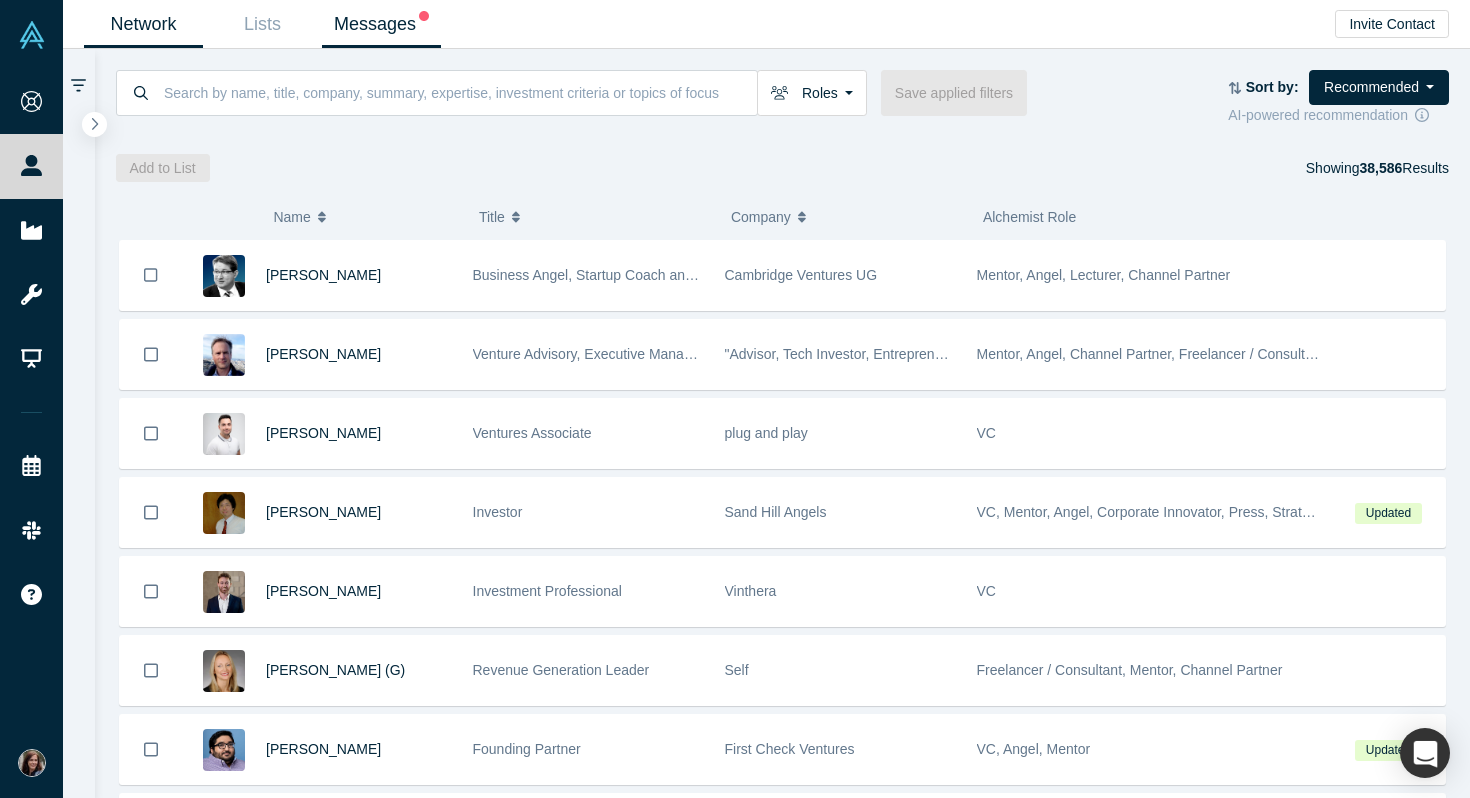 click on "Messages" at bounding box center (381, 24) 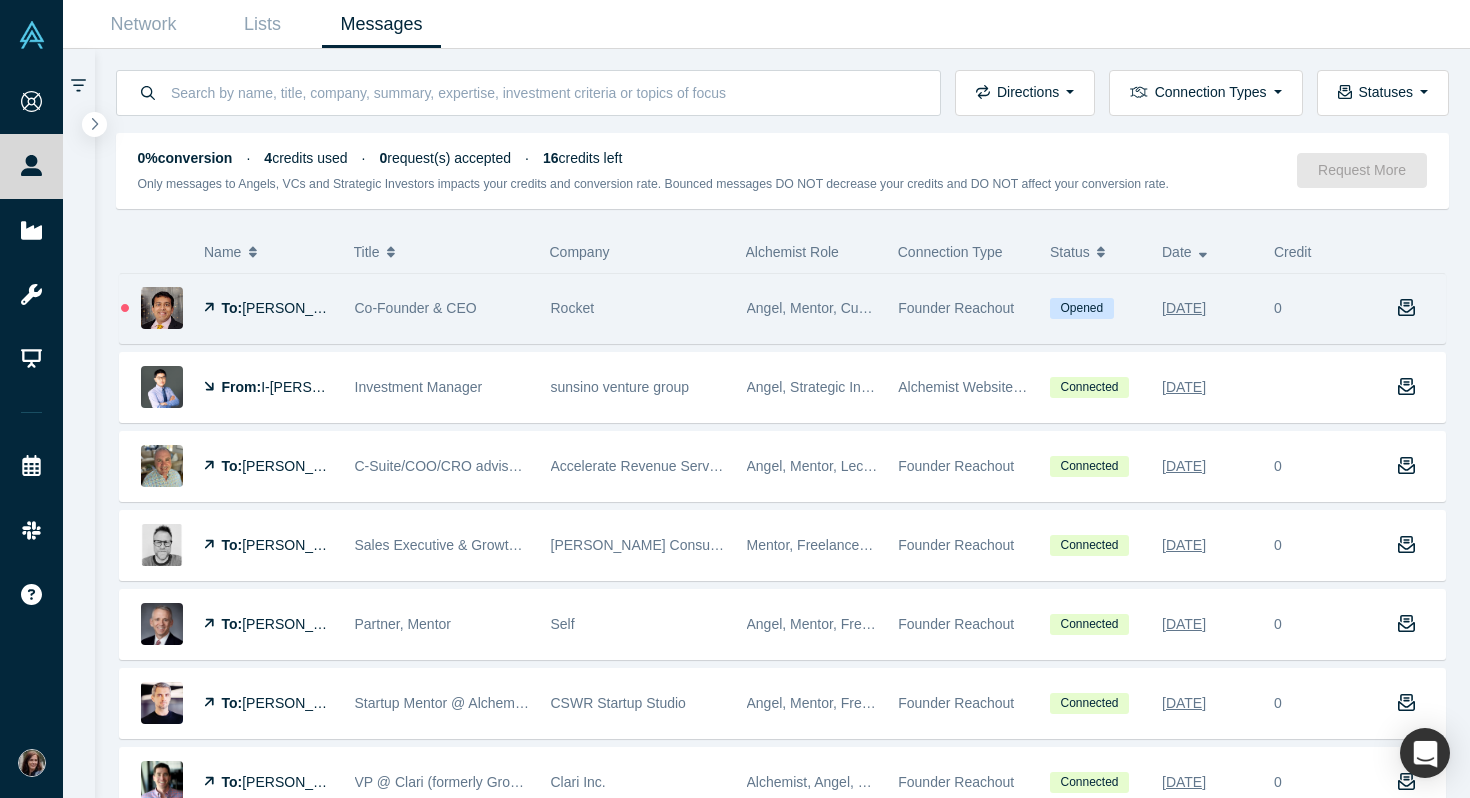 click on "Abhinav Agrawal" at bounding box center [299, 308] 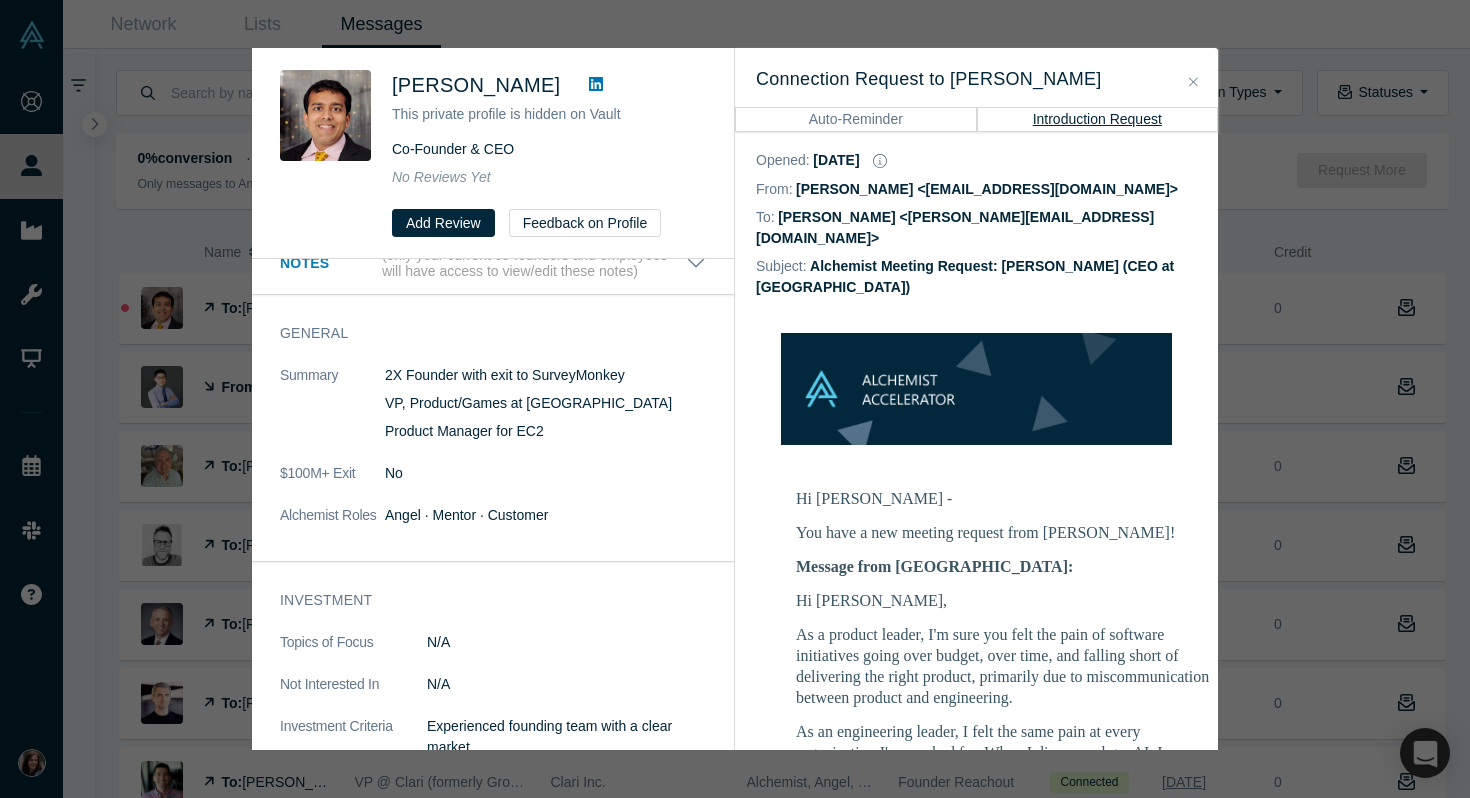 scroll, scrollTop: 0, scrollLeft: 0, axis: both 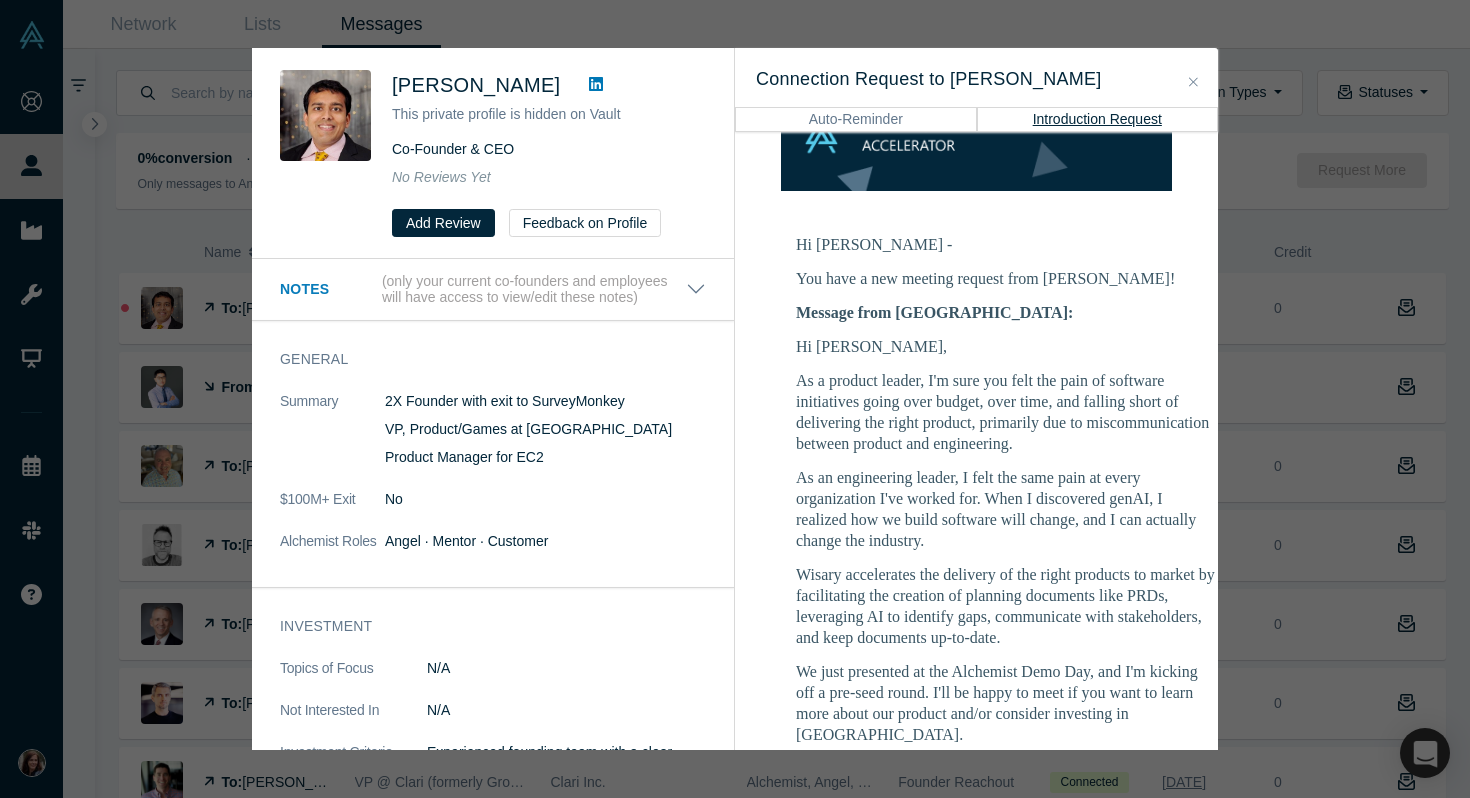 click 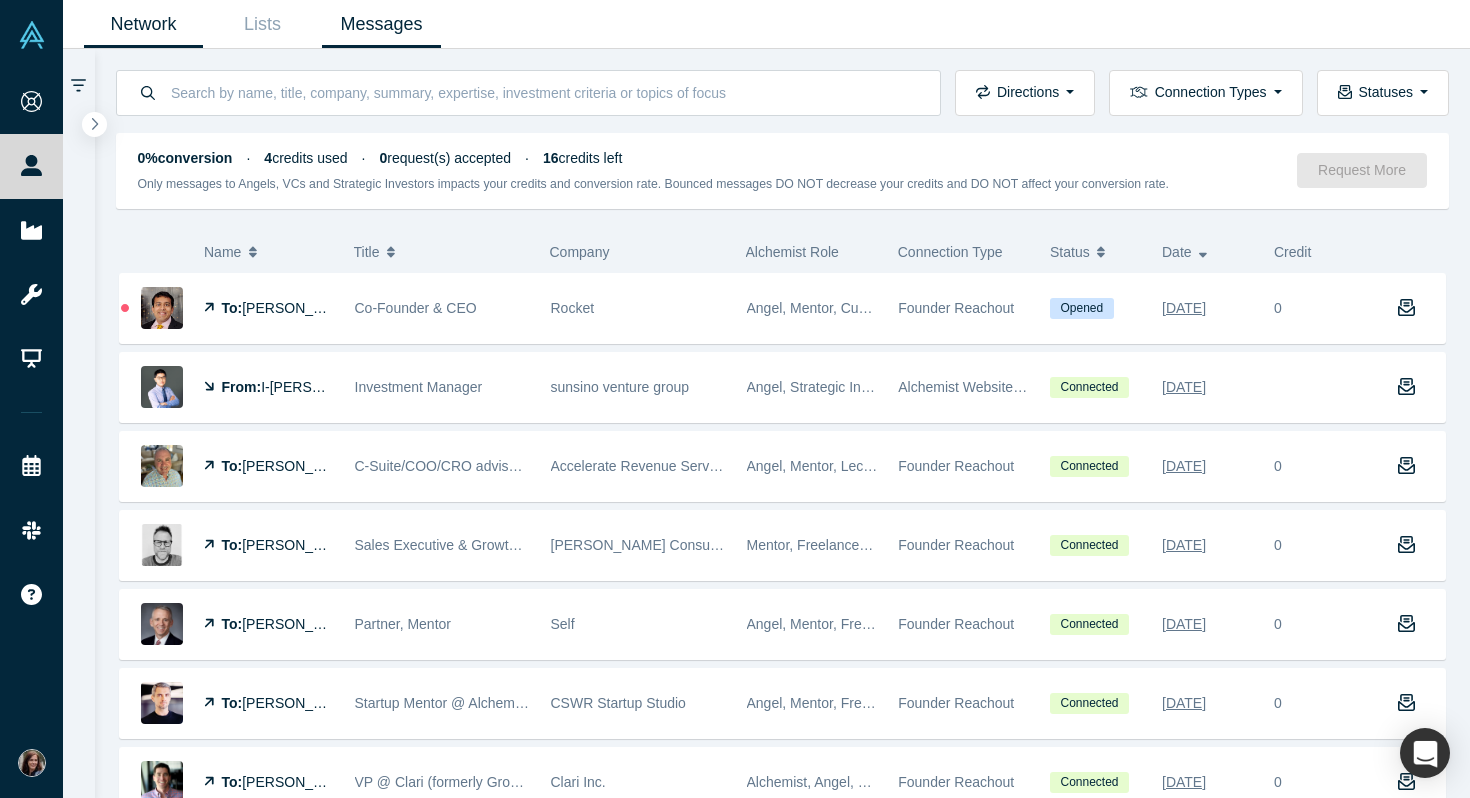 click on "Network" at bounding box center [143, 24] 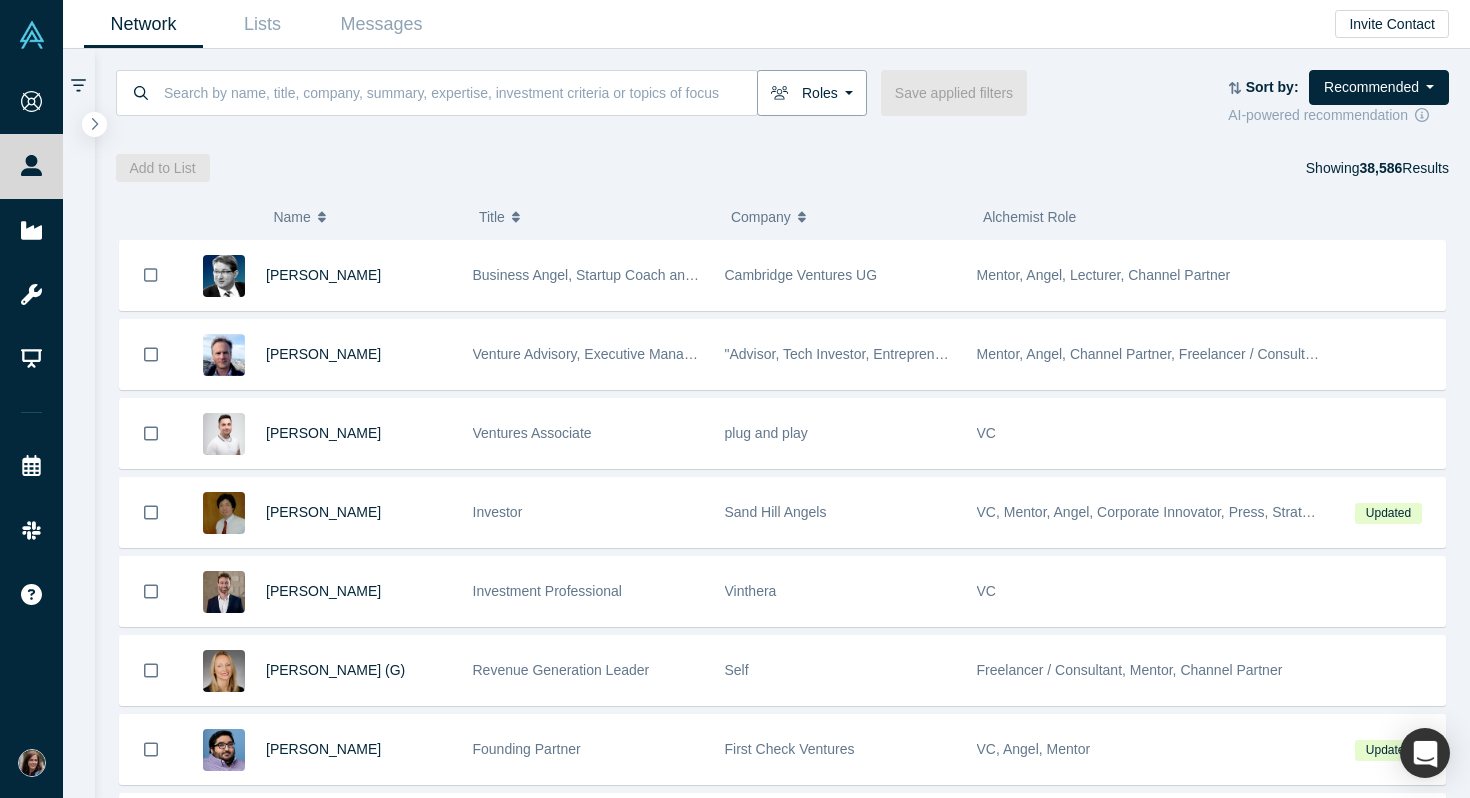 click on "Roles" at bounding box center [812, 93] 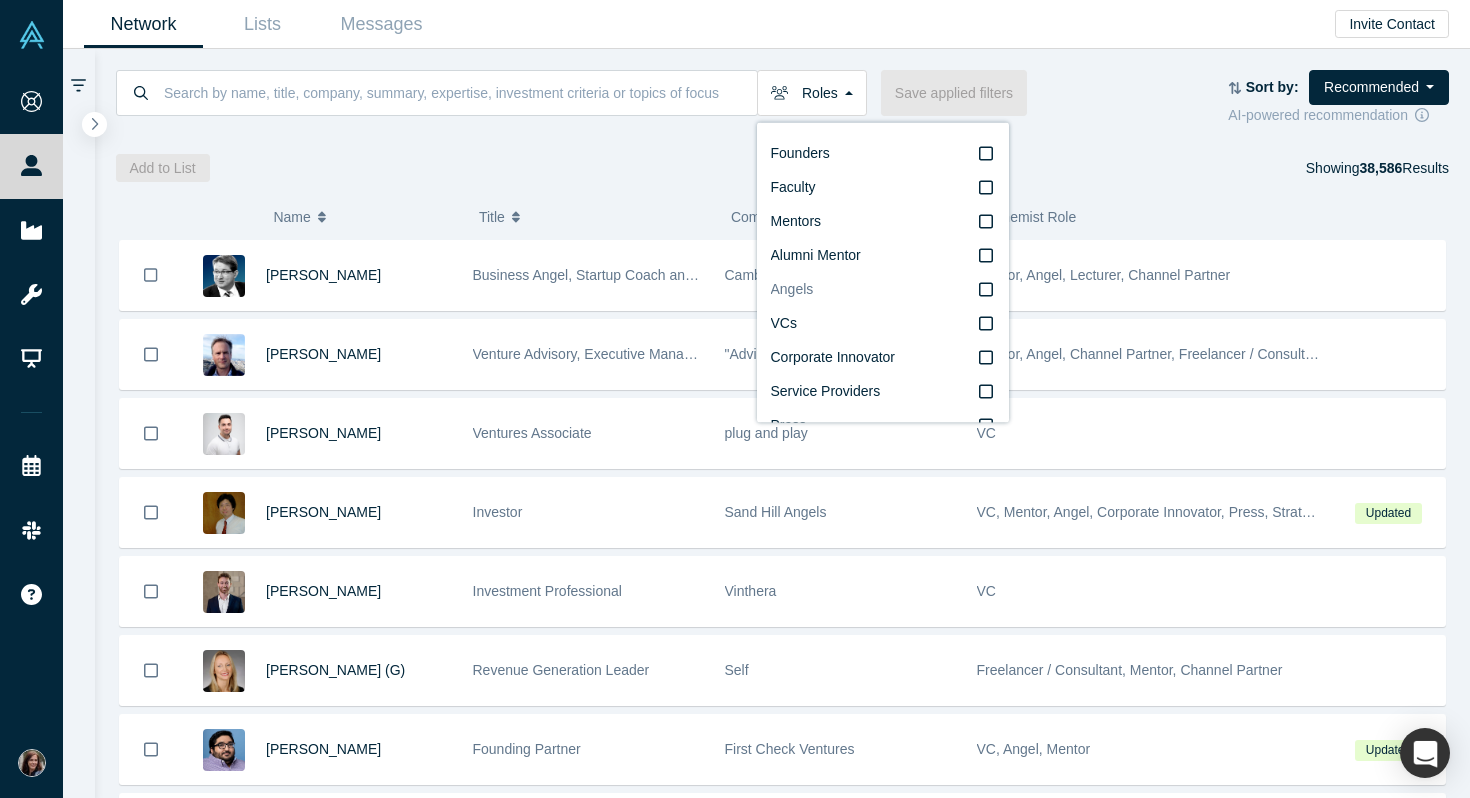 click 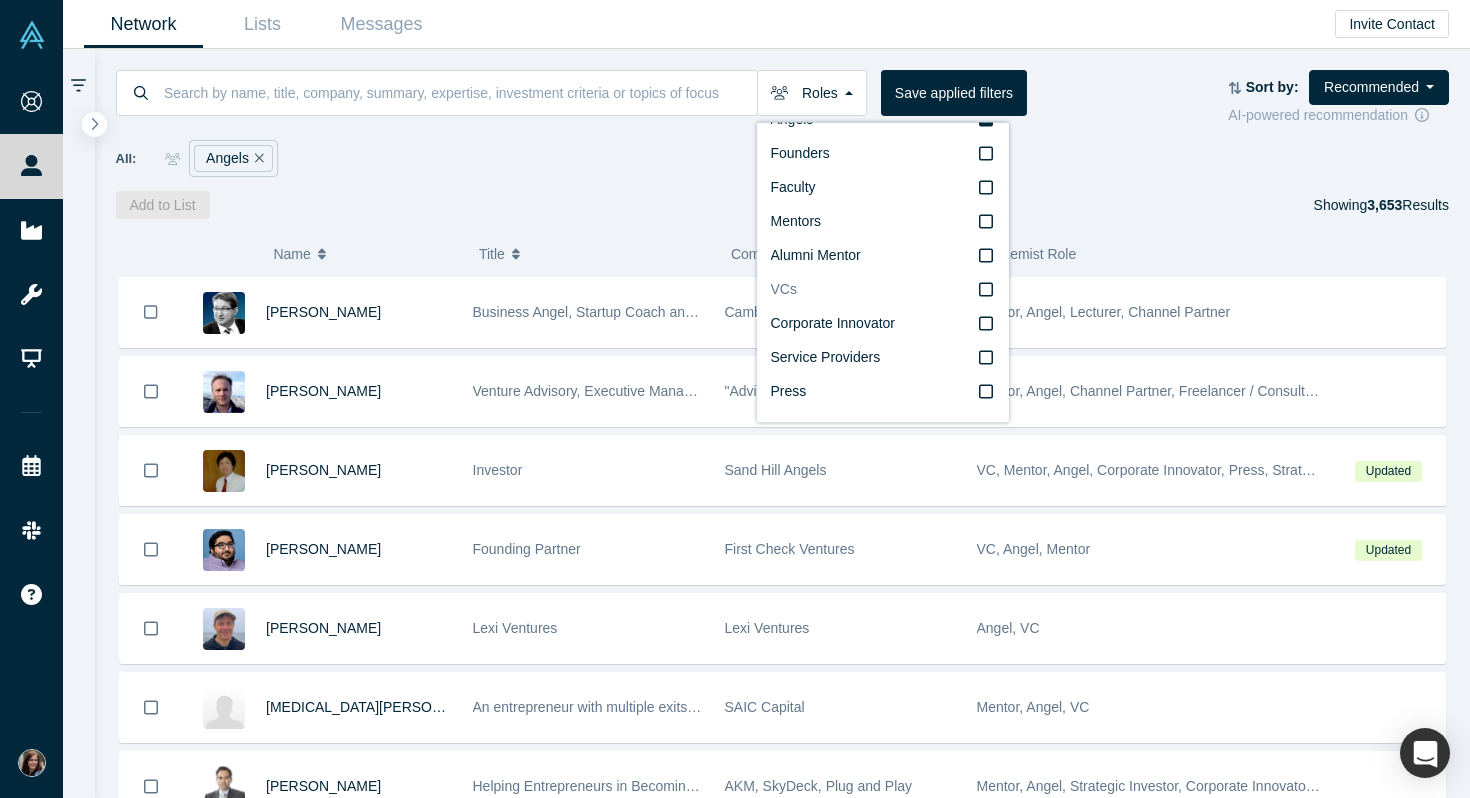 scroll, scrollTop: 0, scrollLeft: 0, axis: both 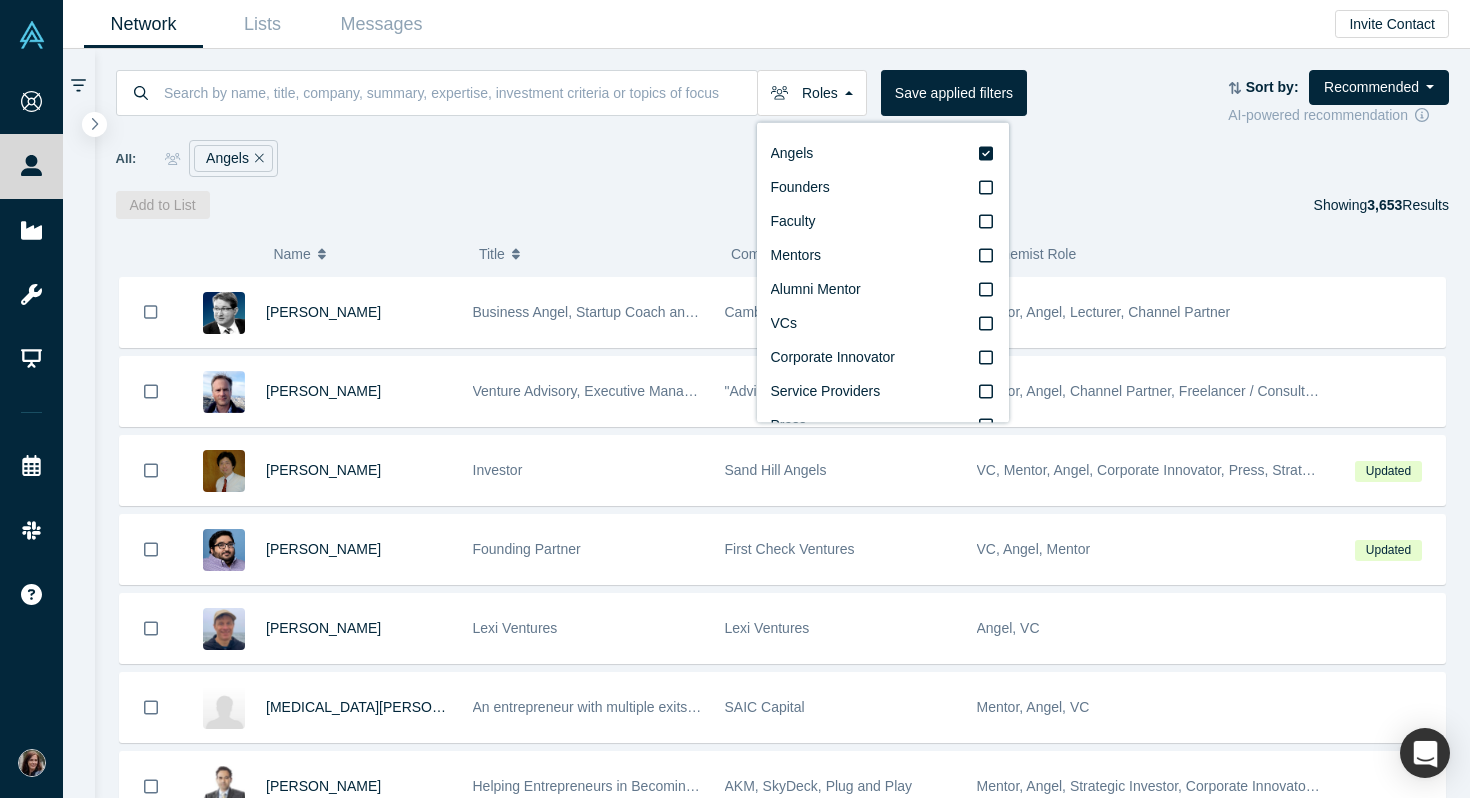 click on "All:   Angels" at bounding box center (783, 158) 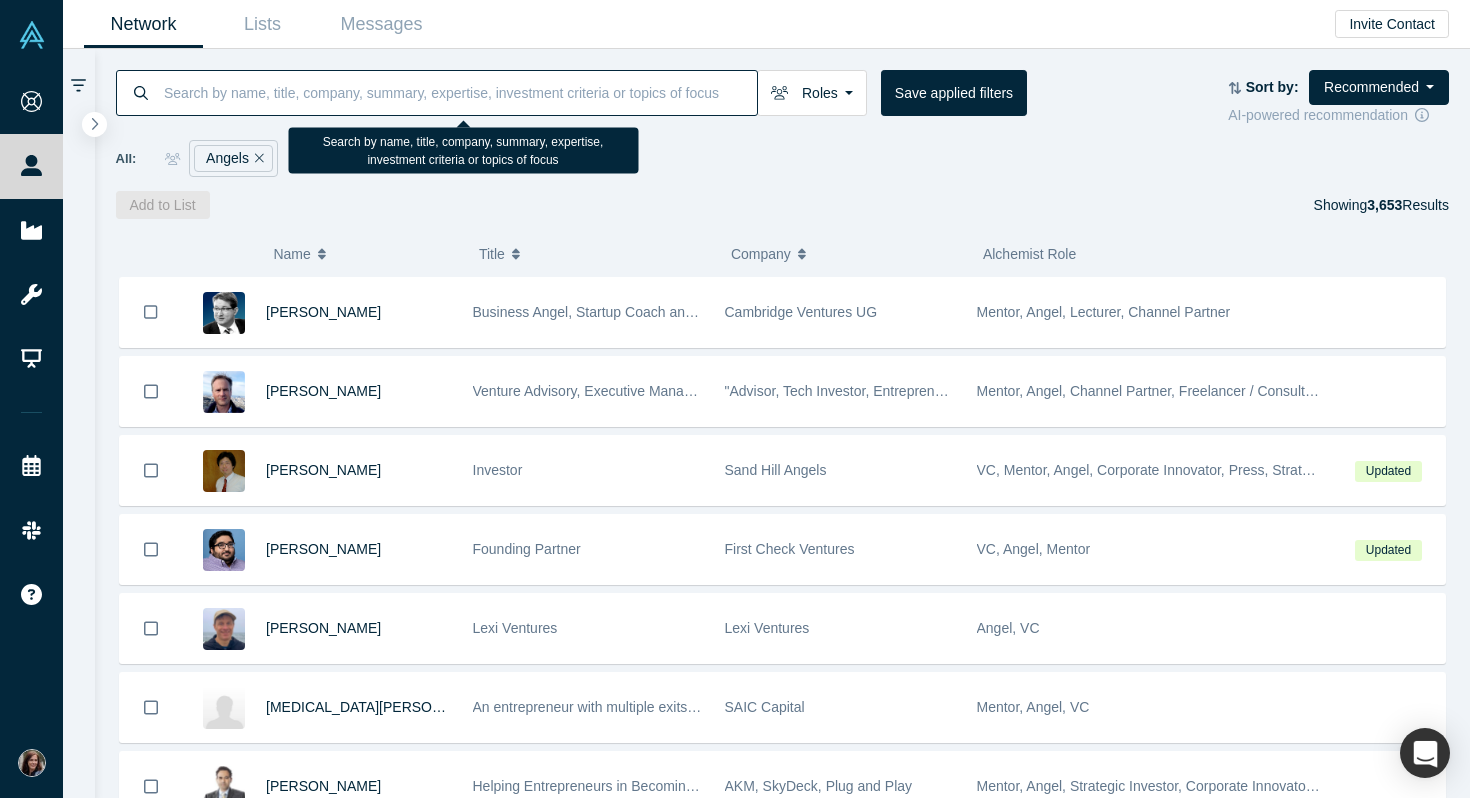 click at bounding box center [459, 92] 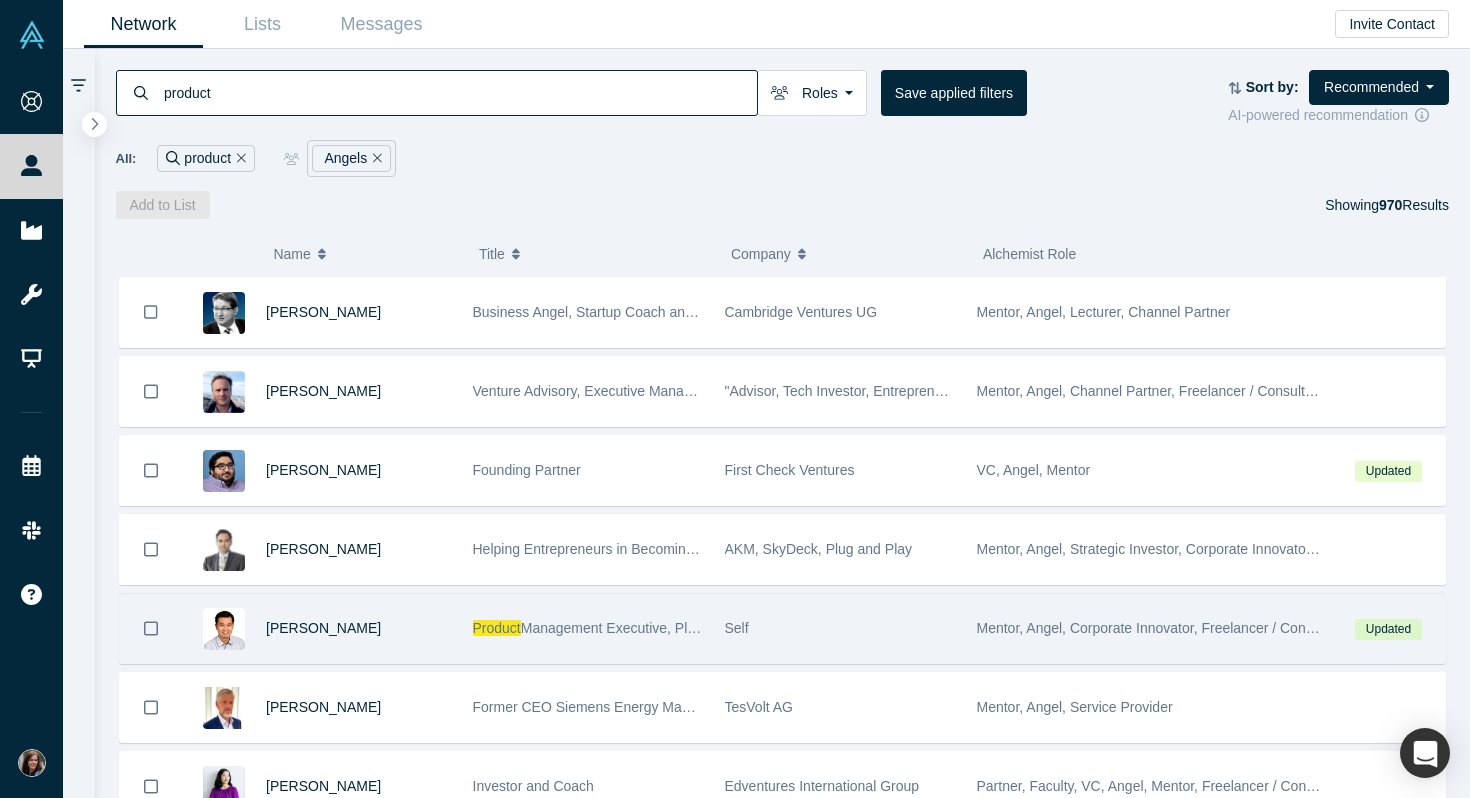 type on "product" 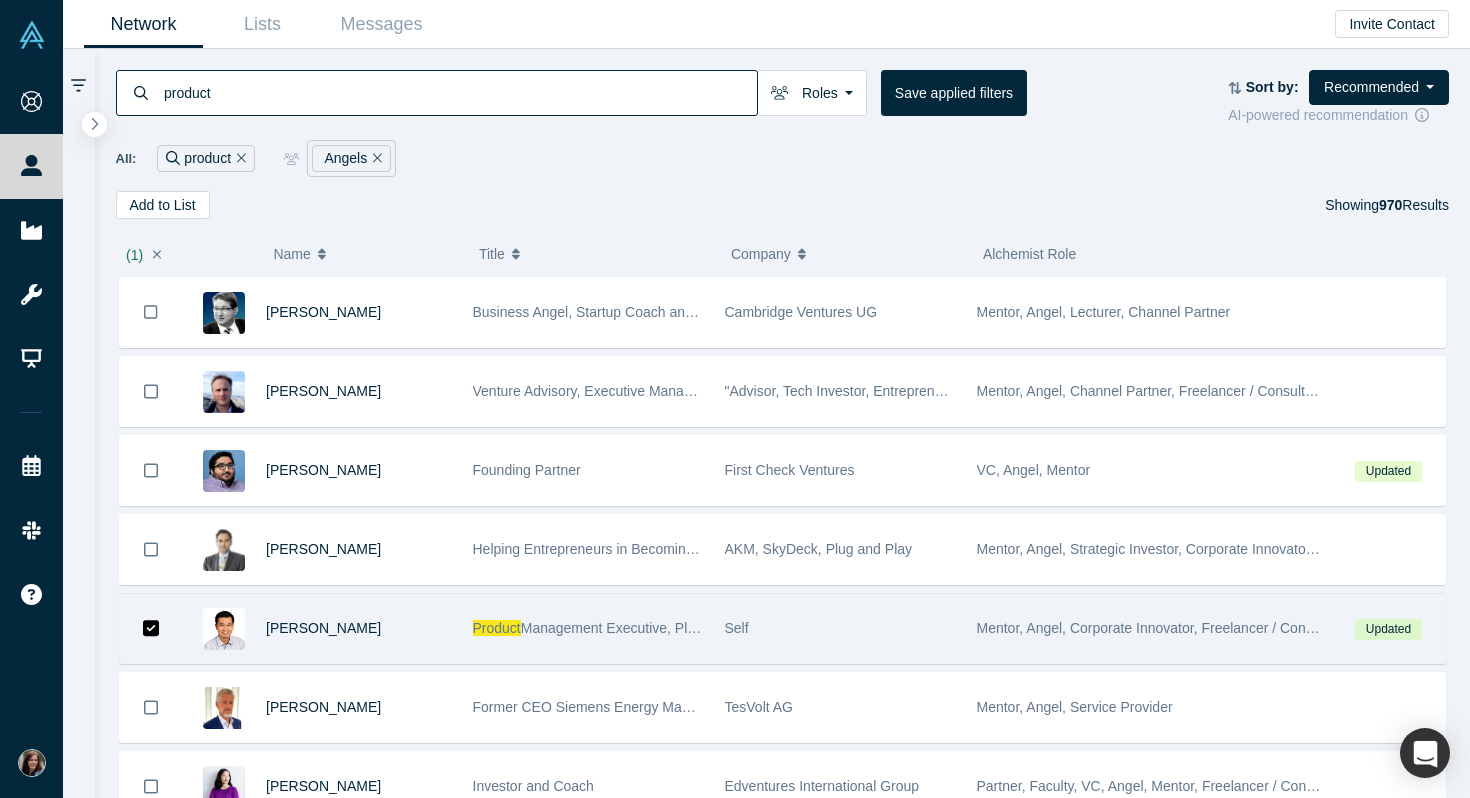 click 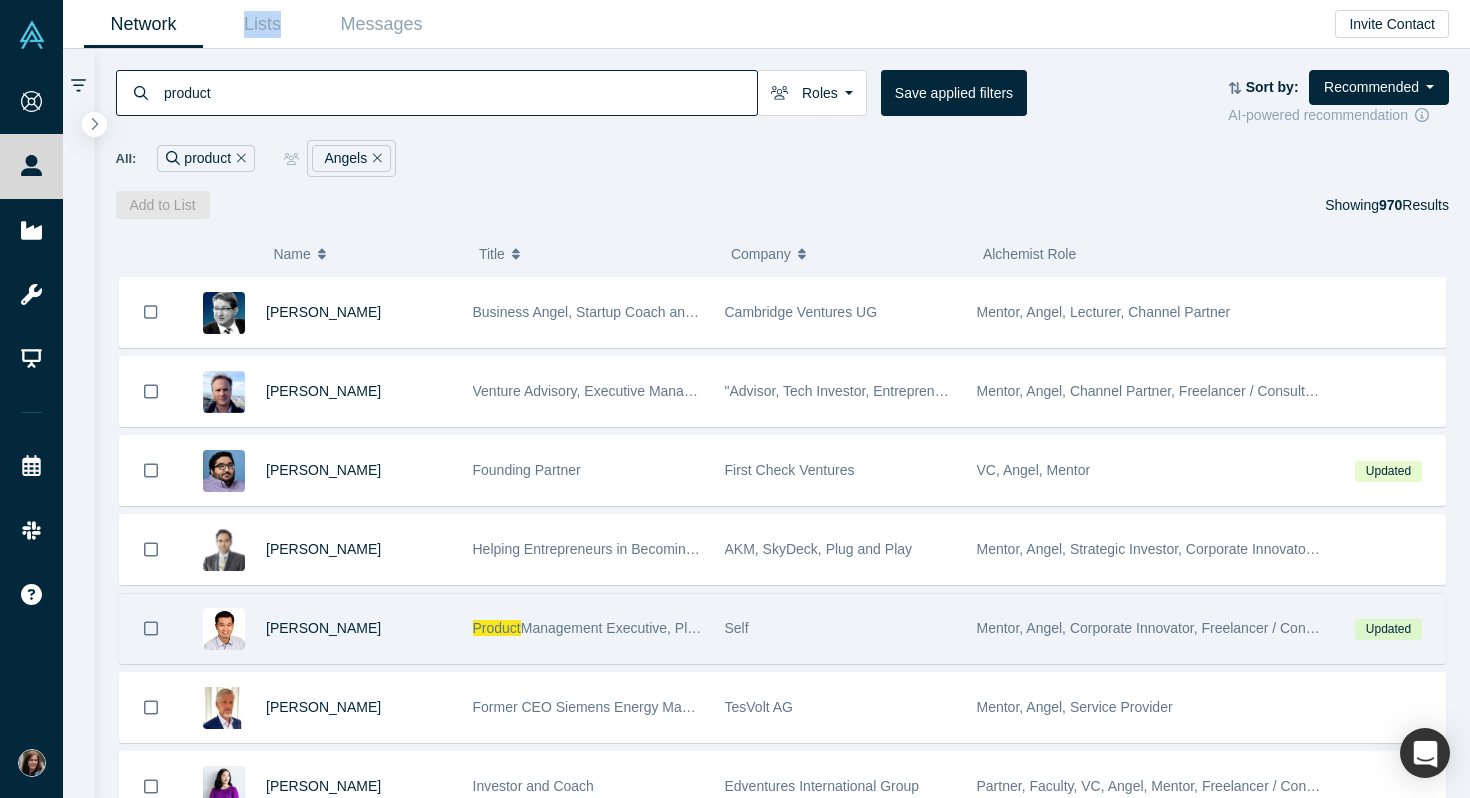 click 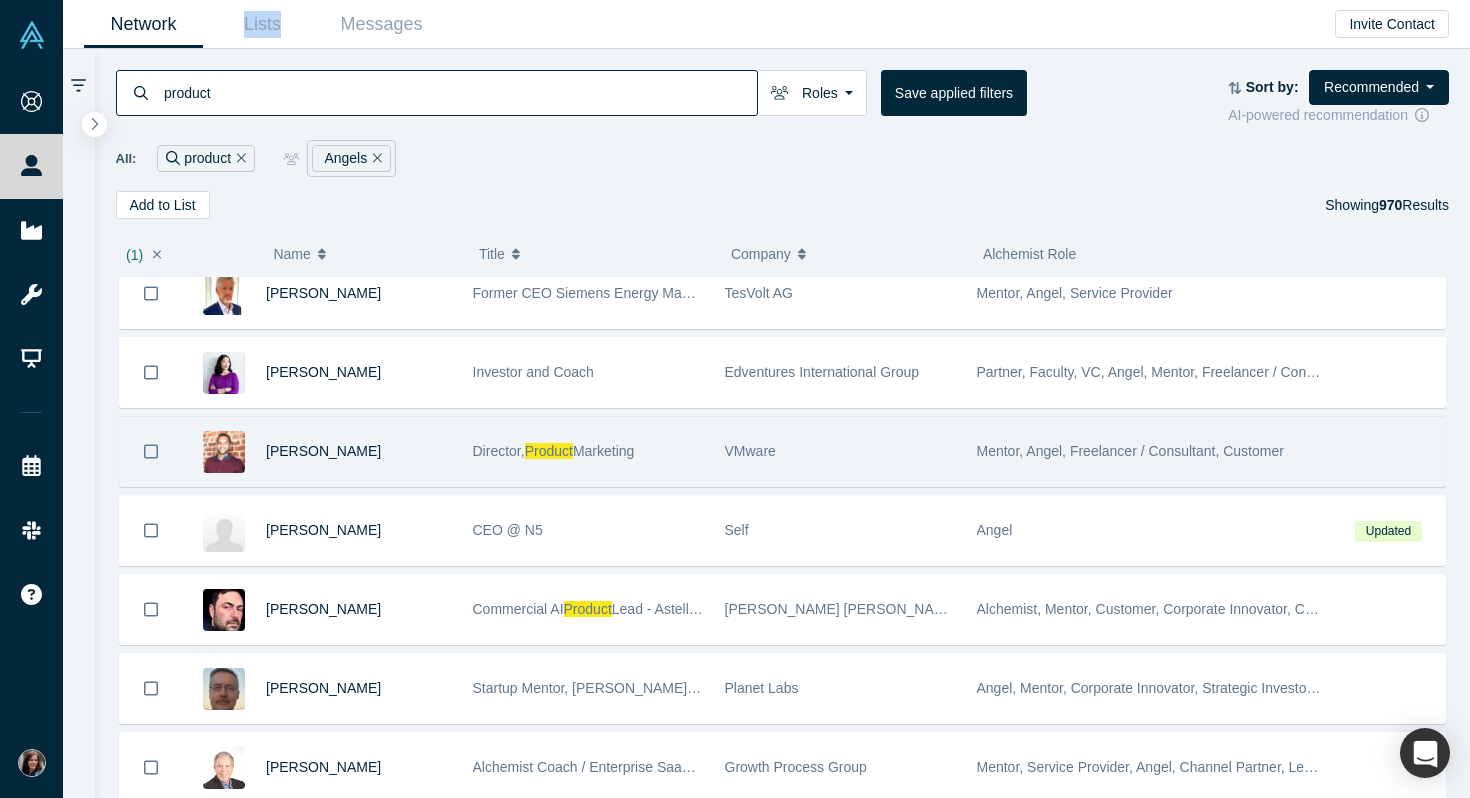 scroll, scrollTop: 419, scrollLeft: 0, axis: vertical 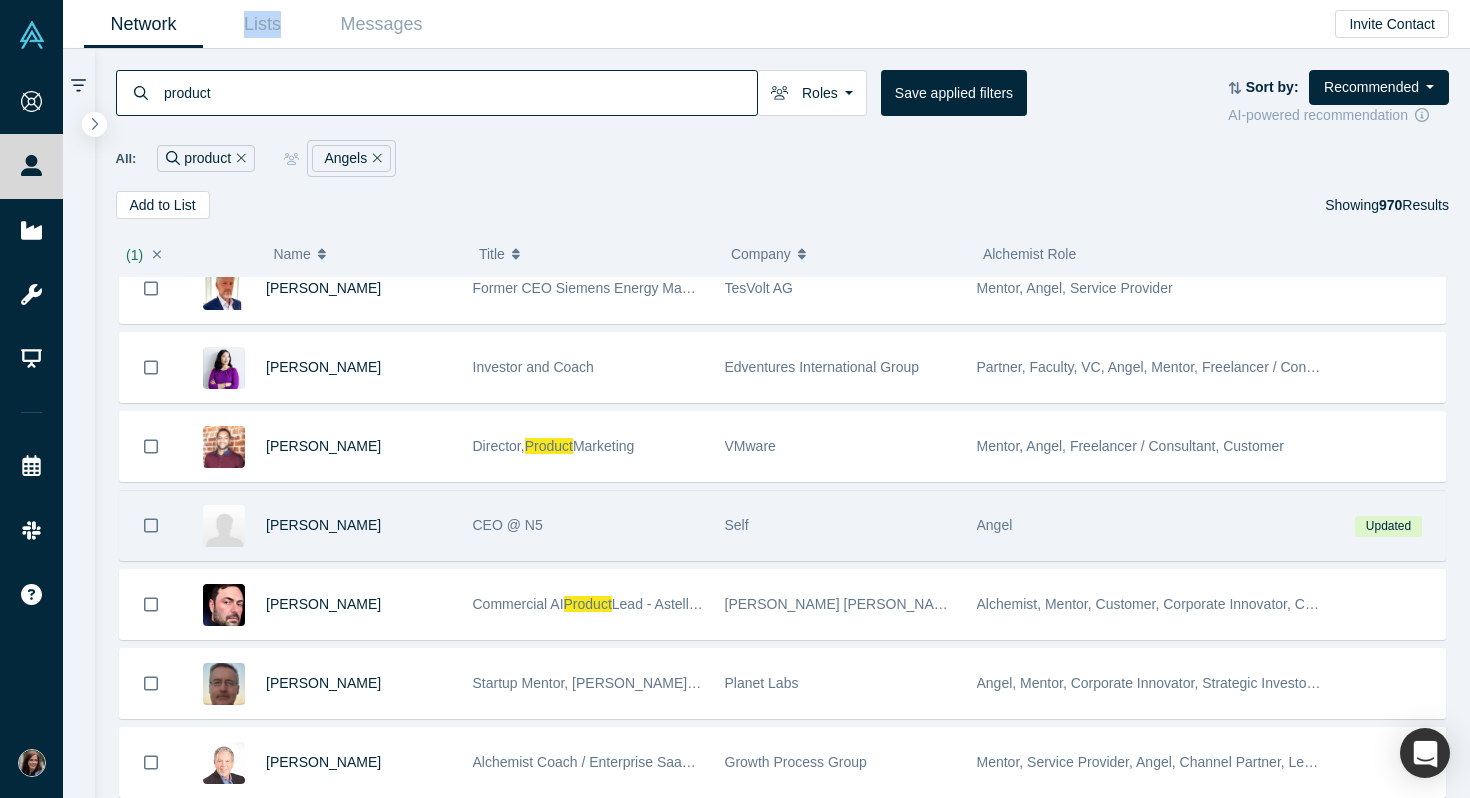 click 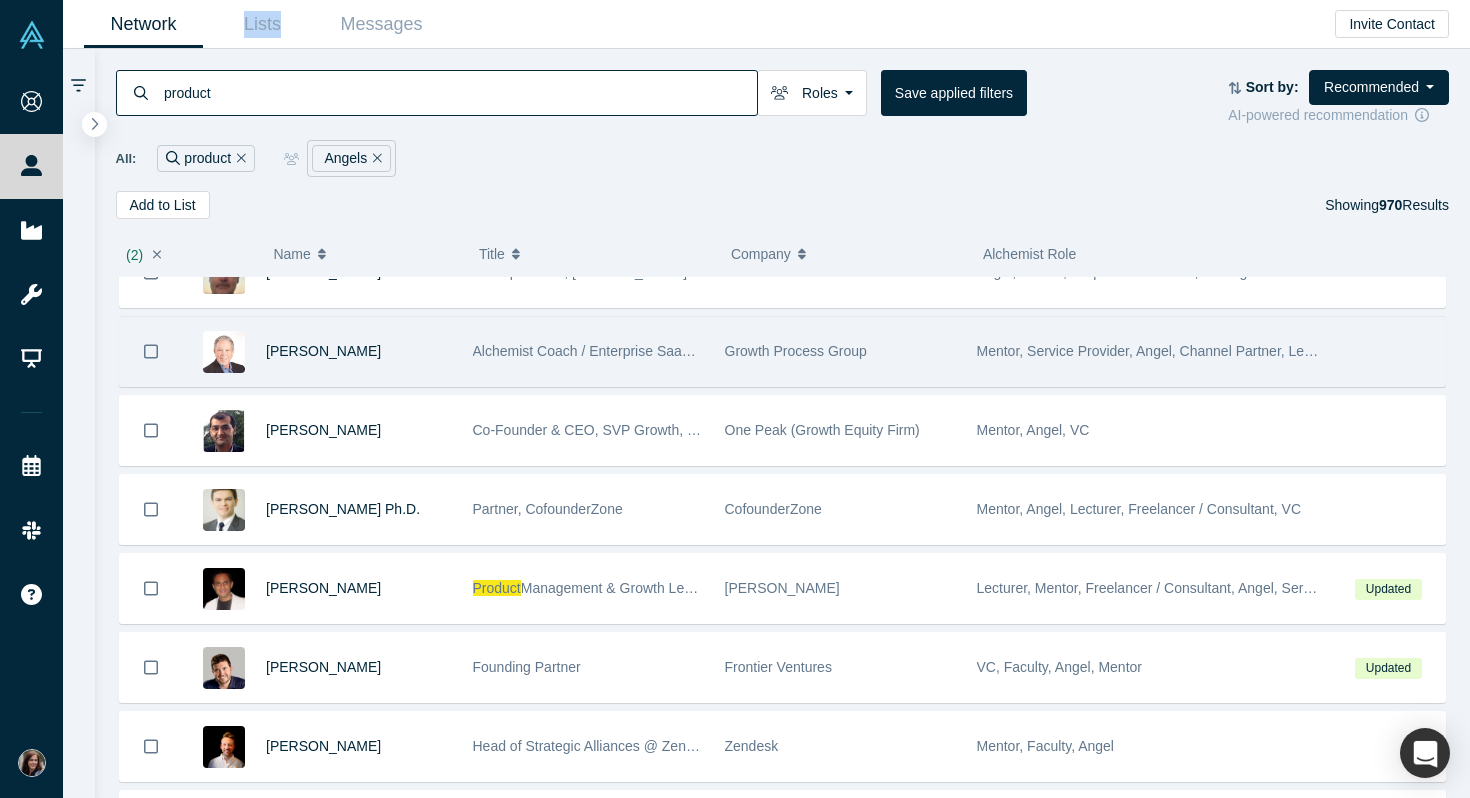 scroll, scrollTop: 857, scrollLeft: 0, axis: vertical 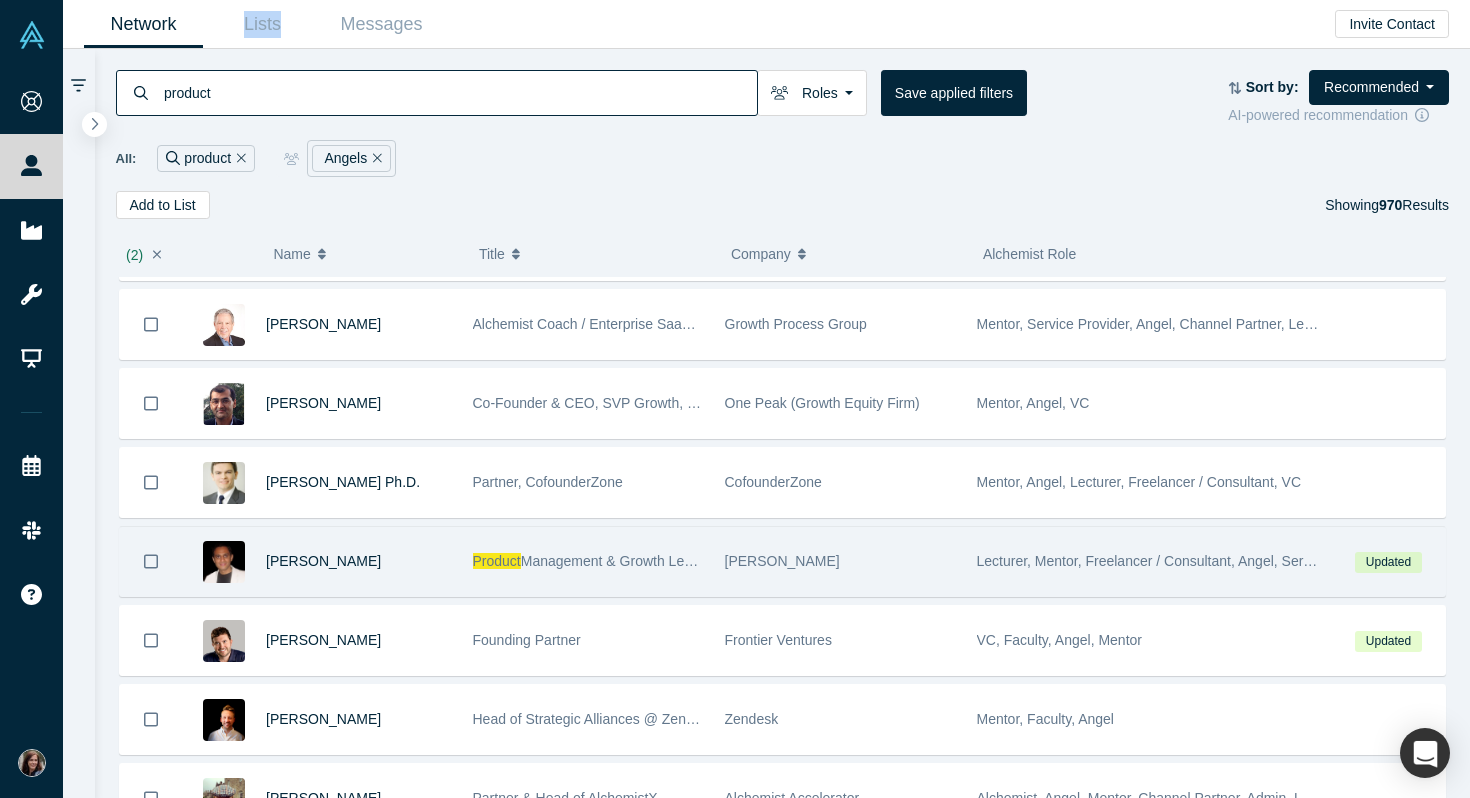 click 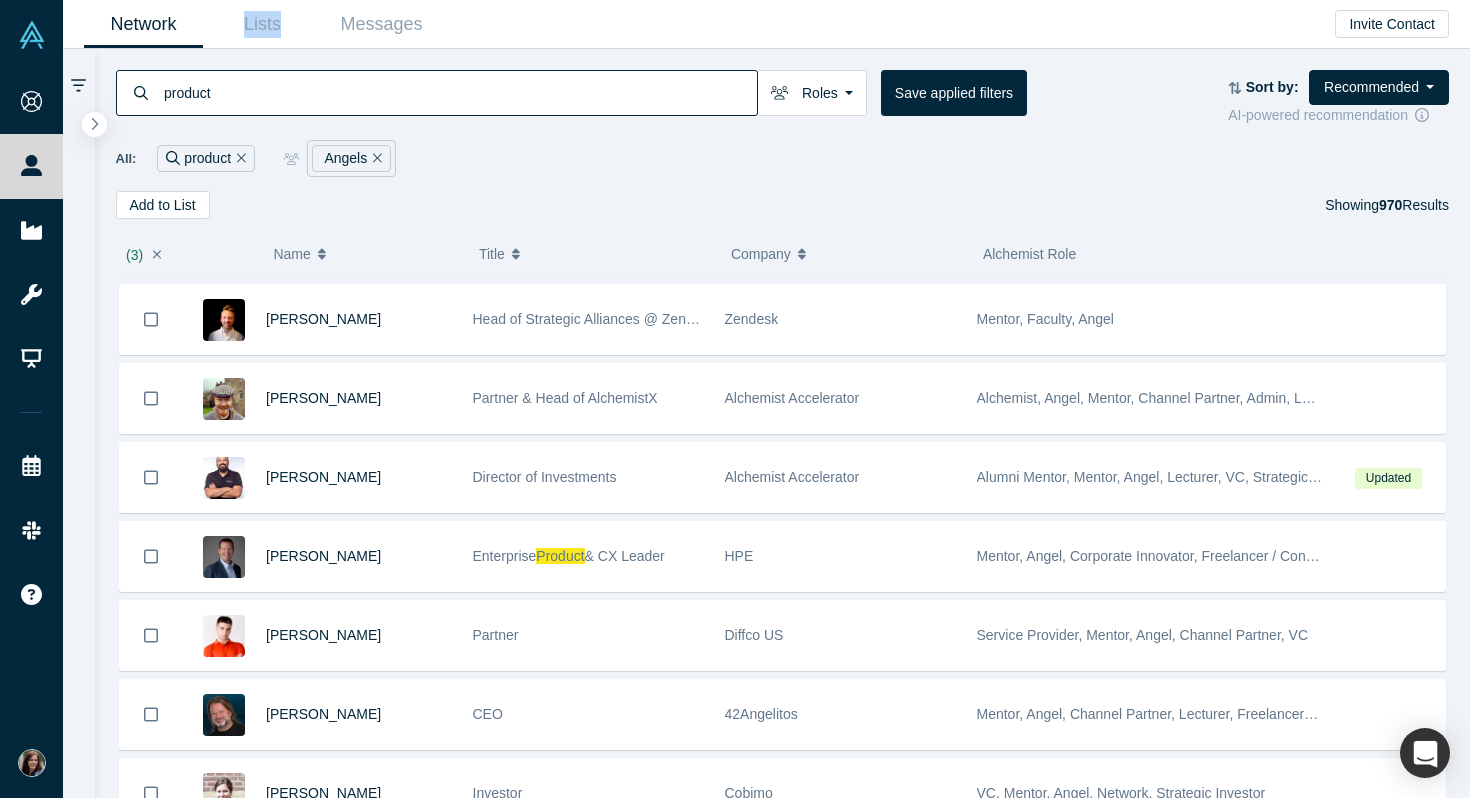 scroll, scrollTop: 1267, scrollLeft: 0, axis: vertical 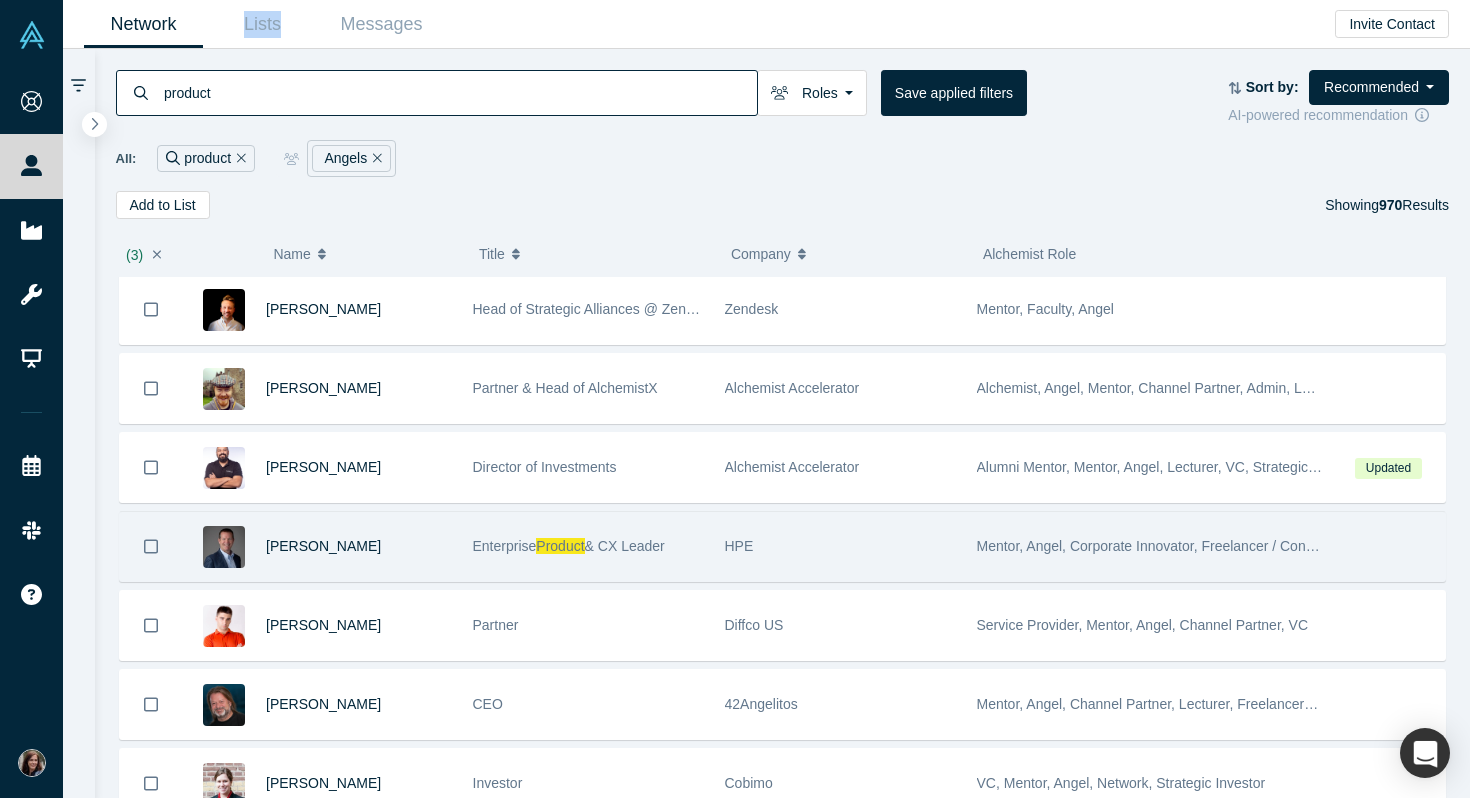 click 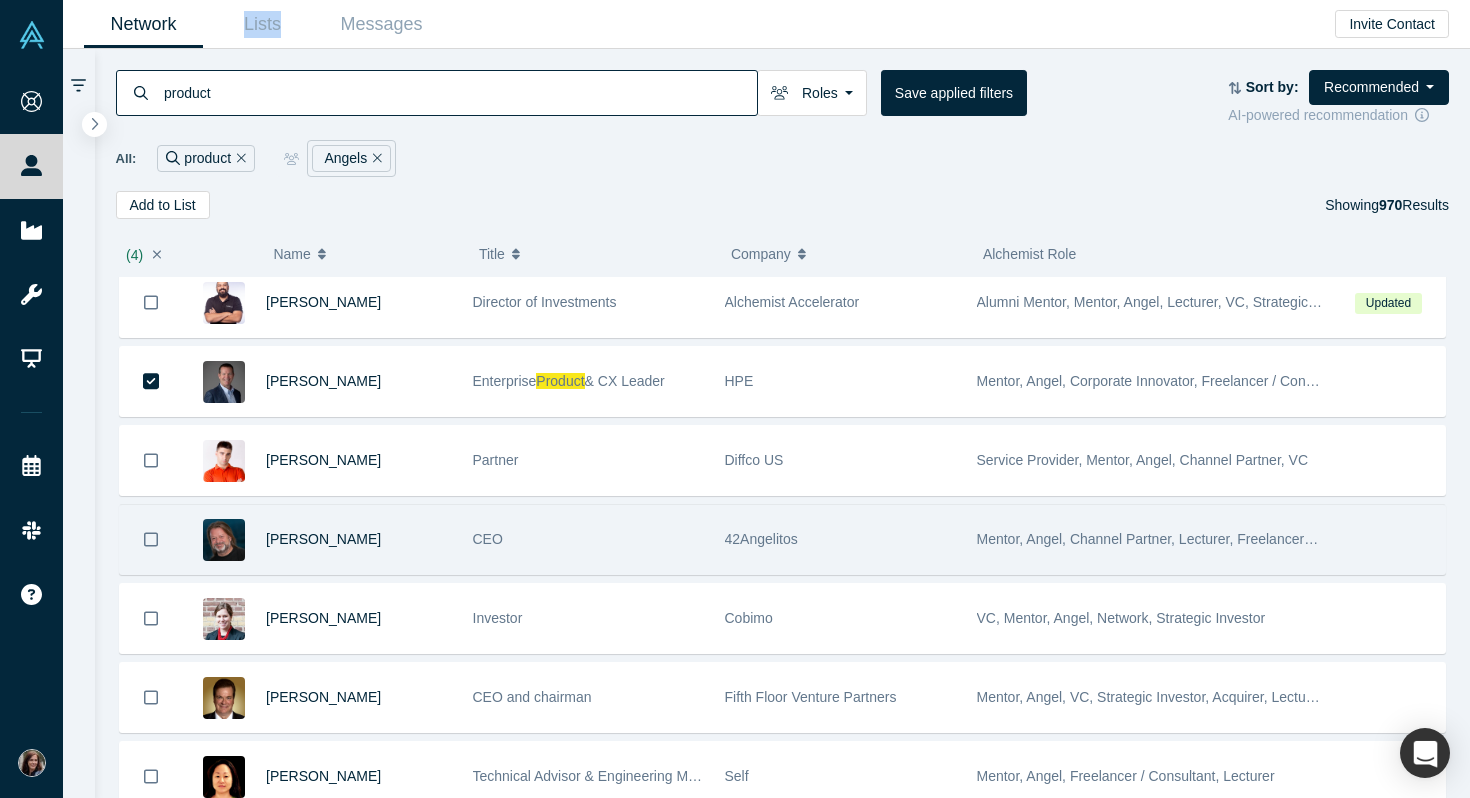 scroll, scrollTop: 1433, scrollLeft: 0, axis: vertical 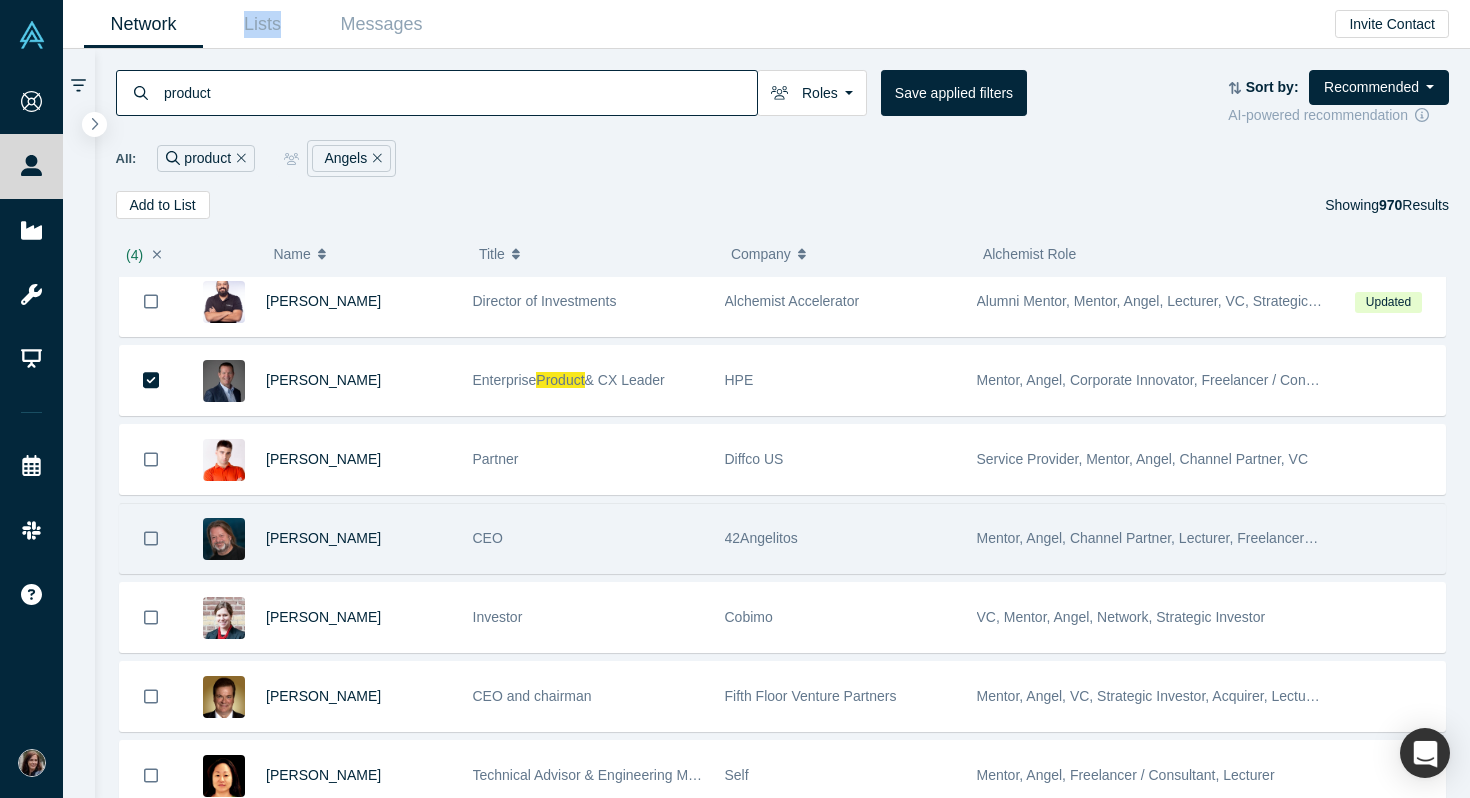 click 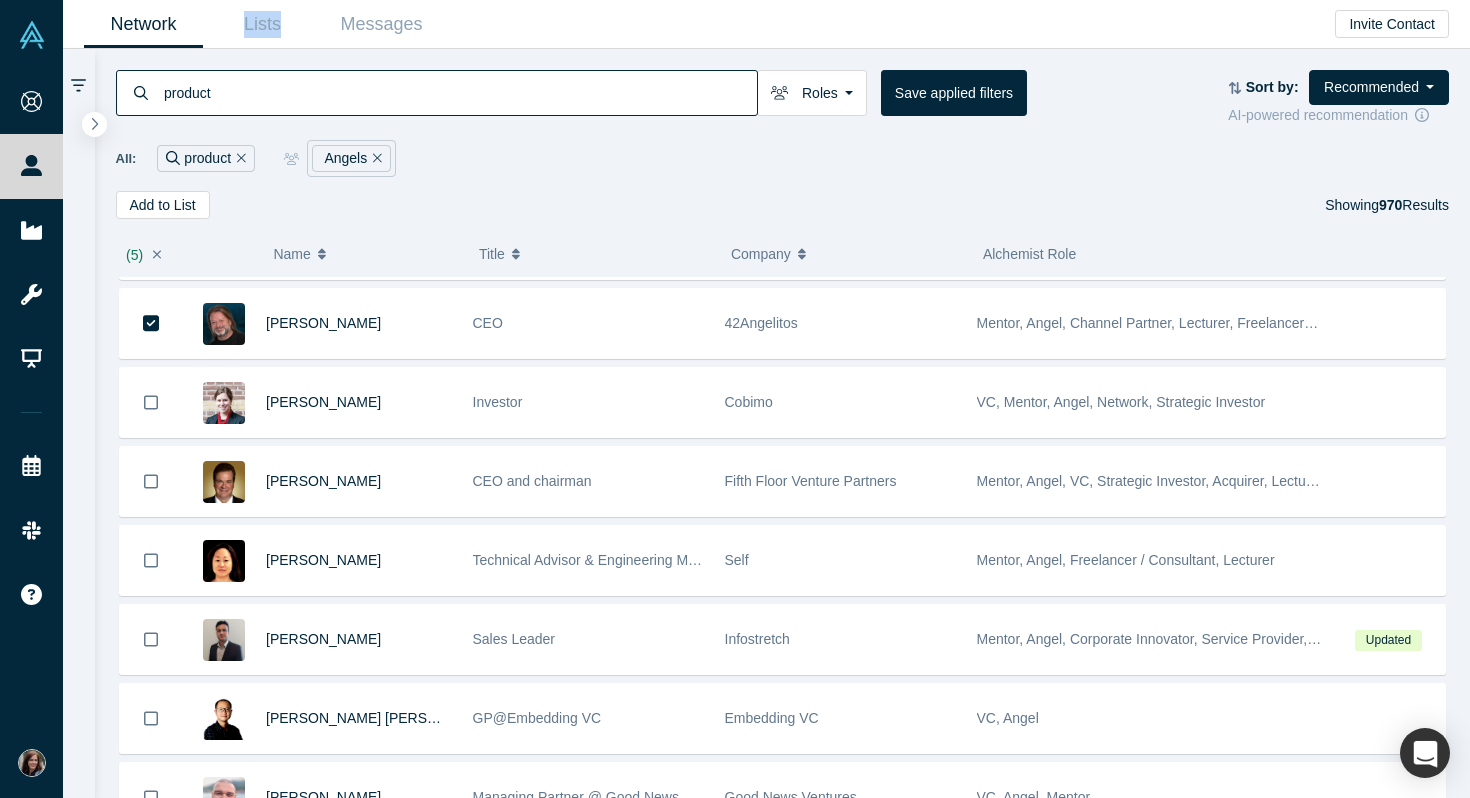 scroll, scrollTop: 1655, scrollLeft: 0, axis: vertical 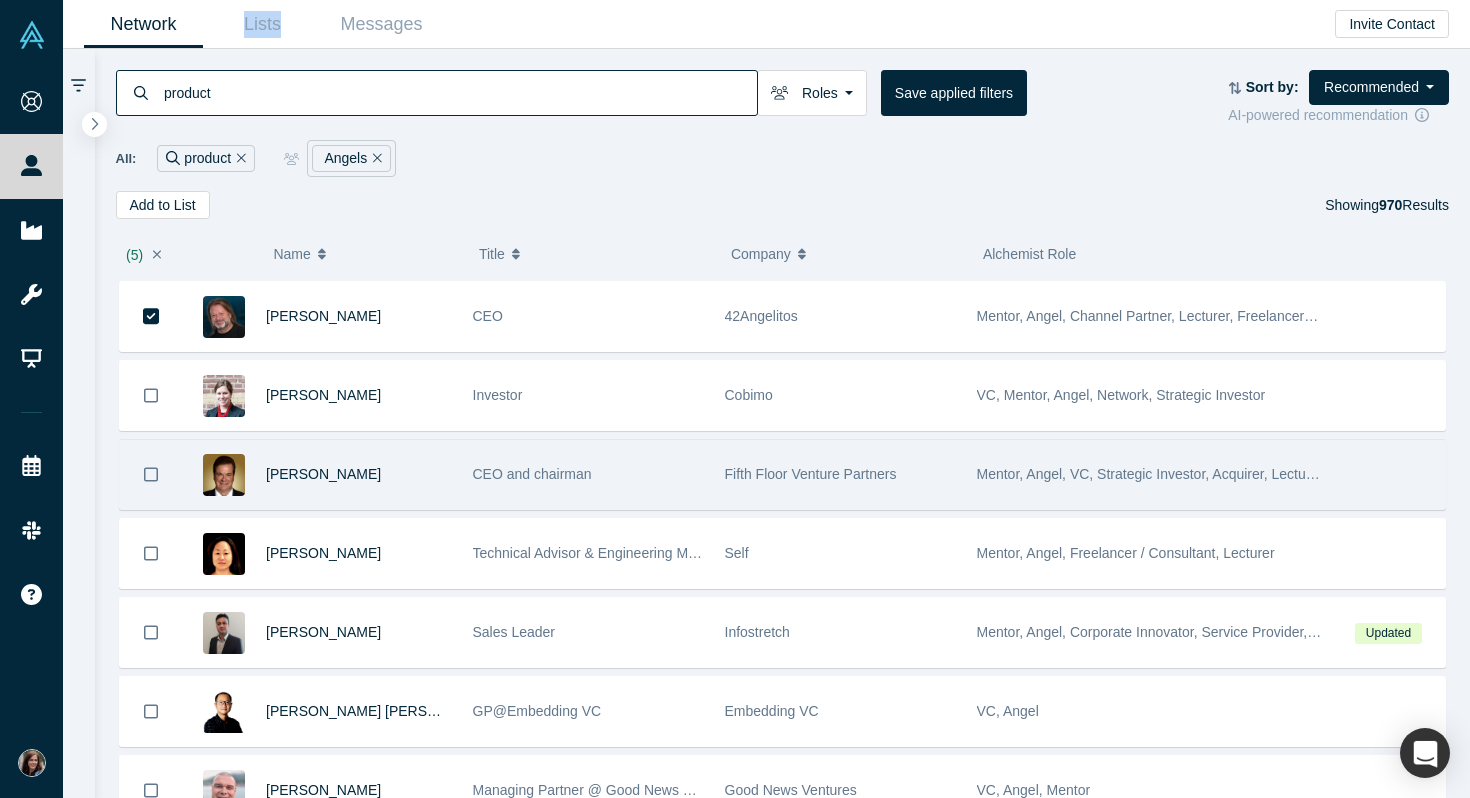 click 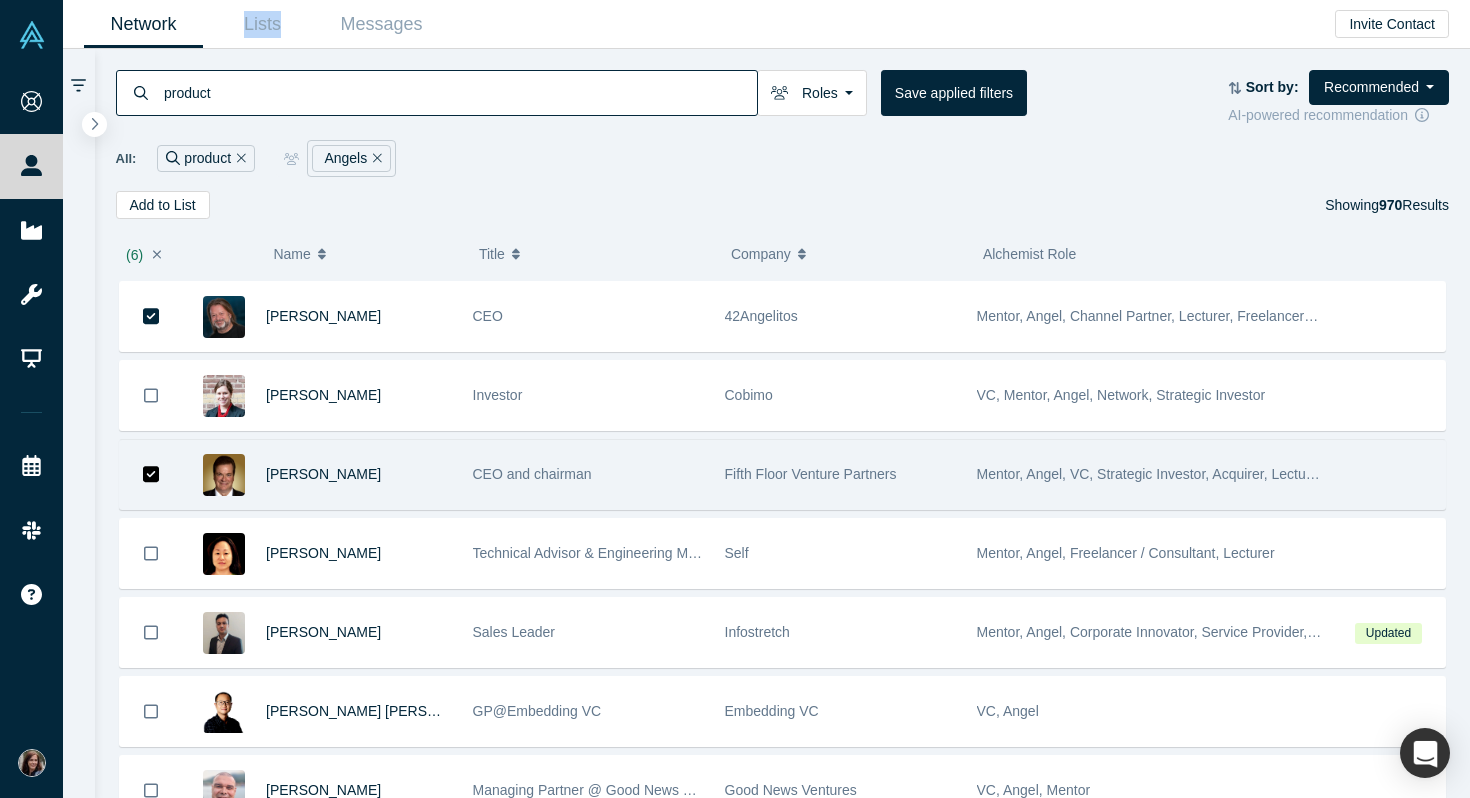 click 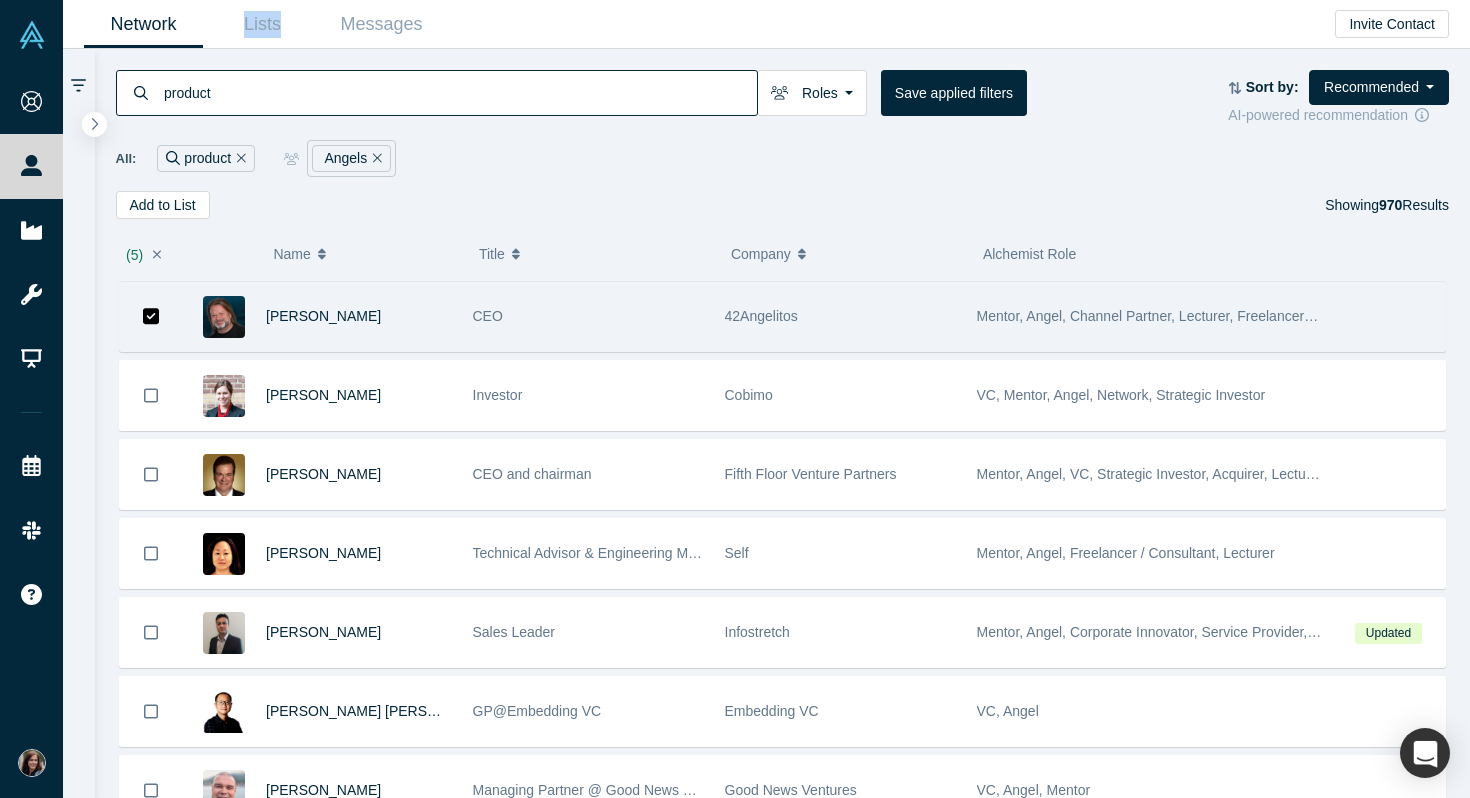 click 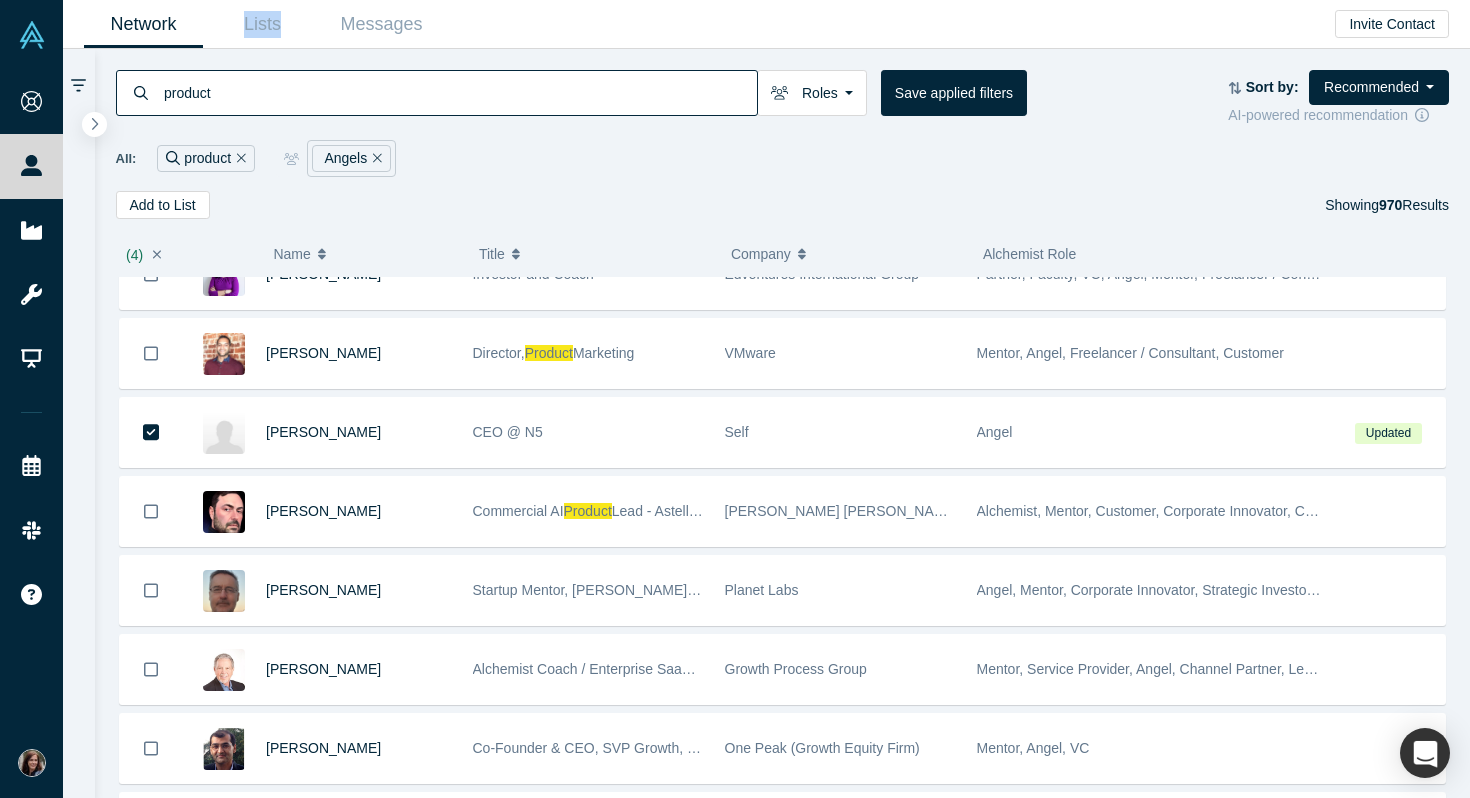 scroll, scrollTop: 519, scrollLeft: 0, axis: vertical 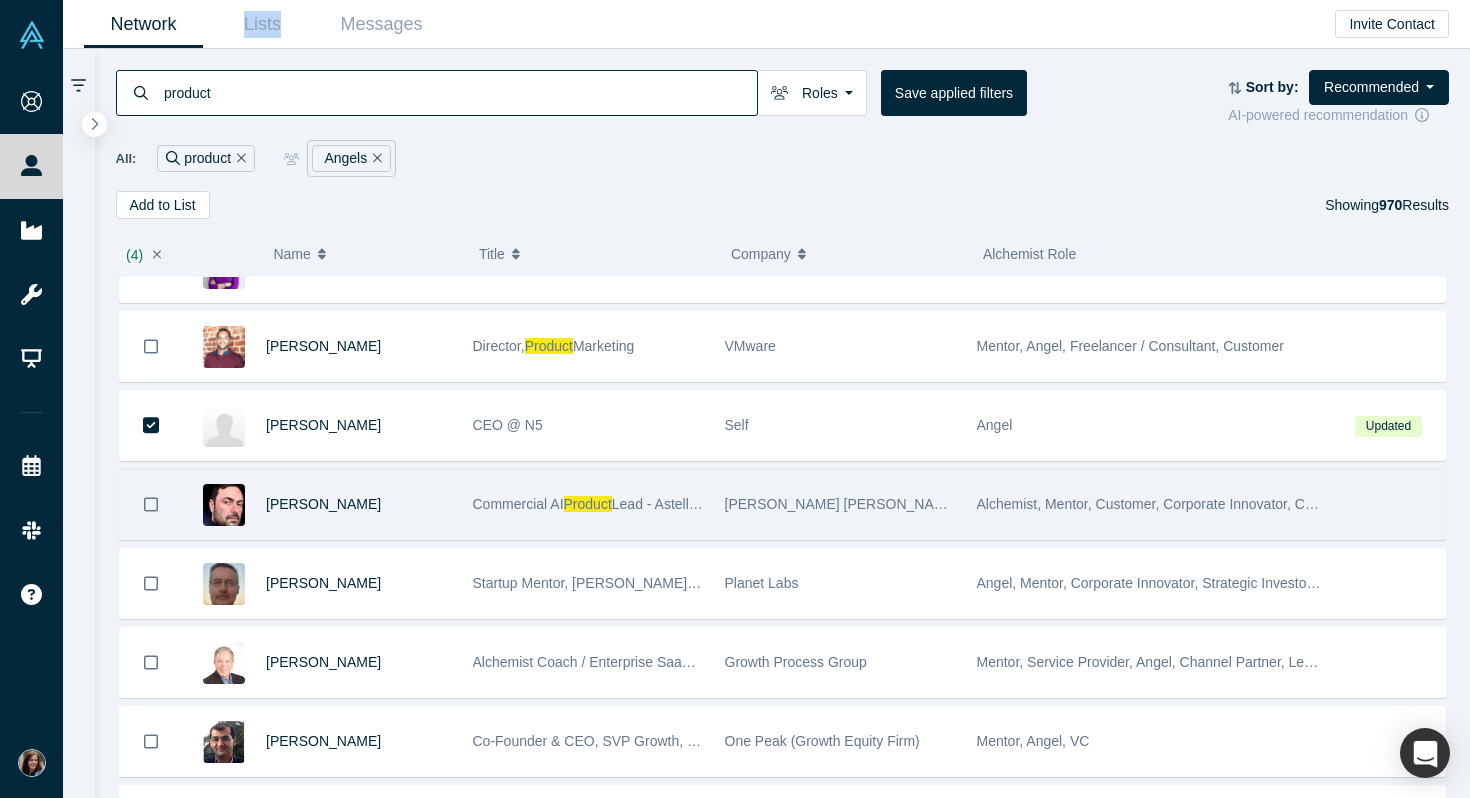 click 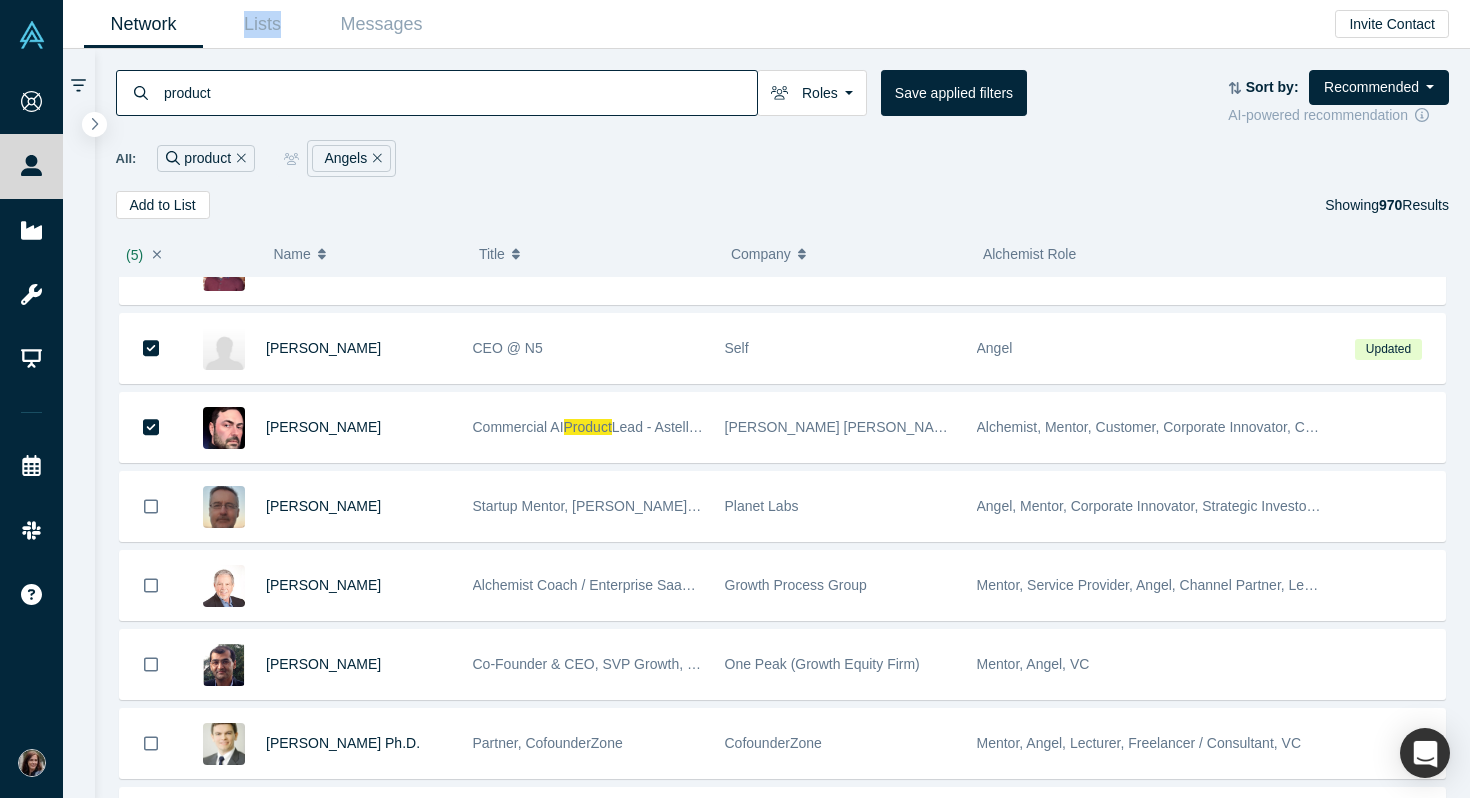 scroll, scrollTop: 604, scrollLeft: 0, axis: vertical 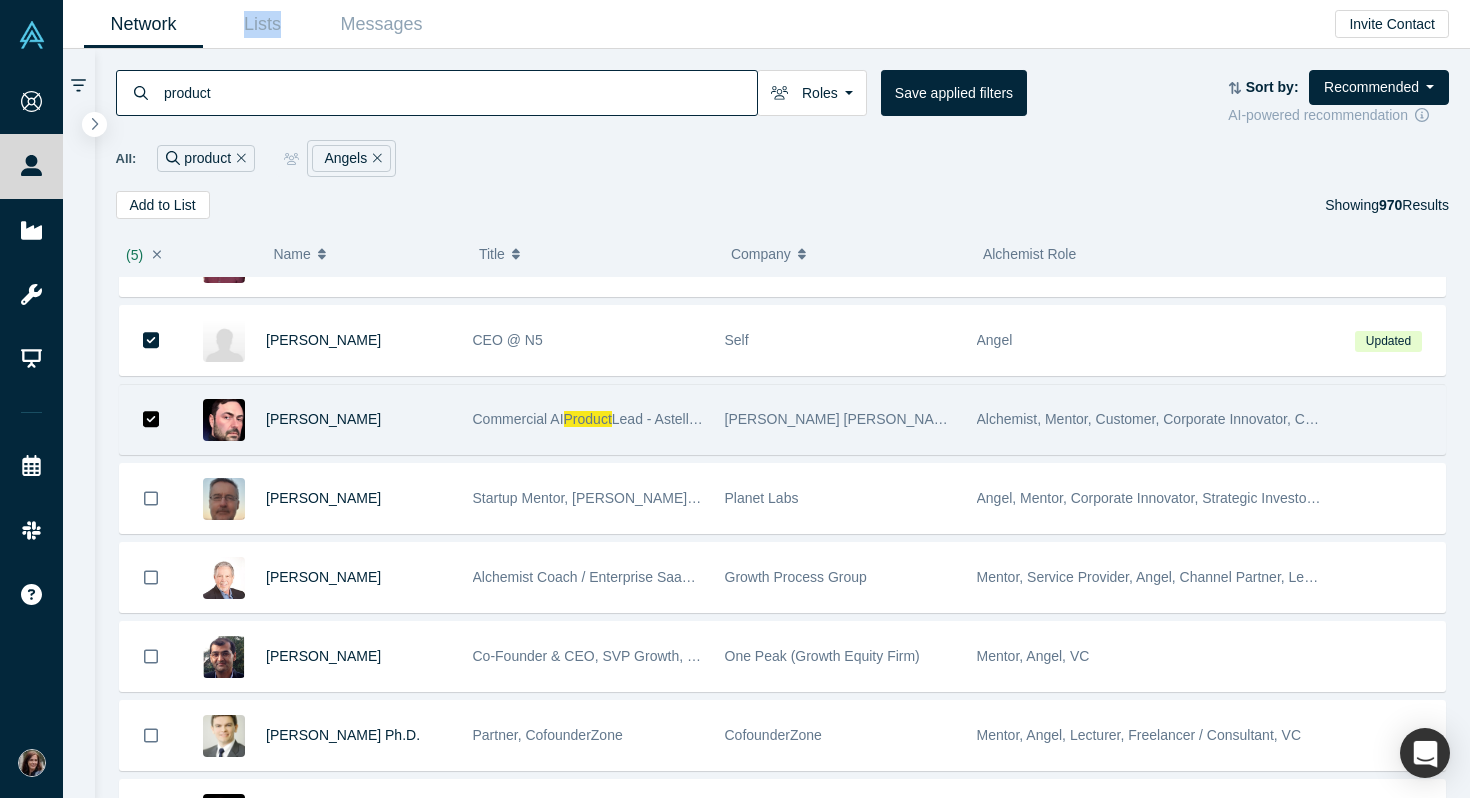 click 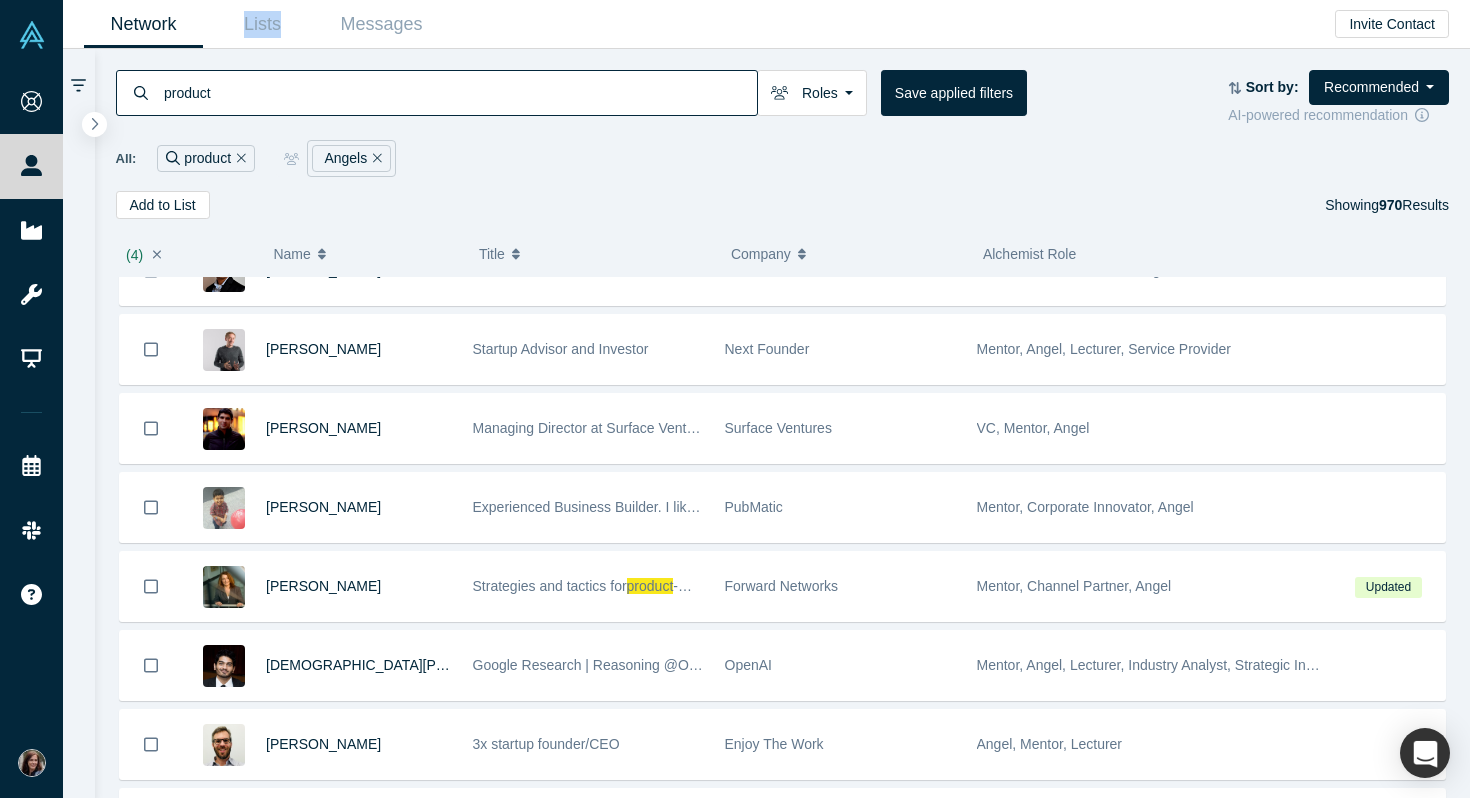scroll, scrollTop: 4155, scrollLeft: 0, axis: vertical 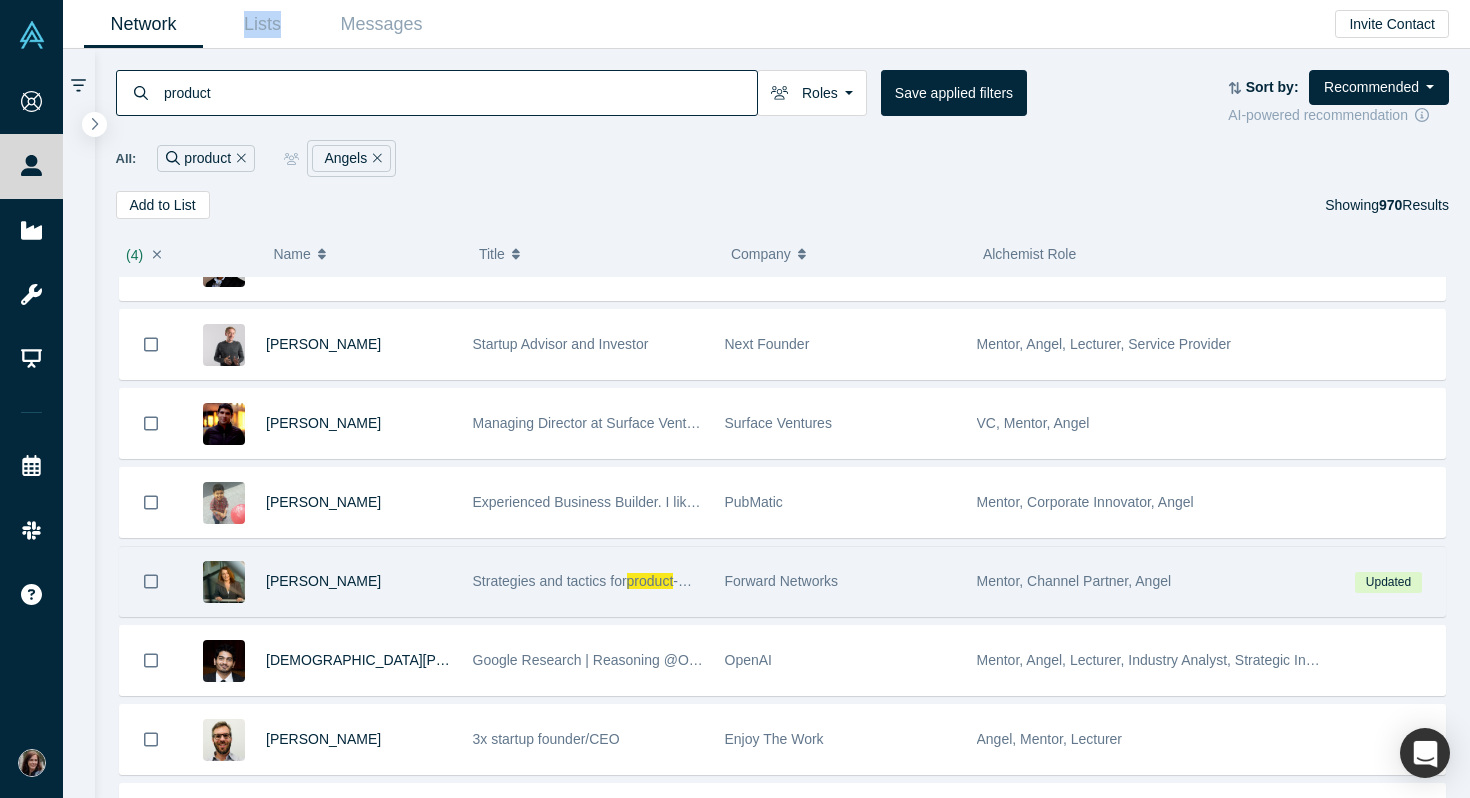 click 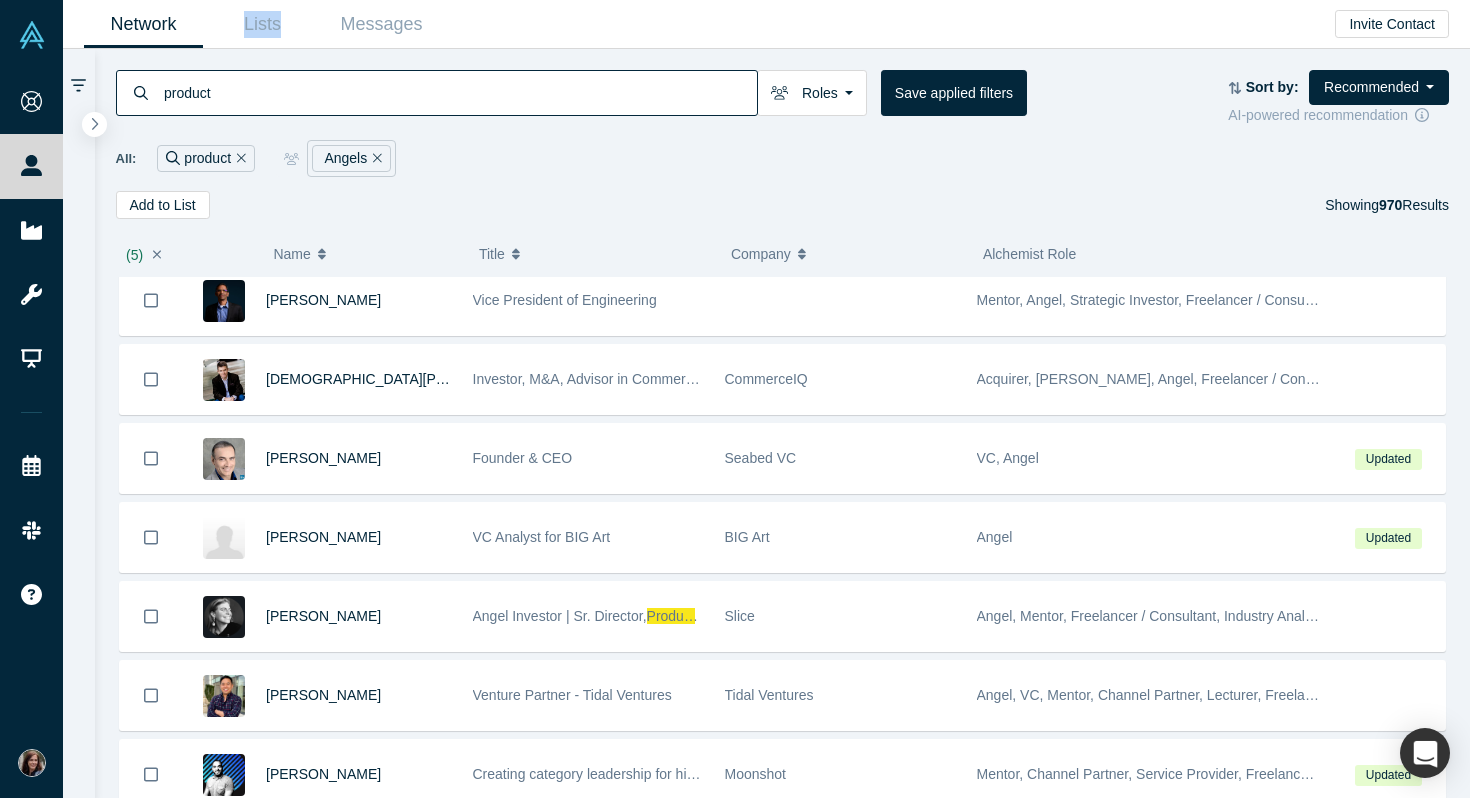 scroll, scrollTop: 5780, scrollLeft: 0, axis: vertical 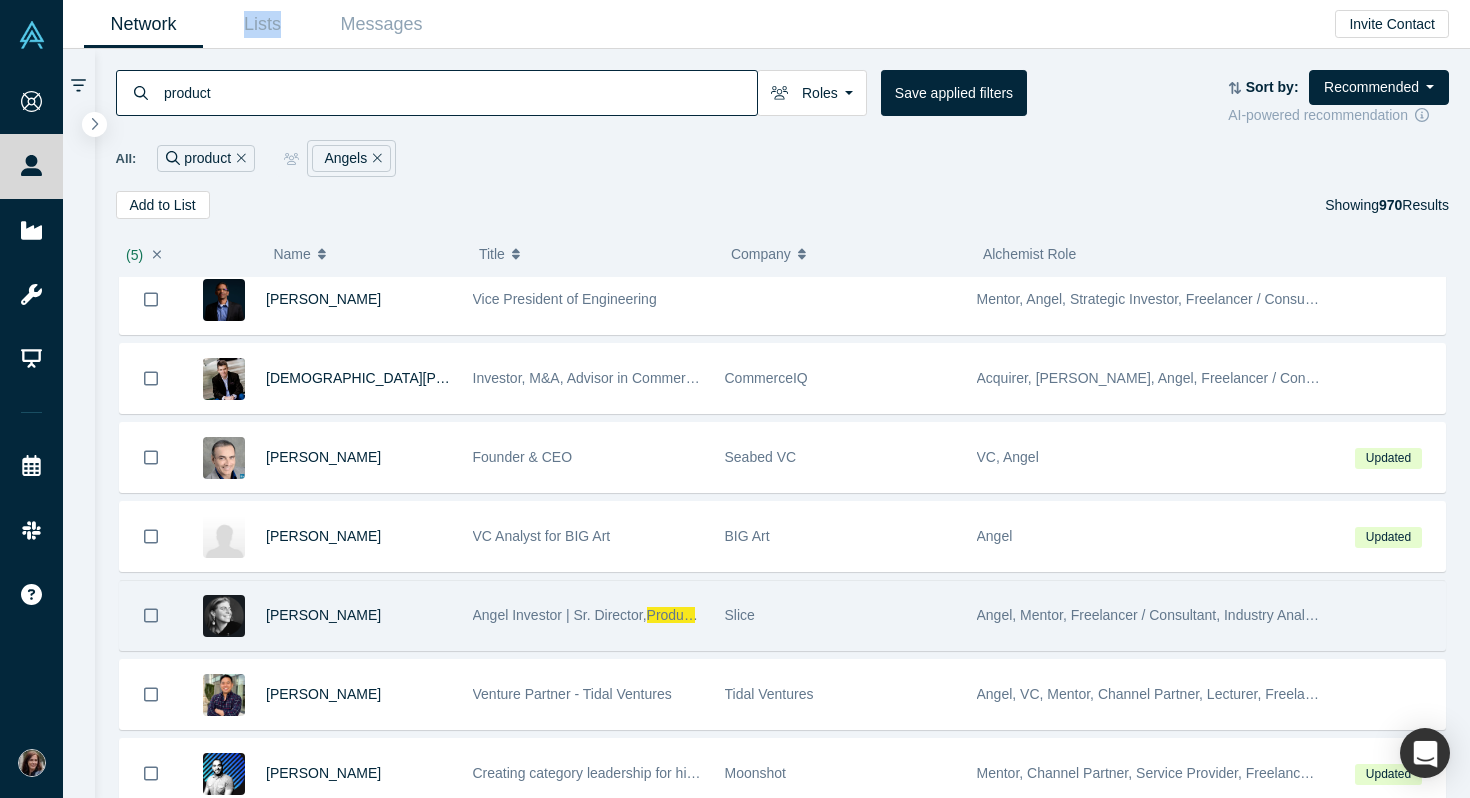 click 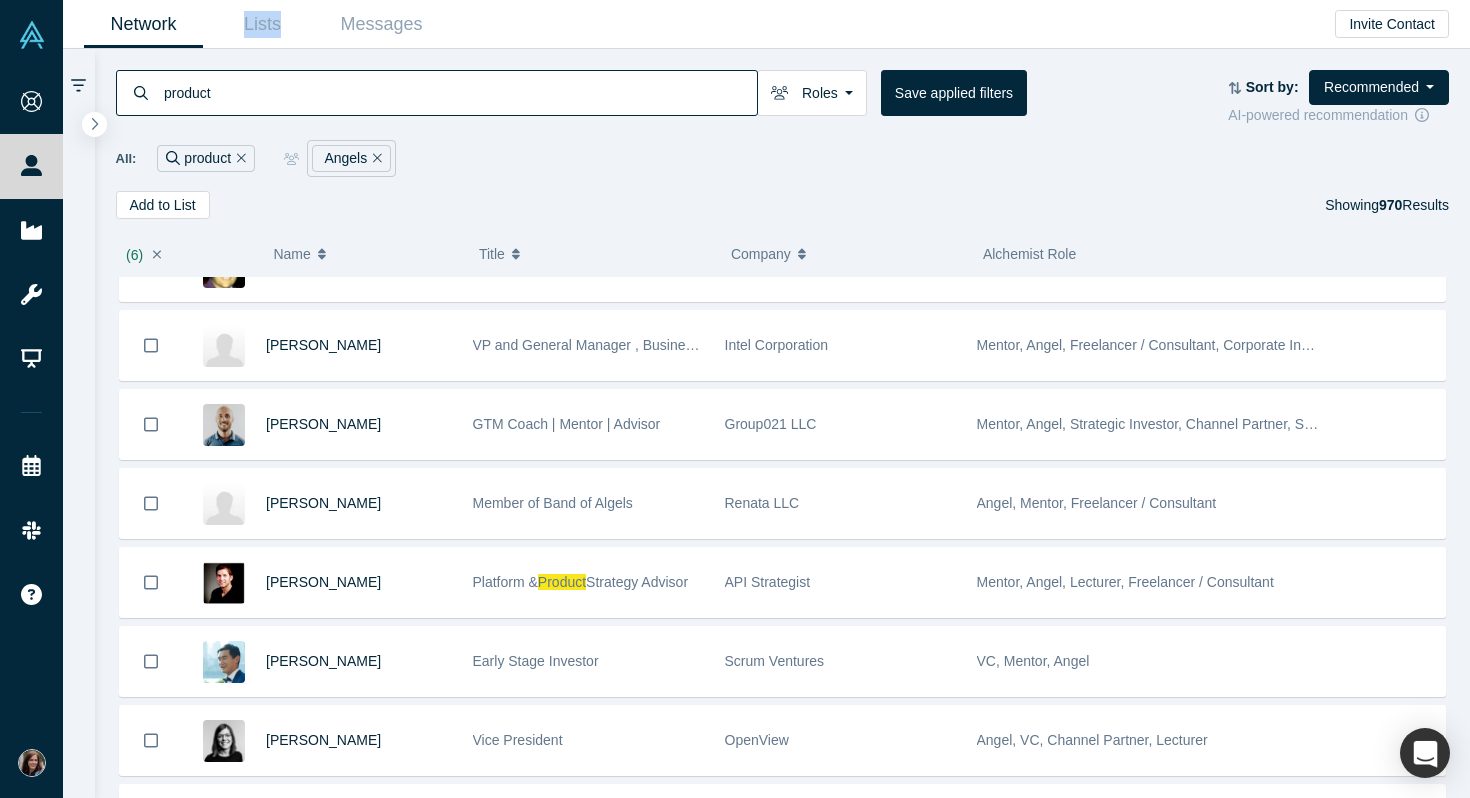 scroll, scrollTop: 7236, scrollLeft: 0, axis: vertical 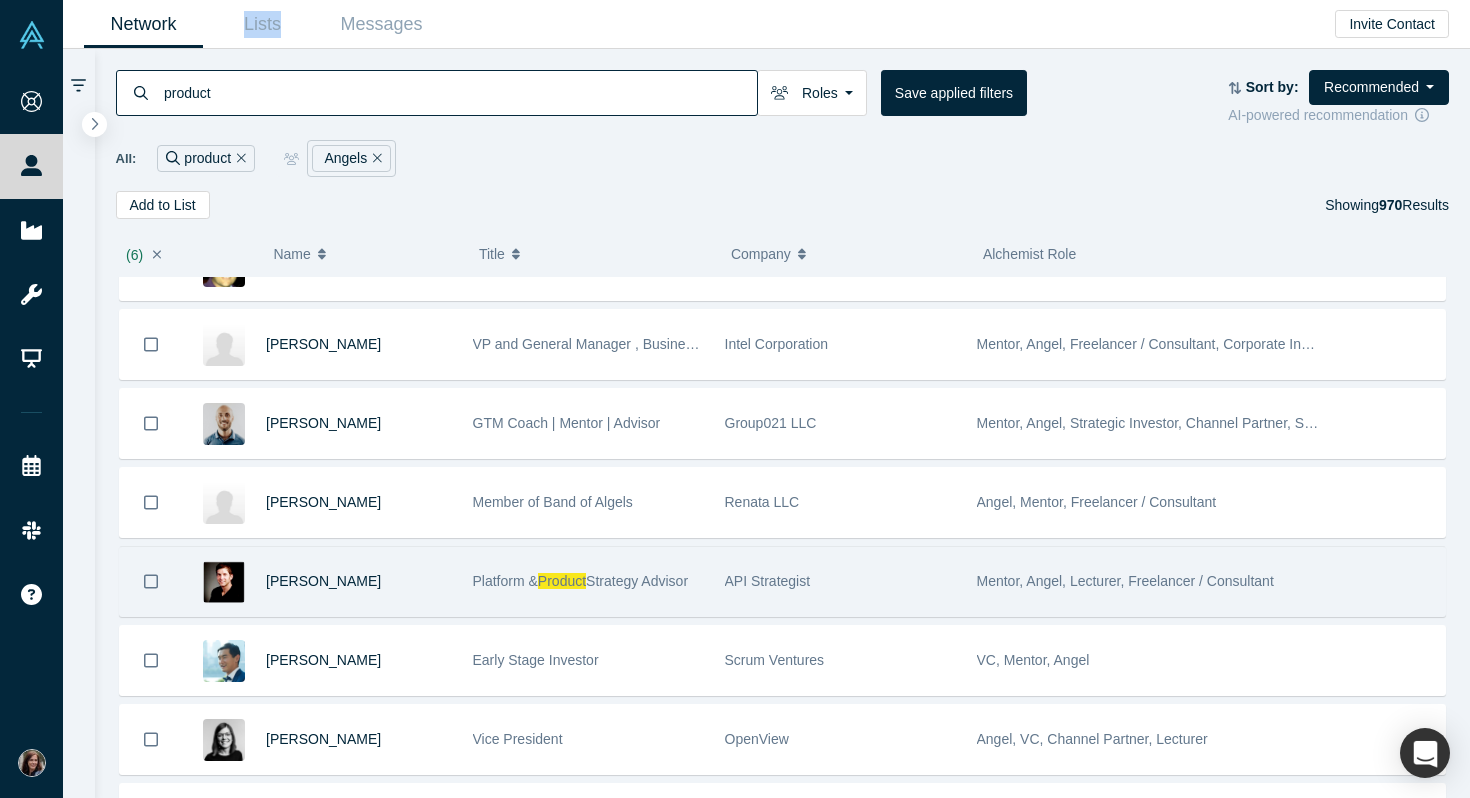 click 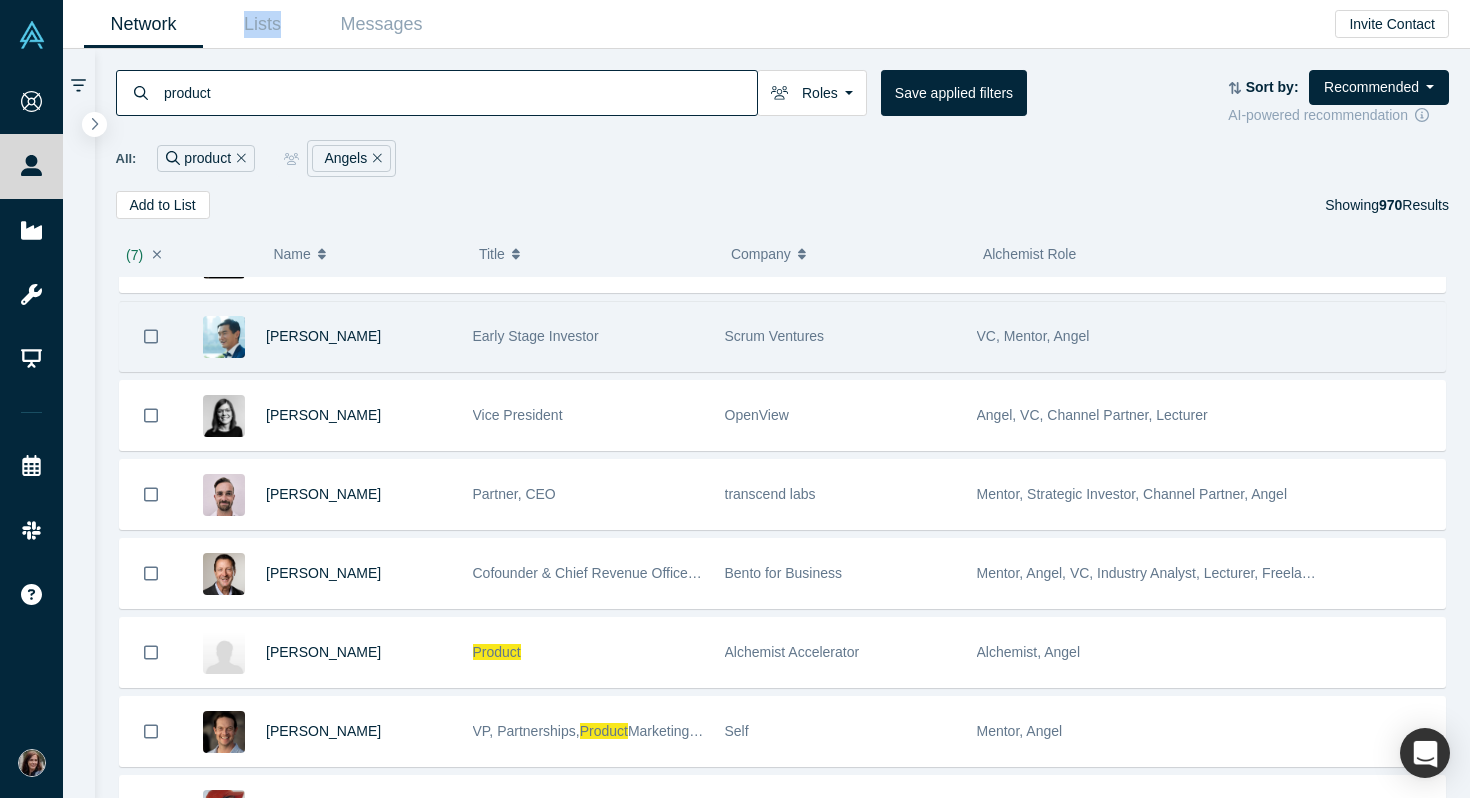scroll, scrollTop: 7574, scrollLeft: 0, axis: vertical 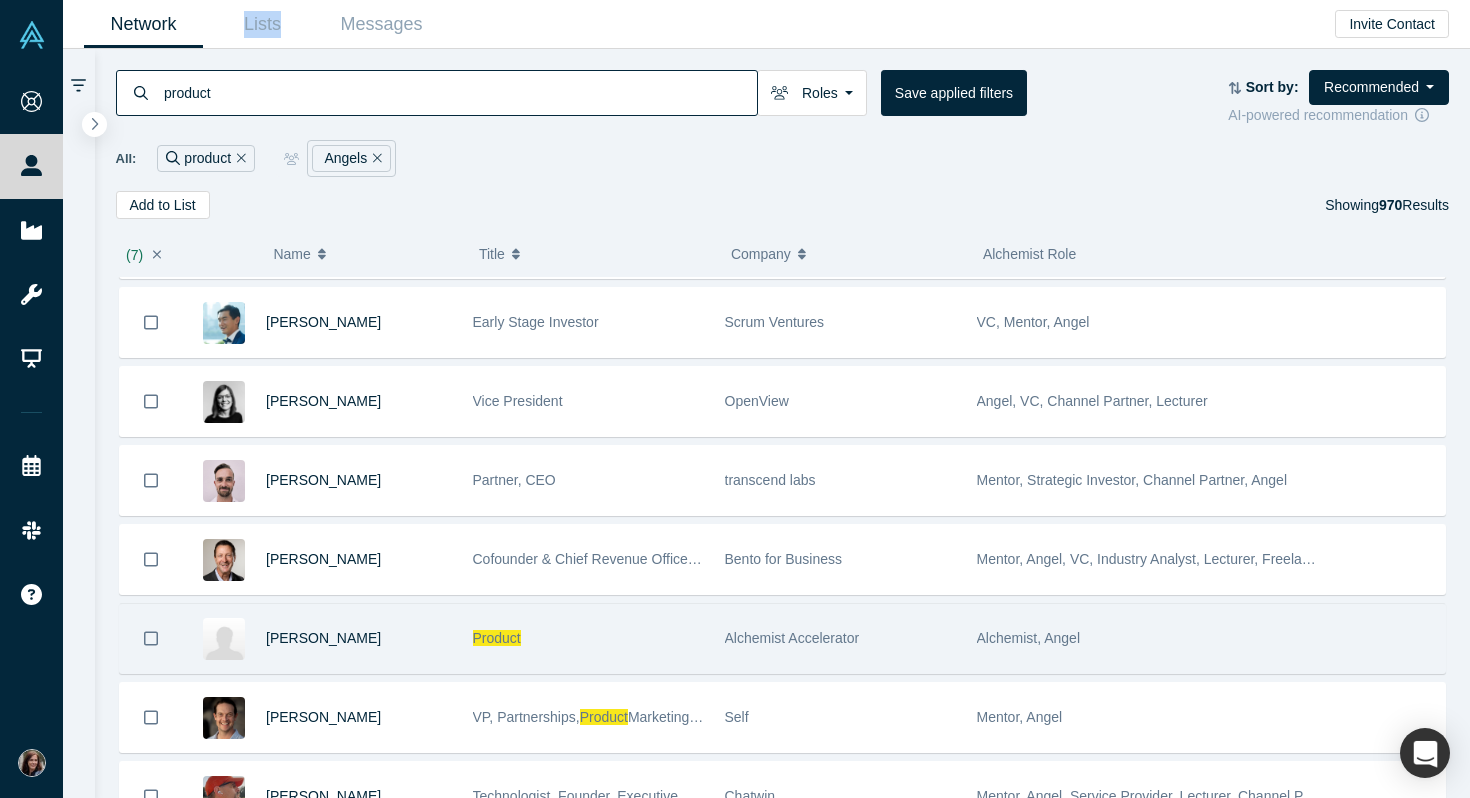 click 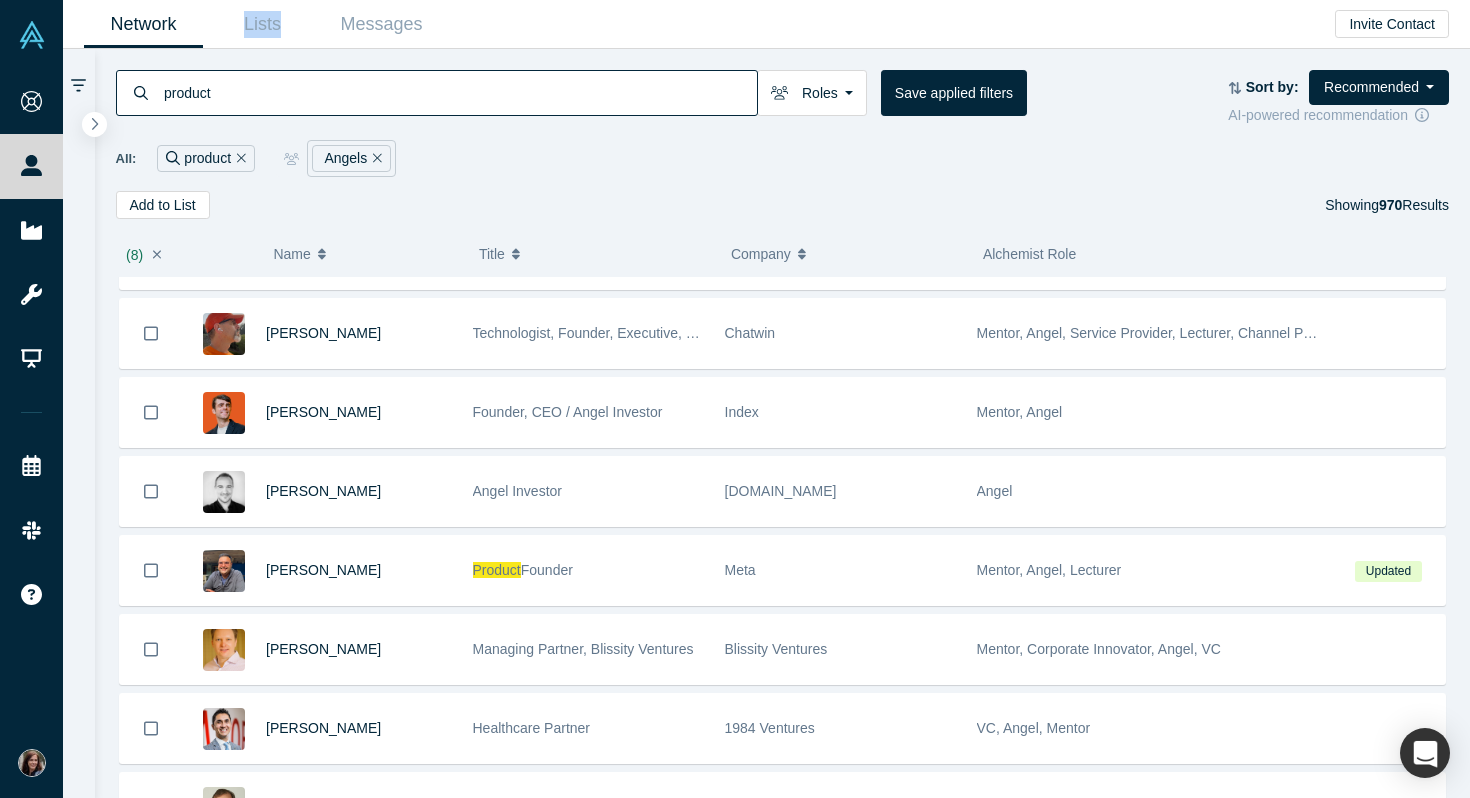scroll, scrollTop: 8040, scrollLeft: 0, axis: vertical 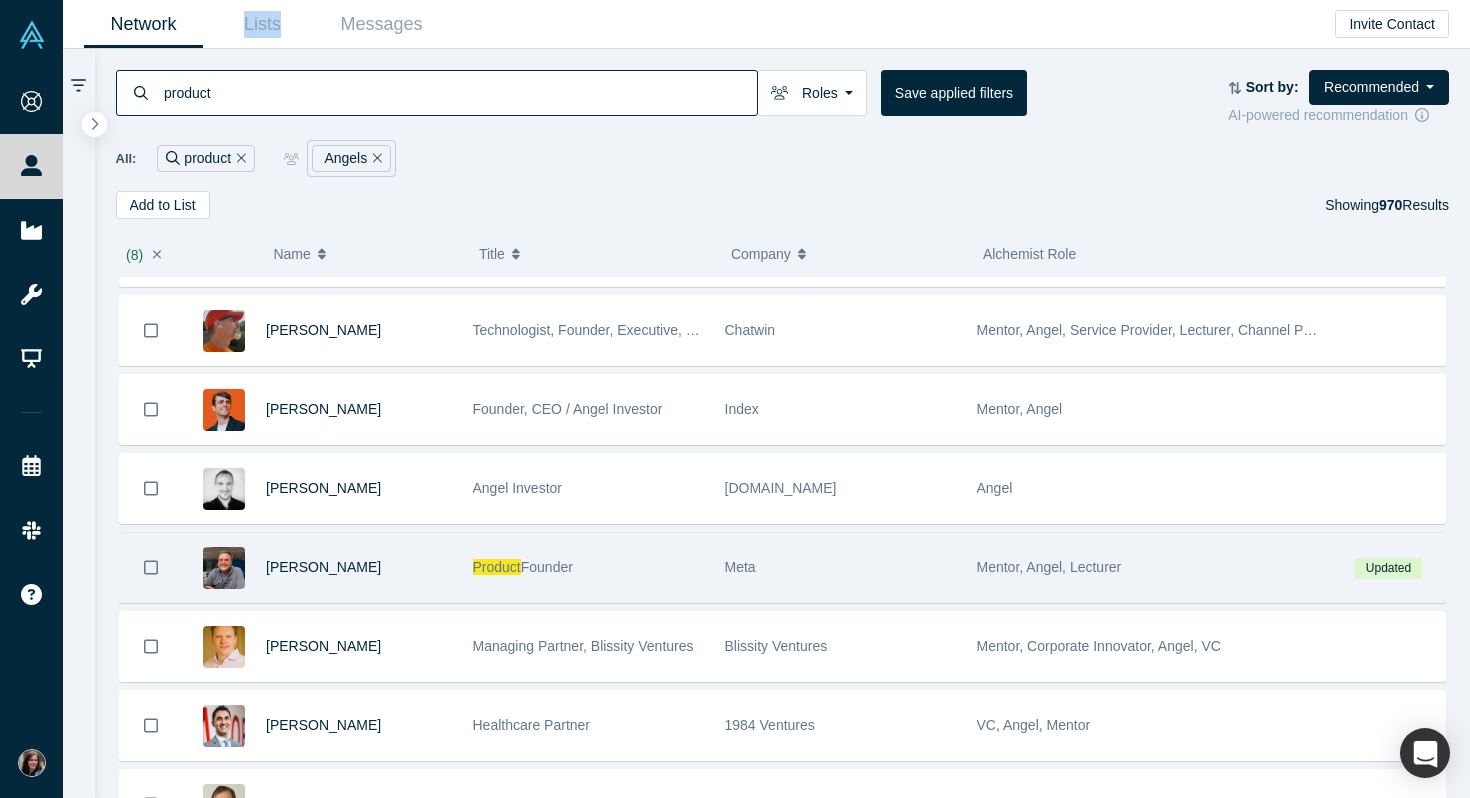 click 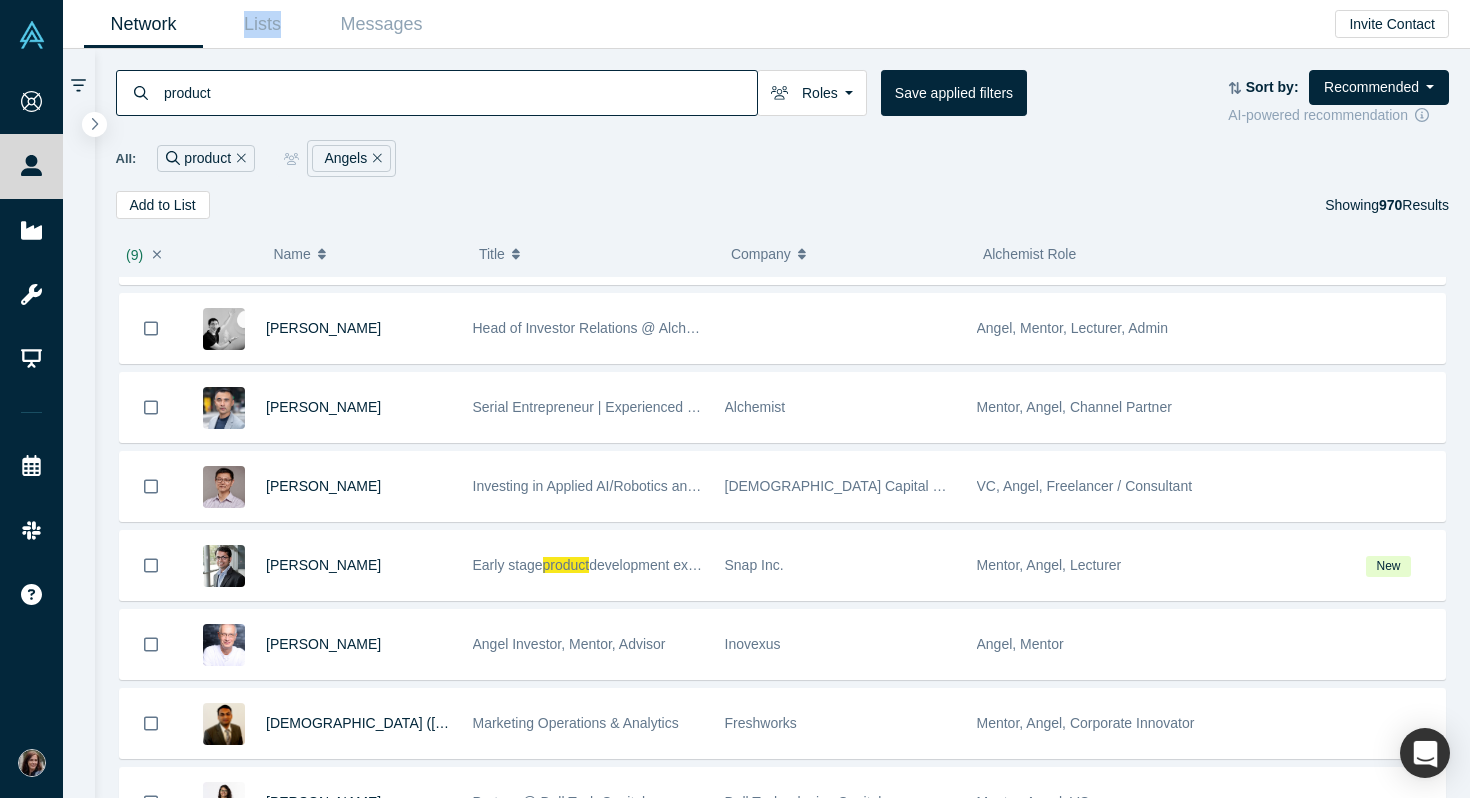 scroll, scrollTop: 8994, scrollLeft: 0, axis: vertical 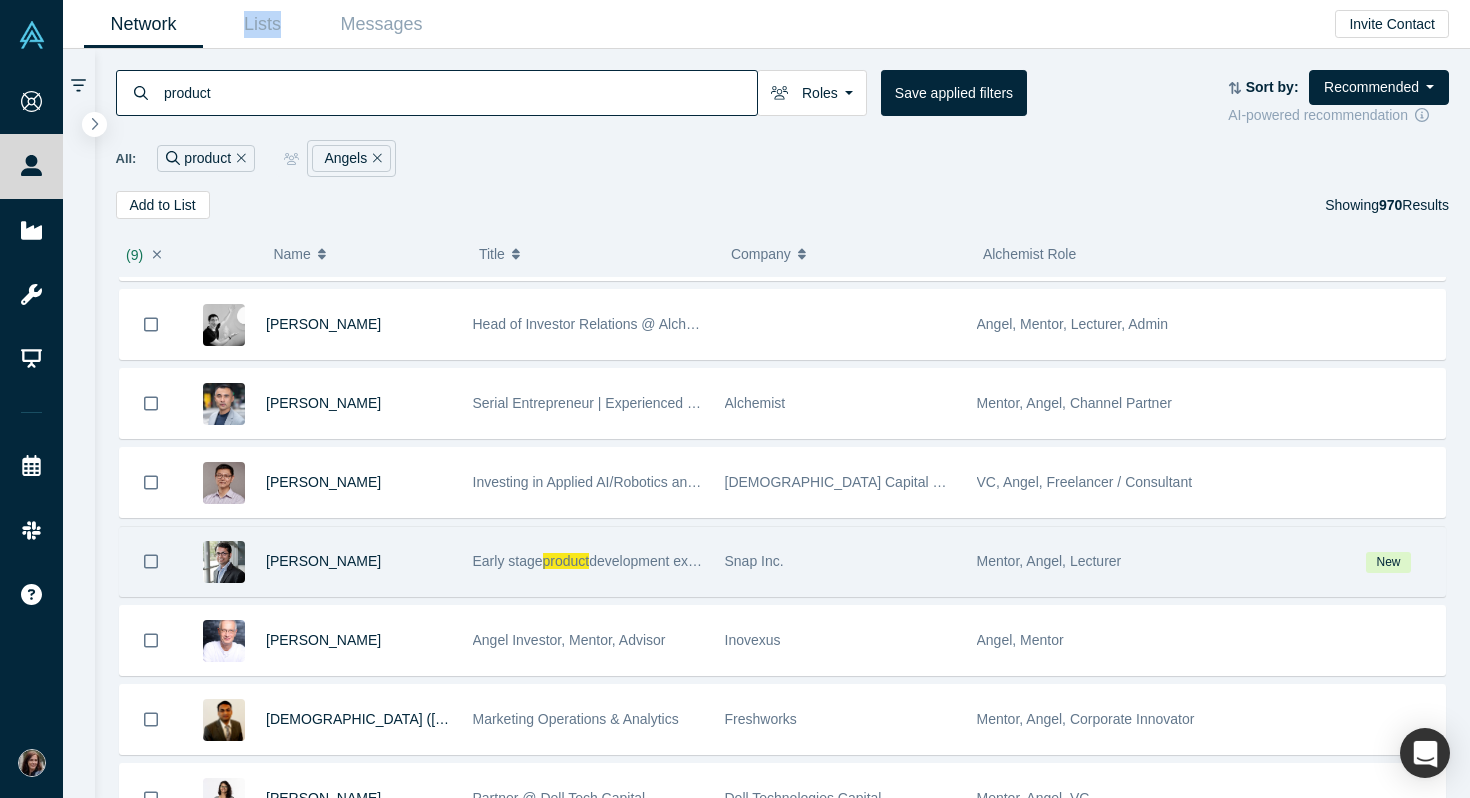click 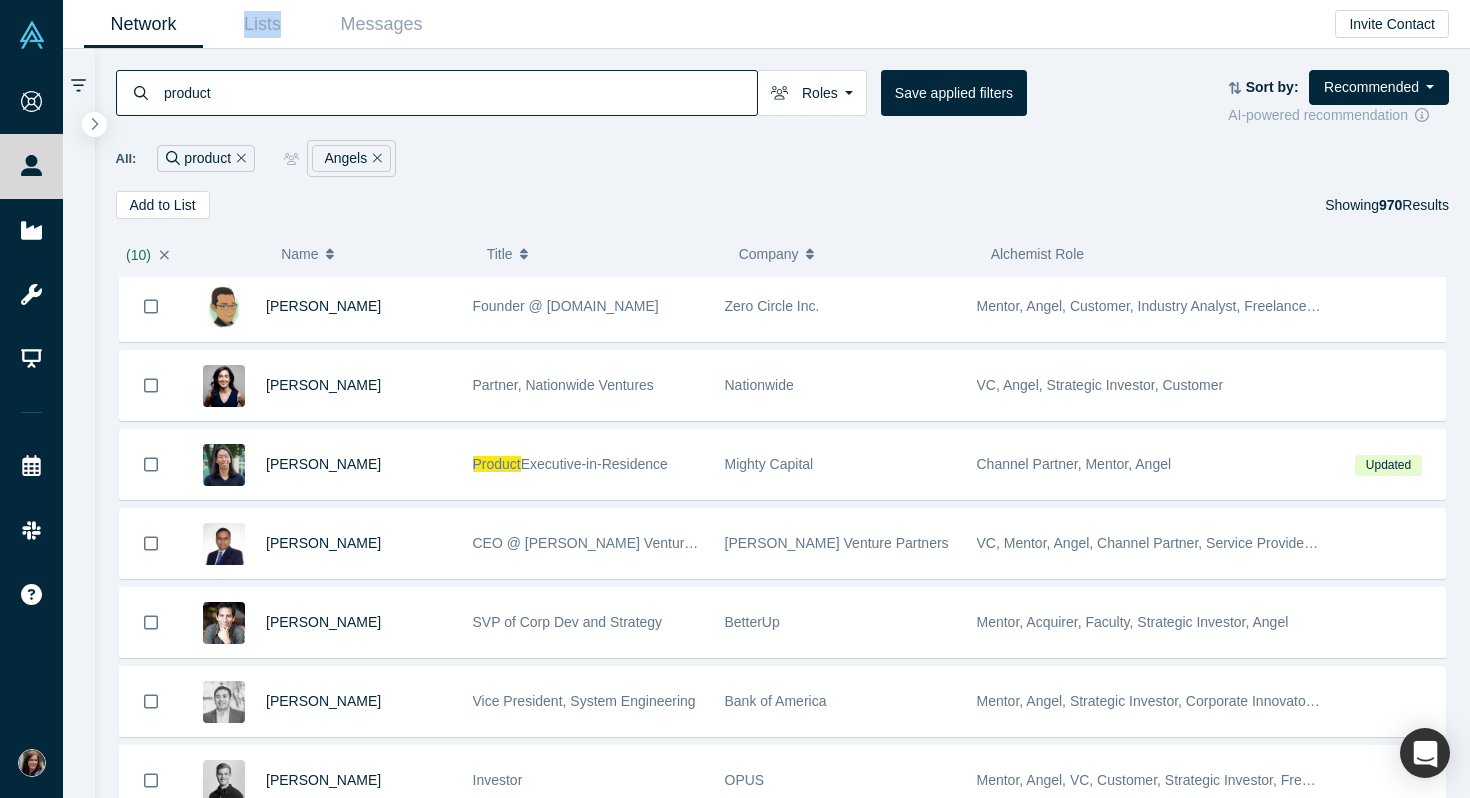 scroll, scrollTop: 10685, scrollLeft: 0, axis: vertical 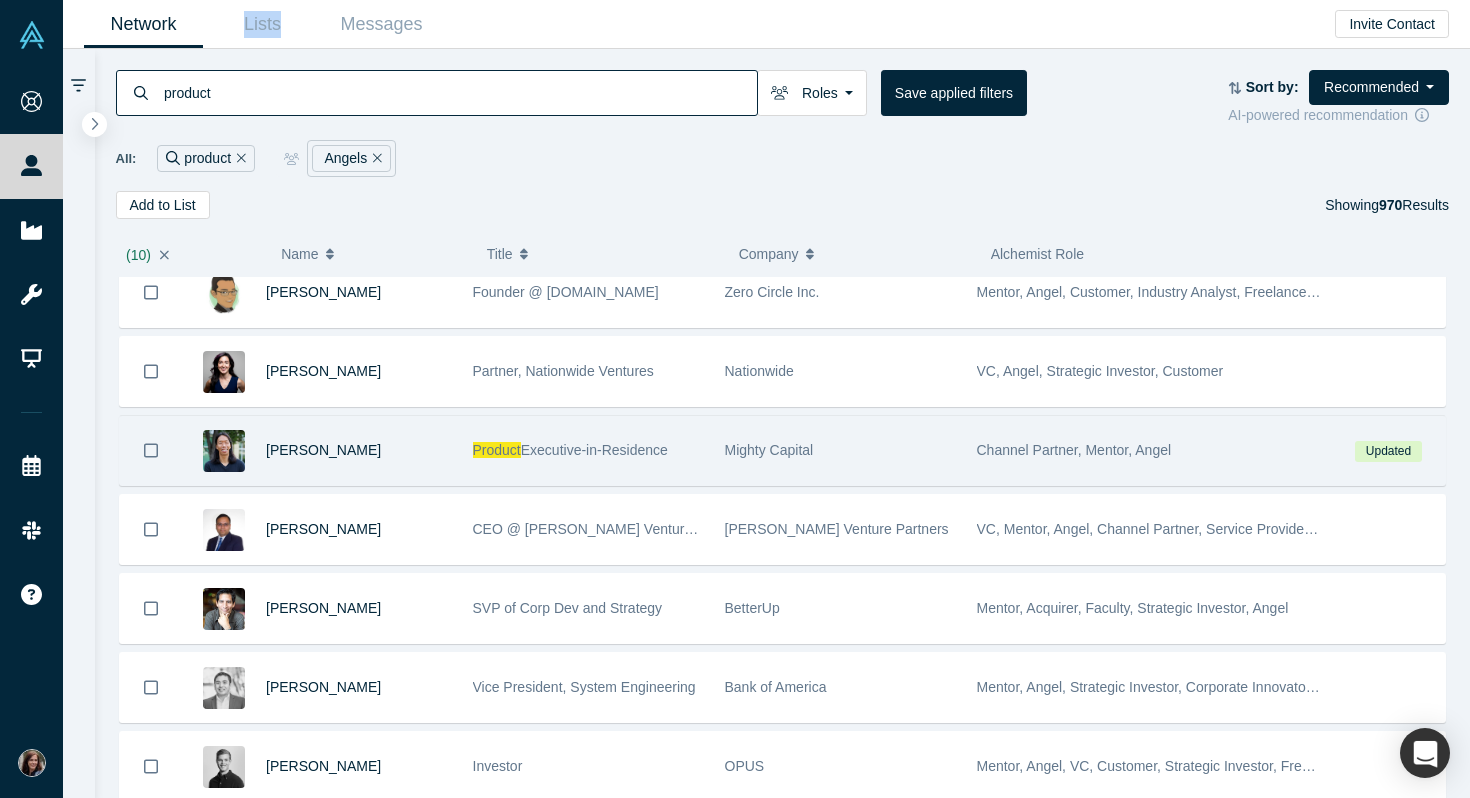 click 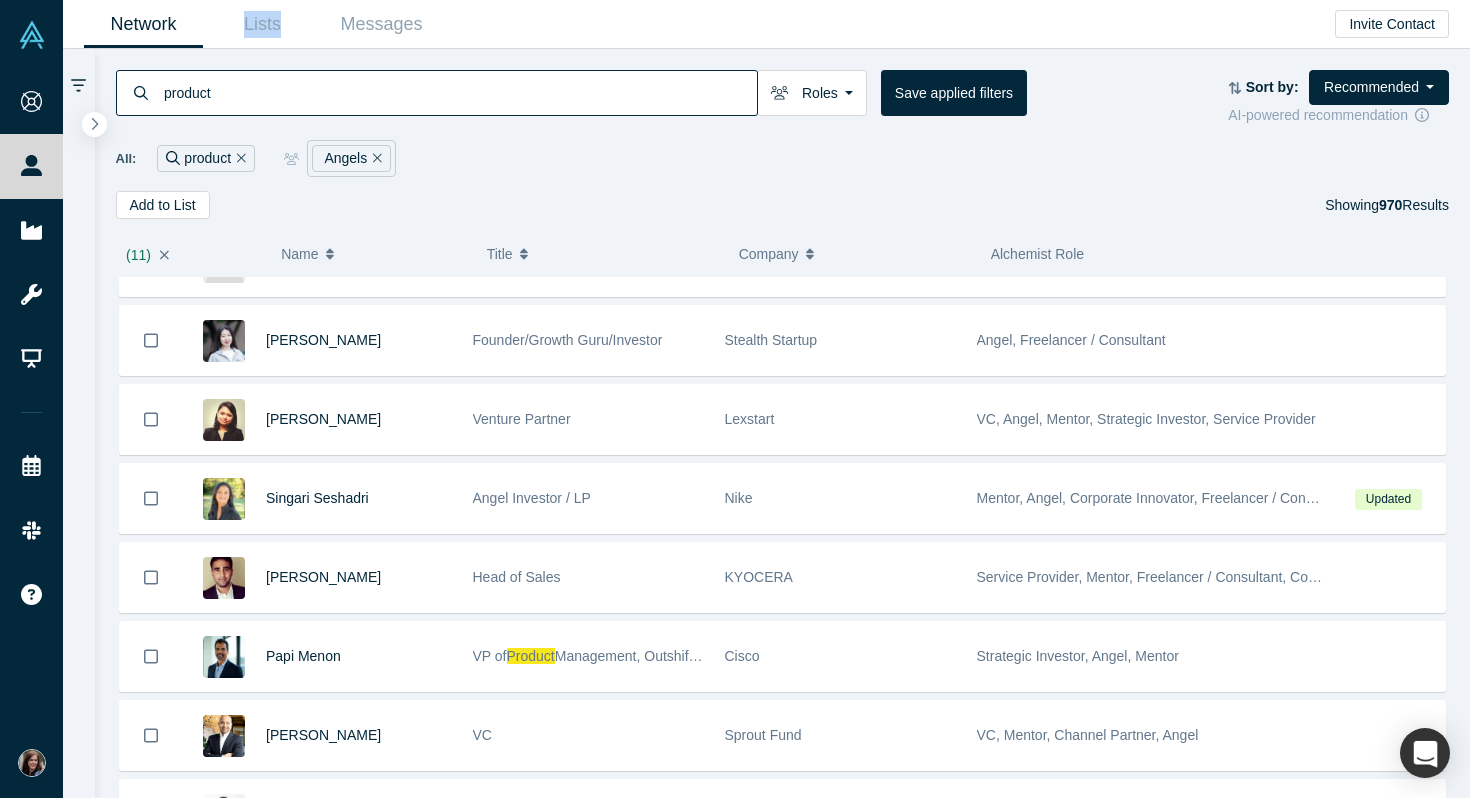 scroll, scrollTop: 13956, scrollLeft: 0, axis: vertical 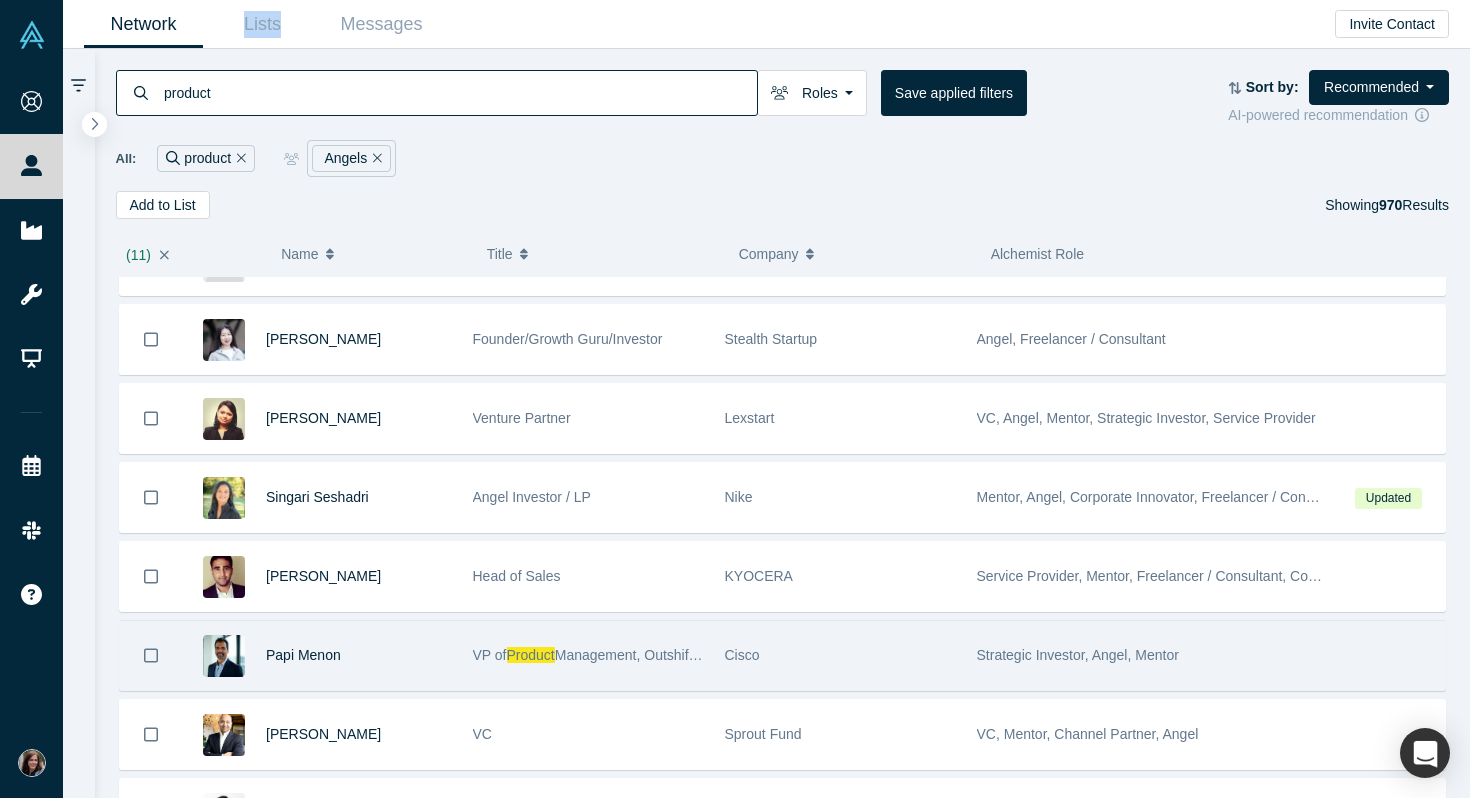 click 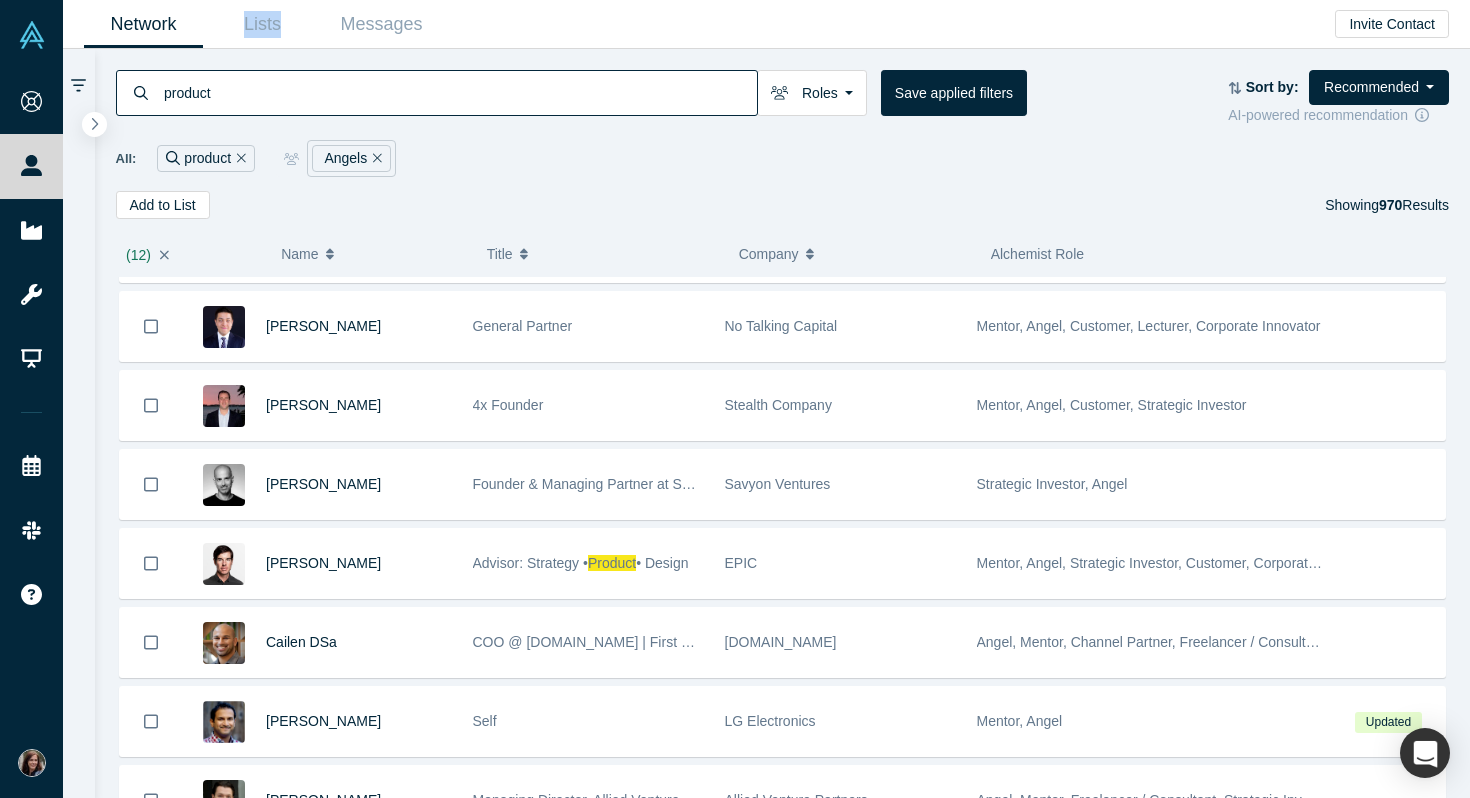 scroll, scrollTop: 14920, scrollLeft: 0, axis: vertical 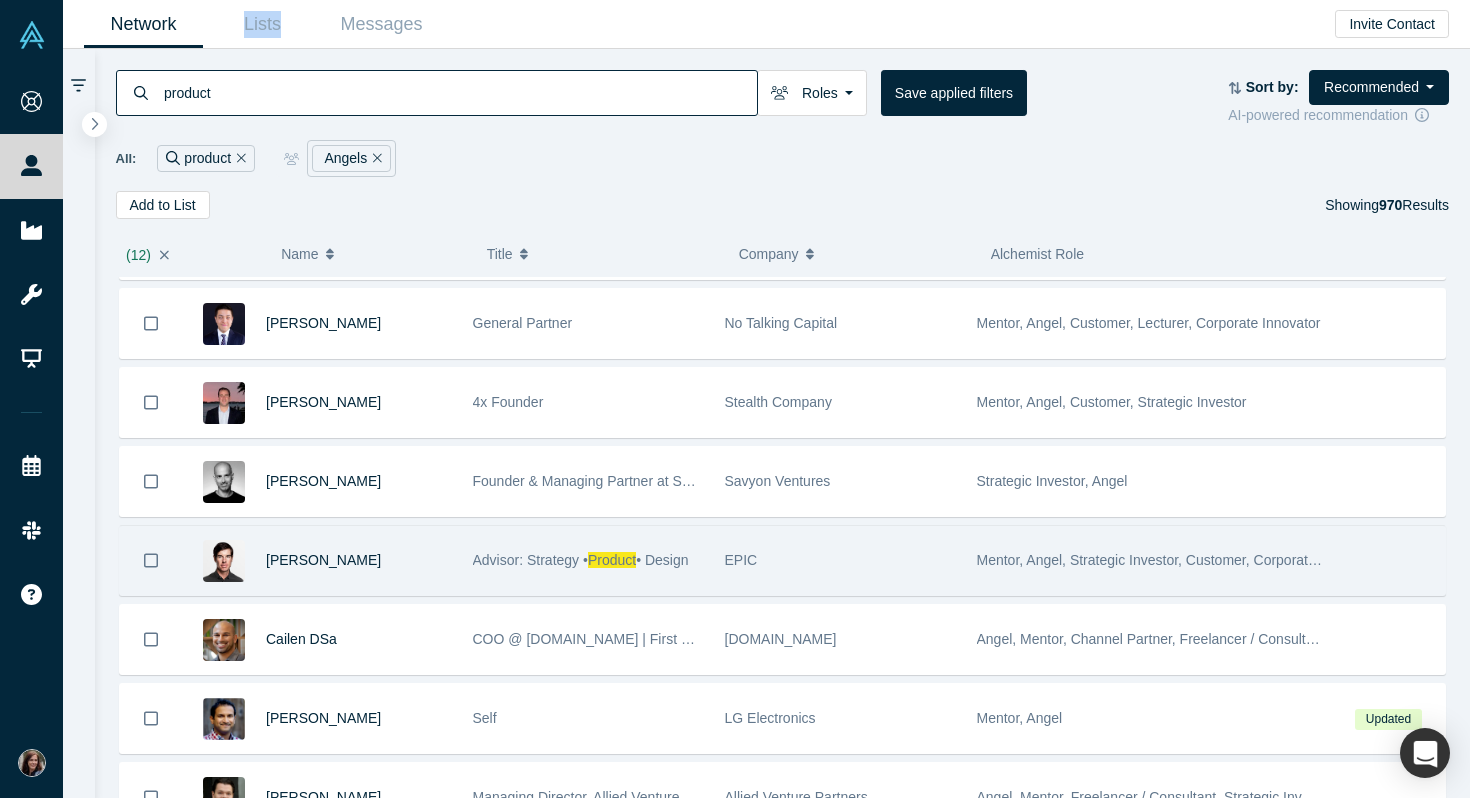 click 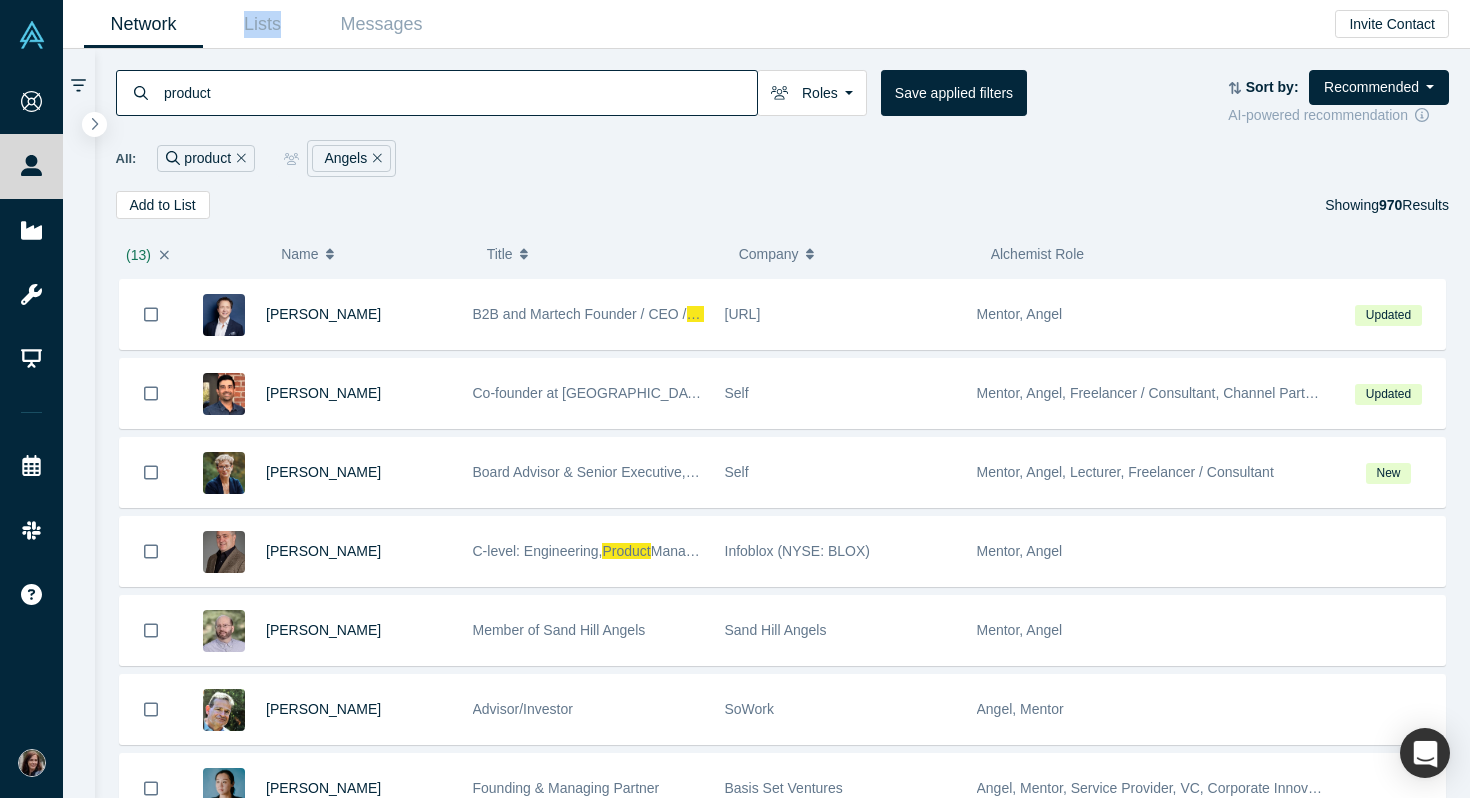 scroll, scrollTop: 15854, scrollLeft: 0, axis: vertical 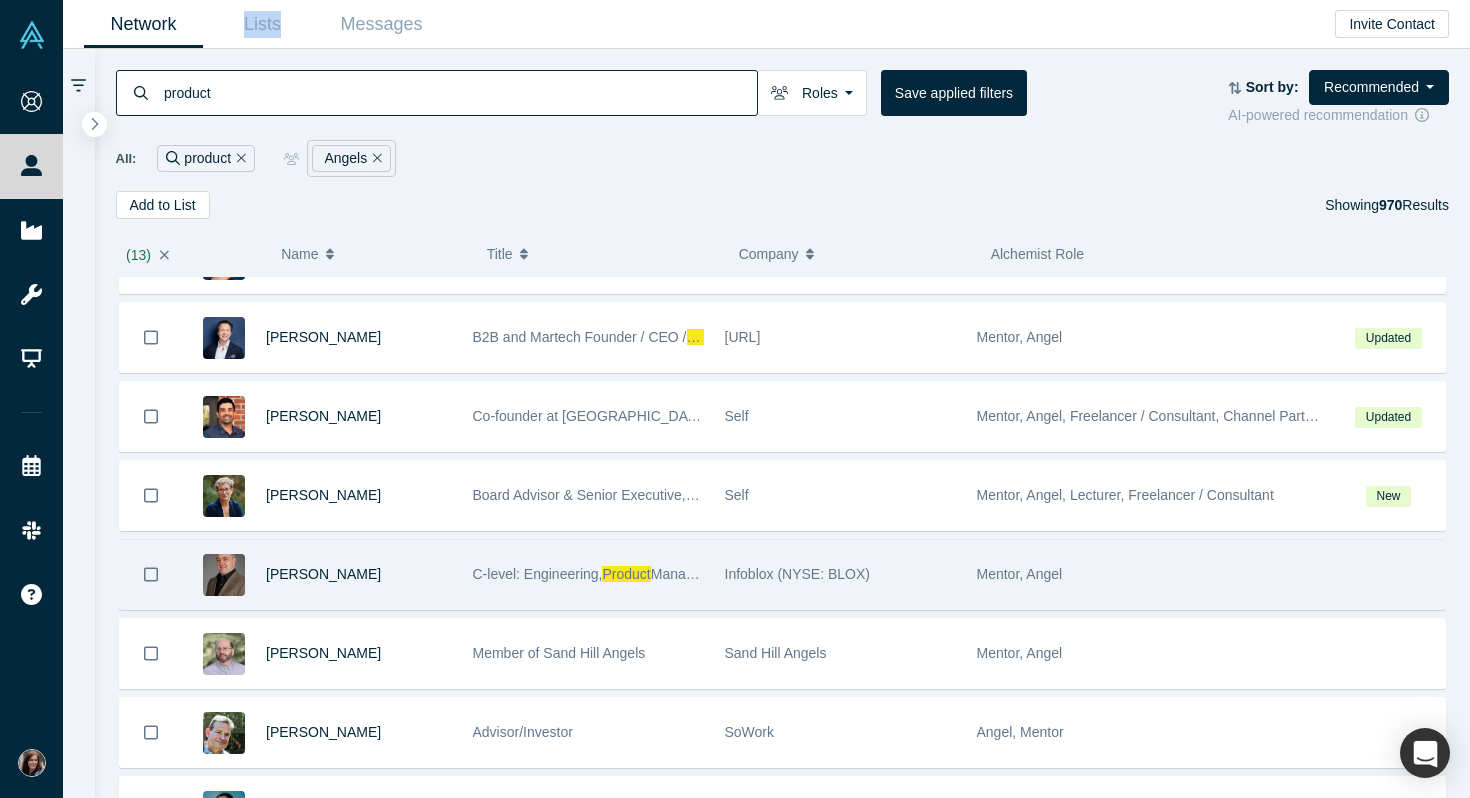 click 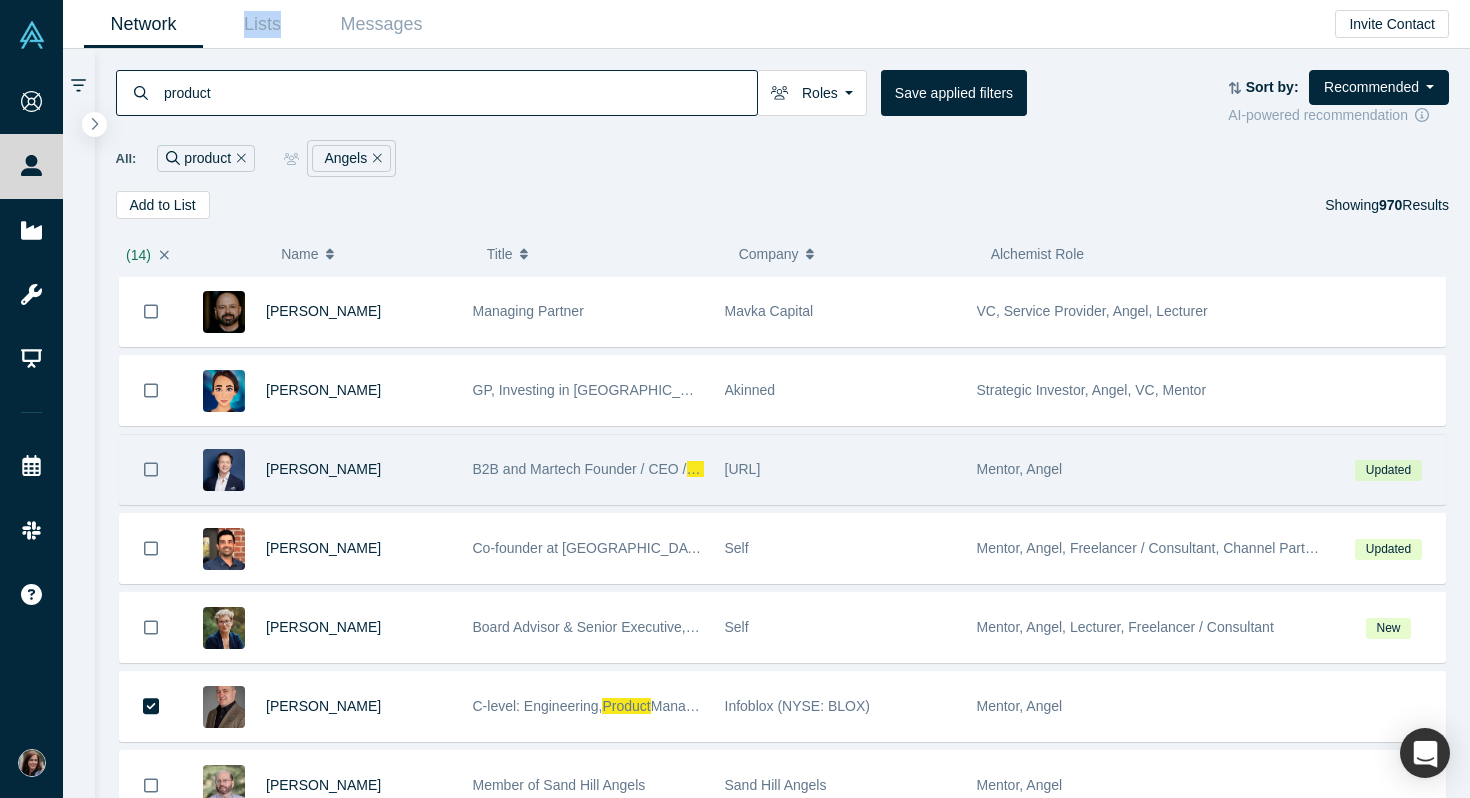scroll, scrollTop: 15719, scrollLeft: 0, axis: vertical 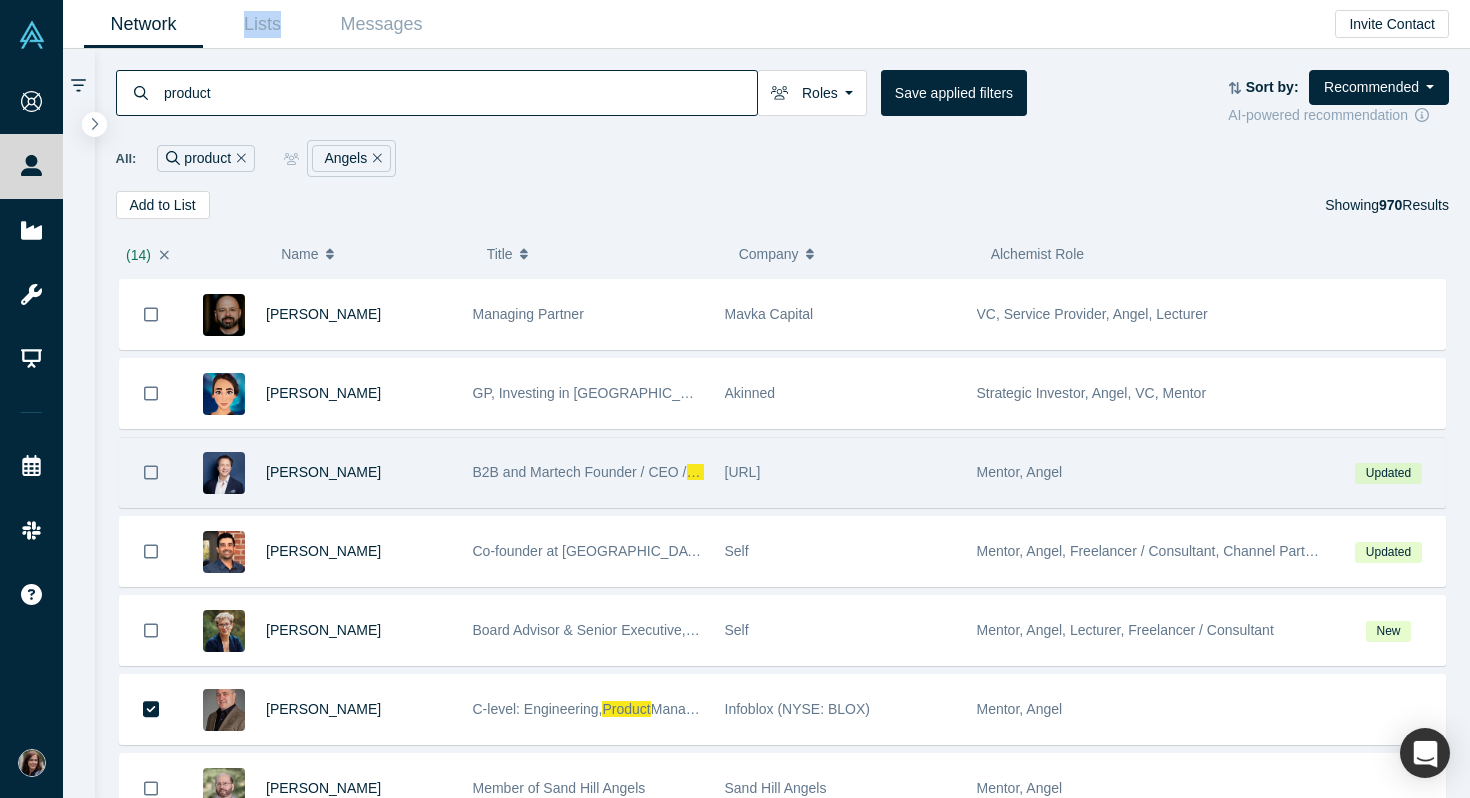 click 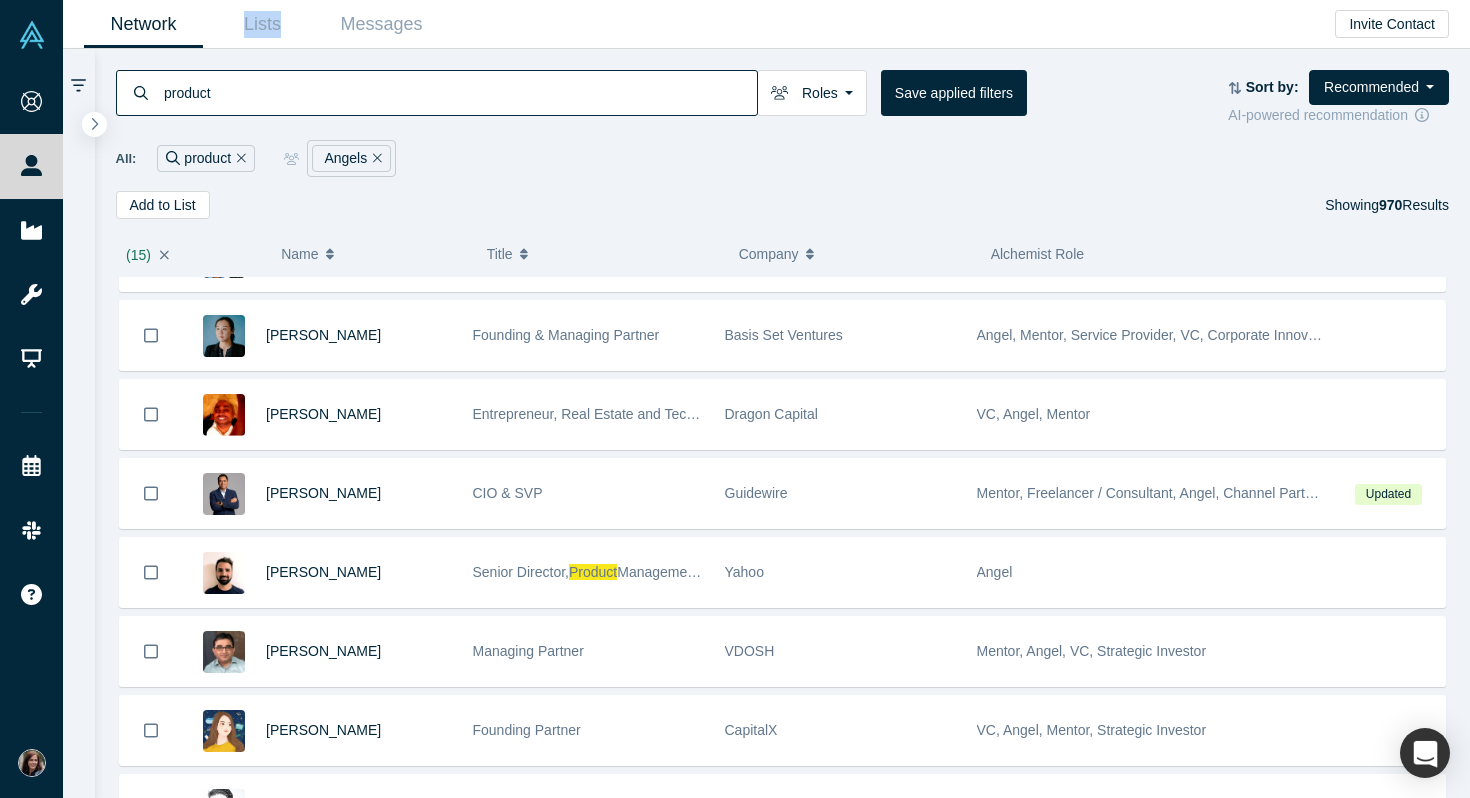 scroll, scrollTop: 16335, scrollLeft: 0, axis: vertical 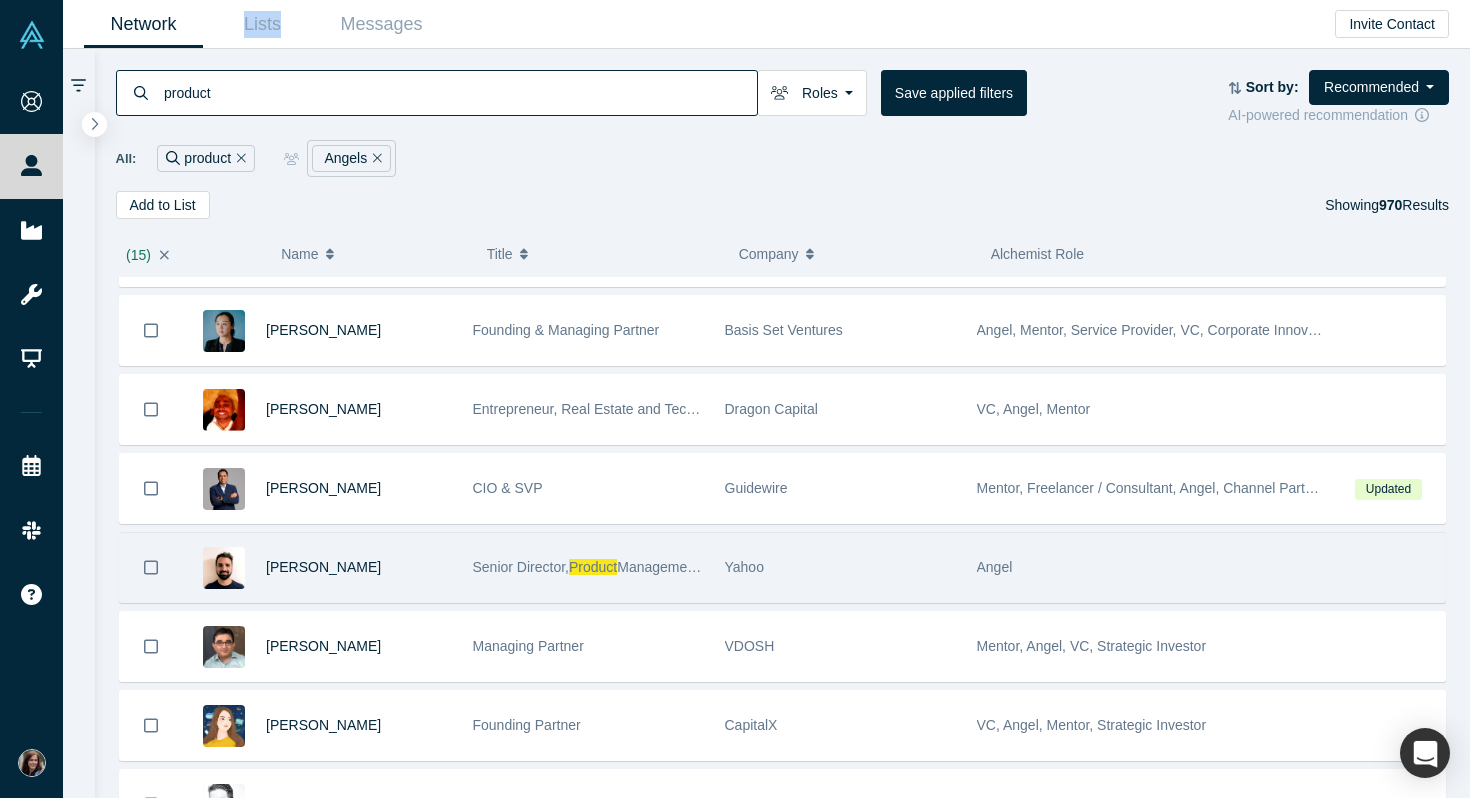 click 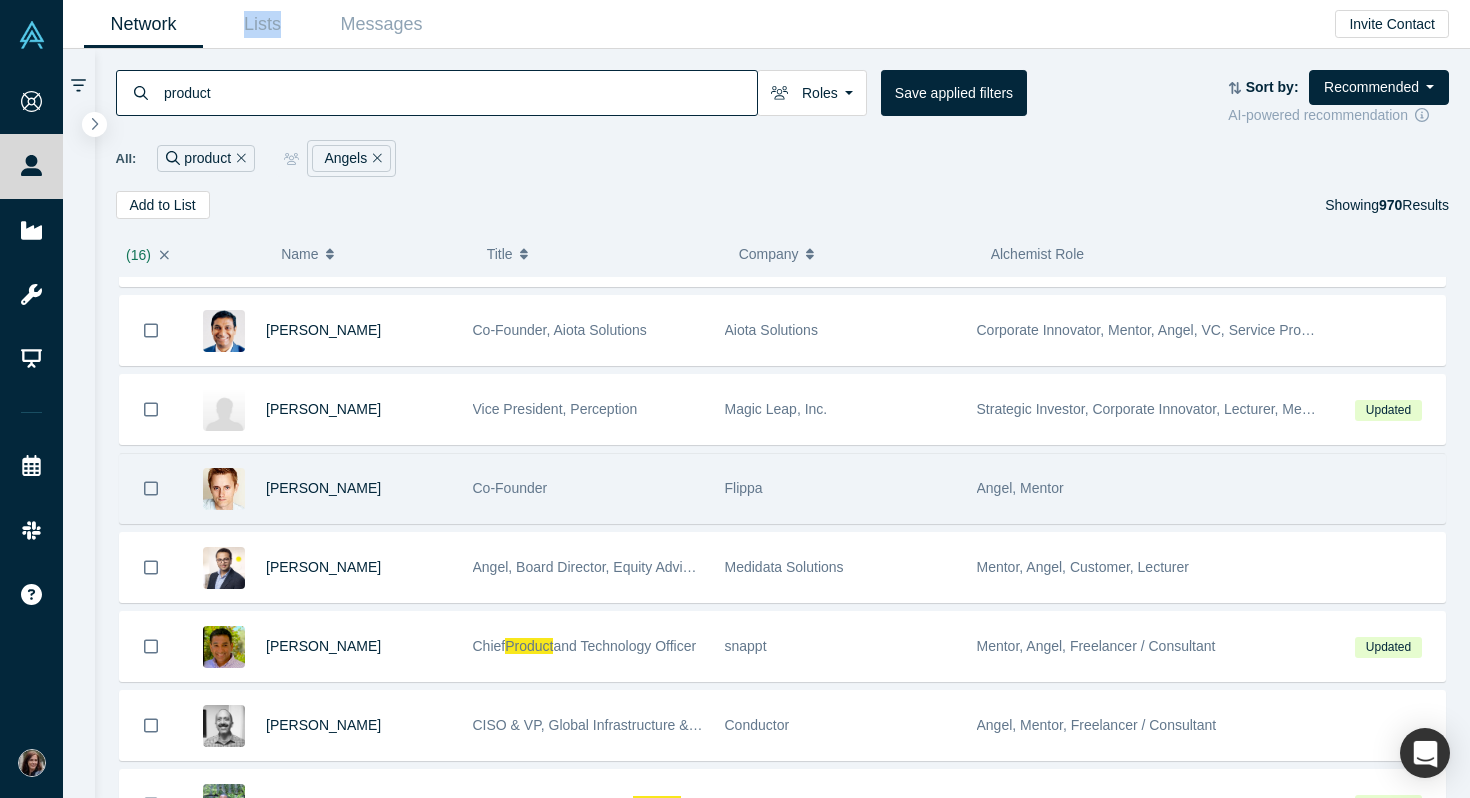 scroll, scrollTop: 18004, scrollLeft: 0, axis: vertical 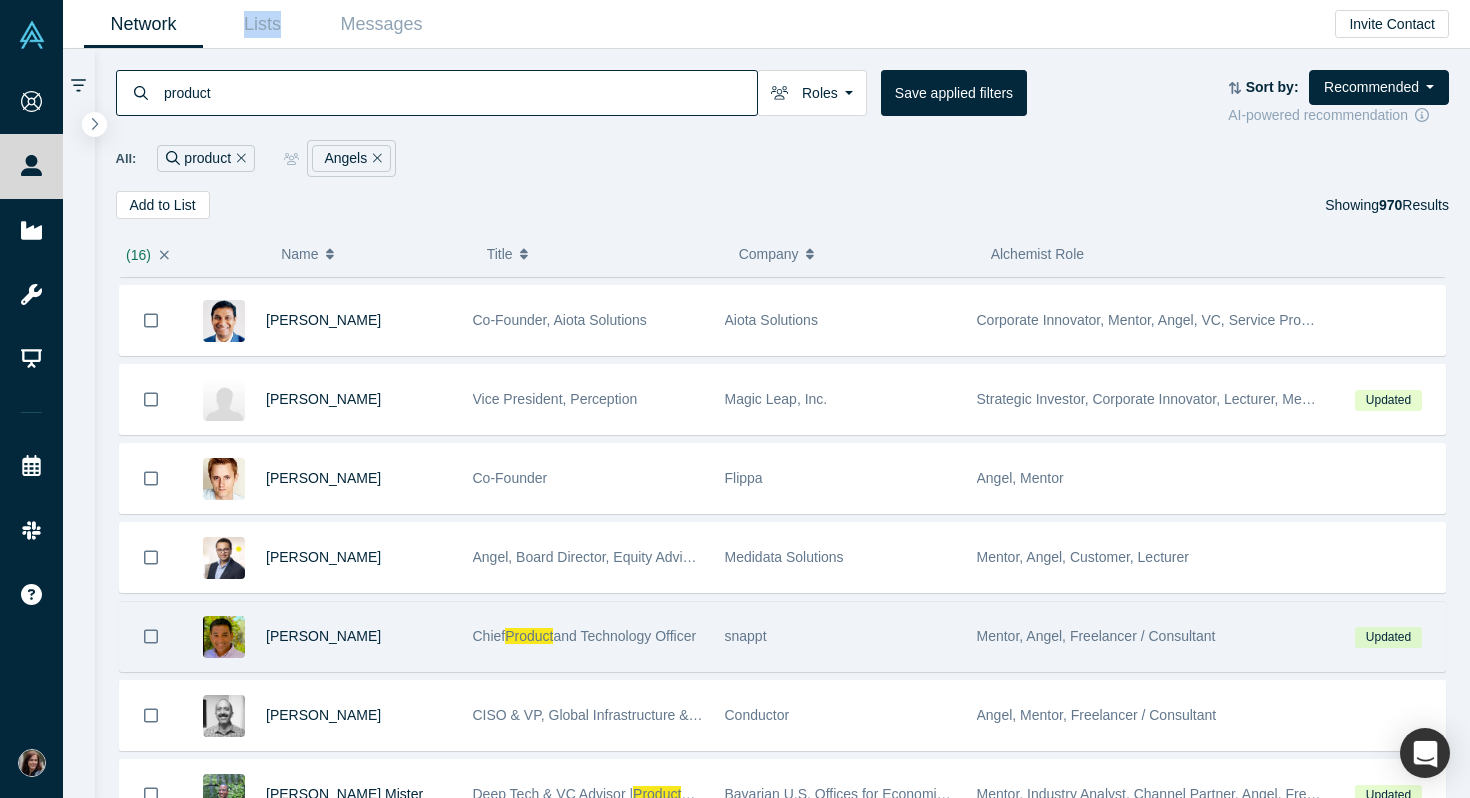 click 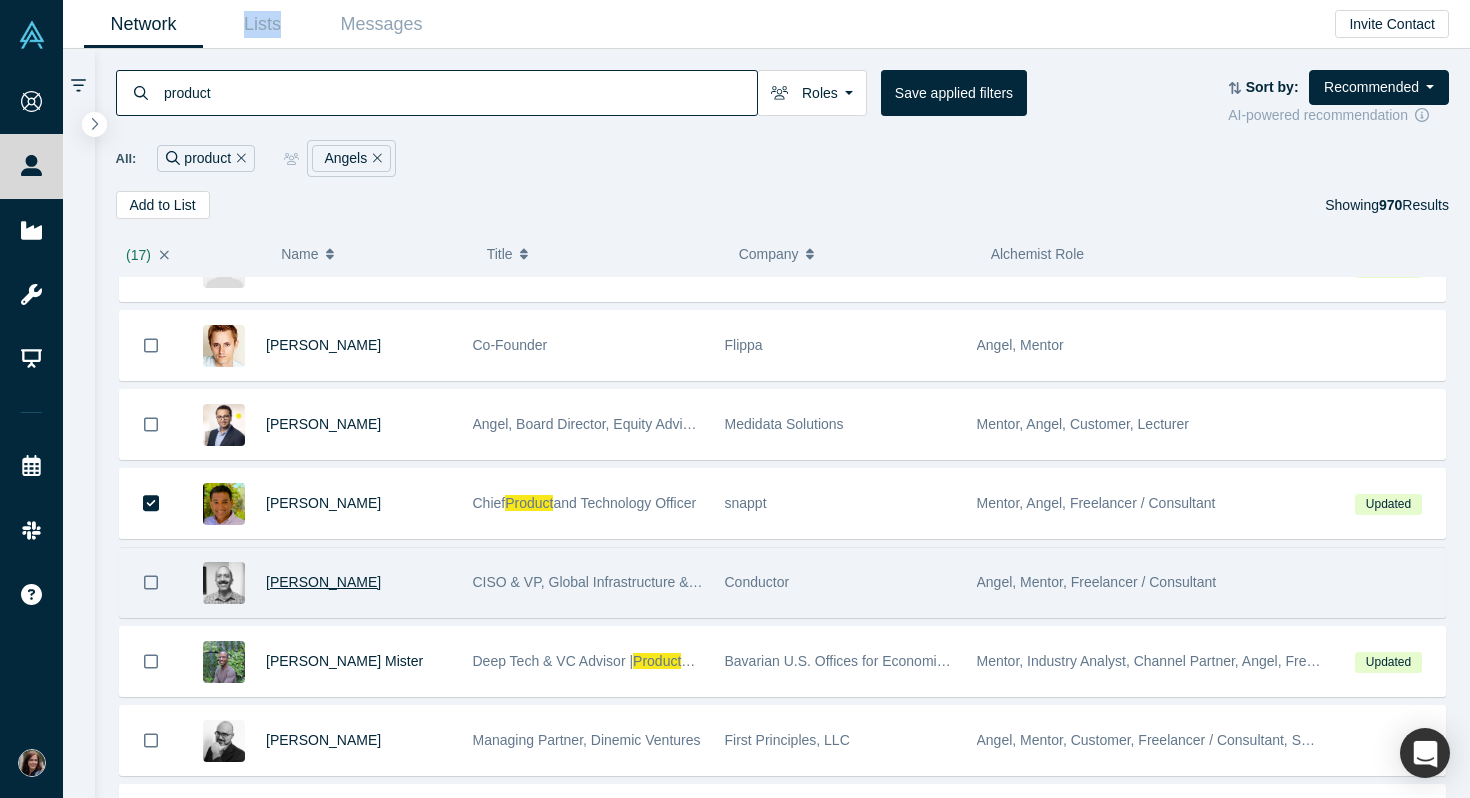 scroll, scrollTop: 18145, scrollLeft: 0, axis: vertical 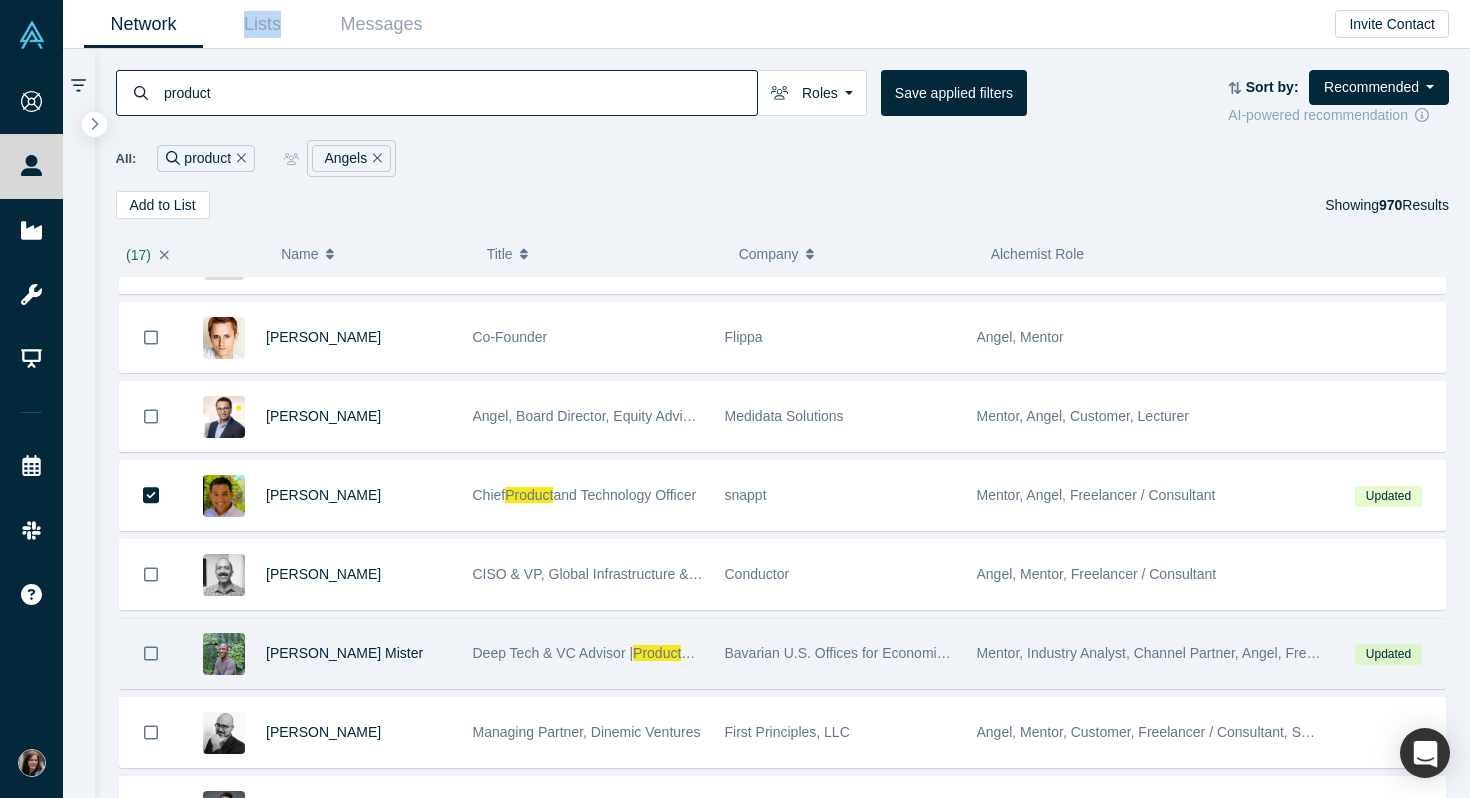 click at bounding box center (151, 653) 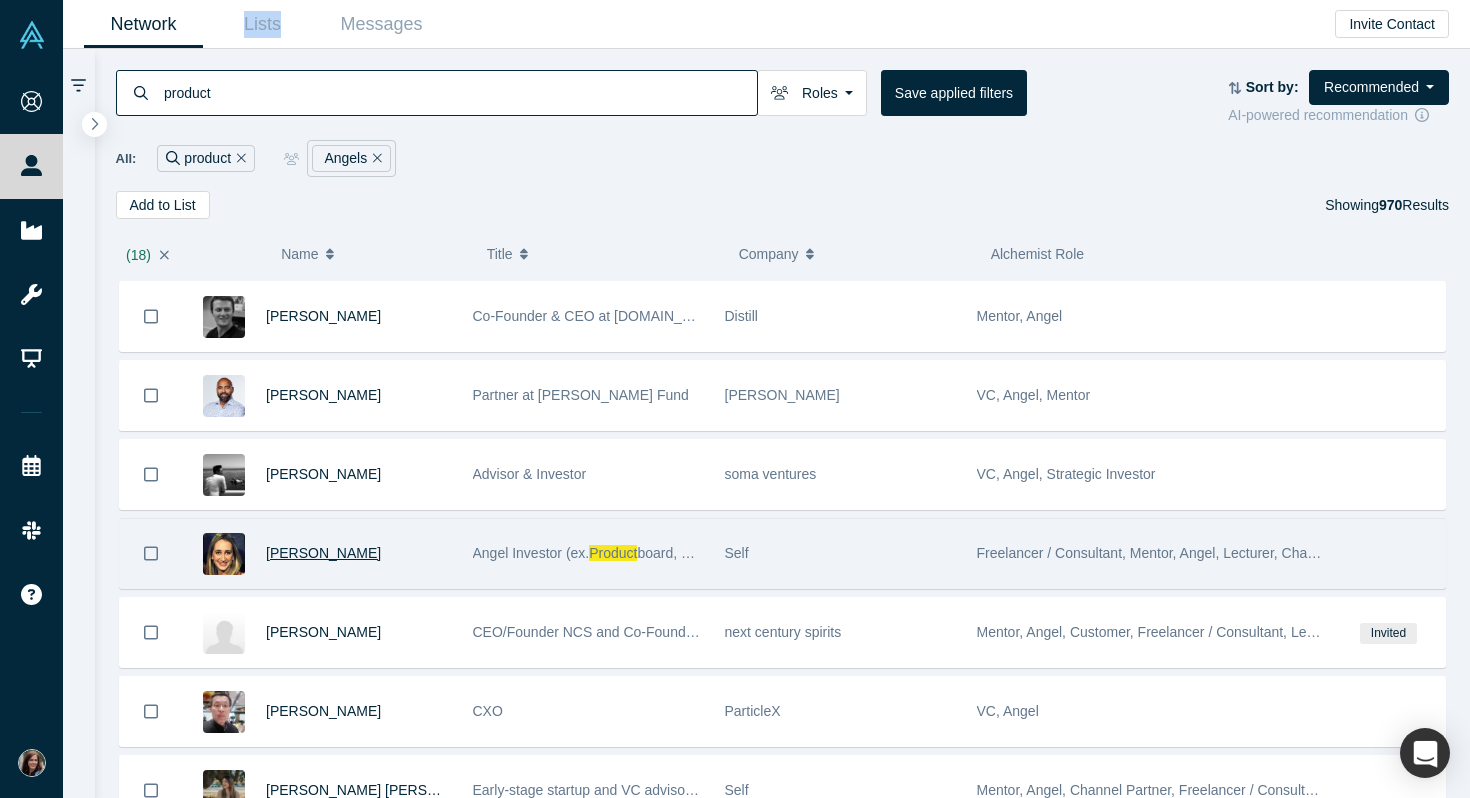 scroll, scrollTop: 18725, scrollLeft: 0, axis: vertical 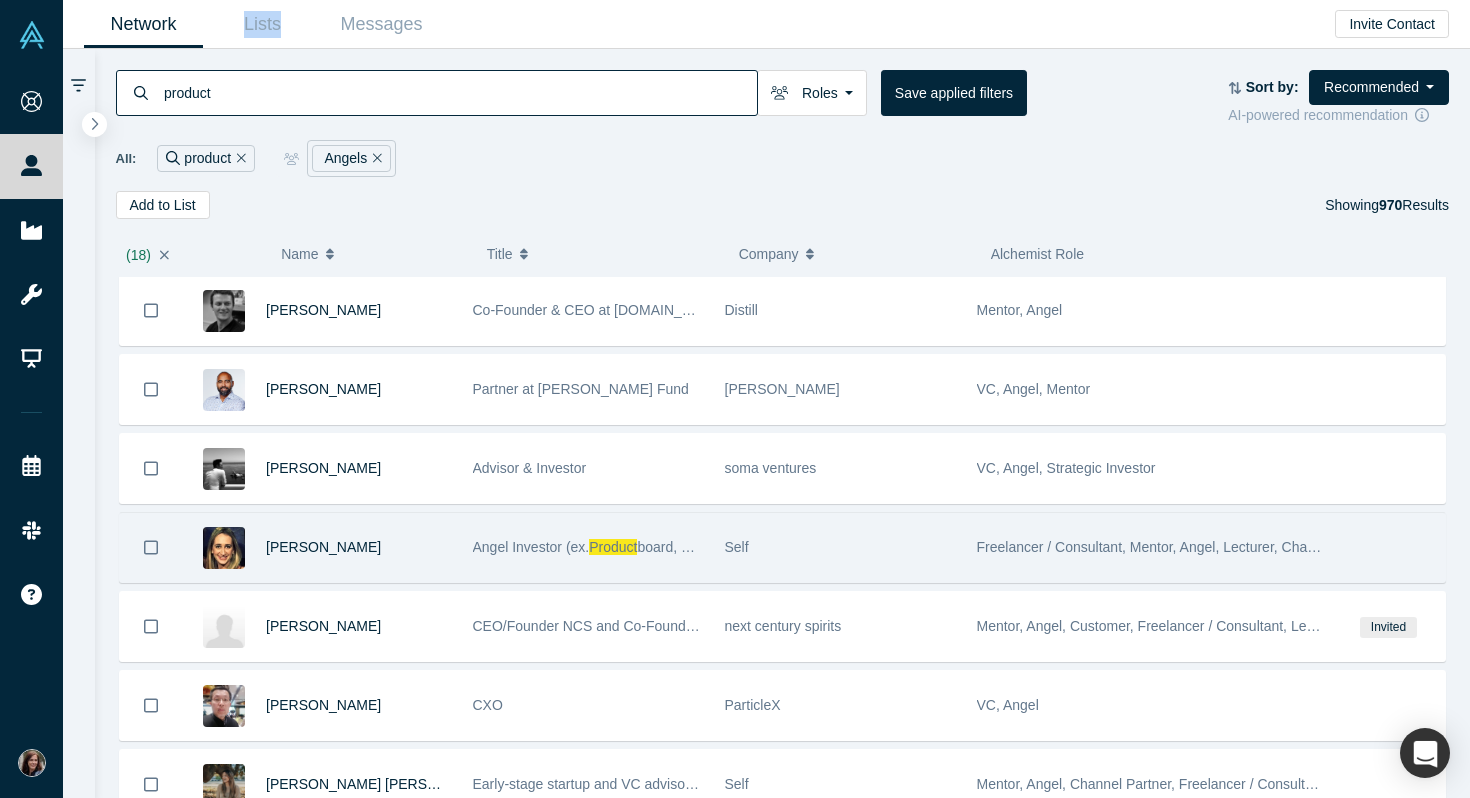 click 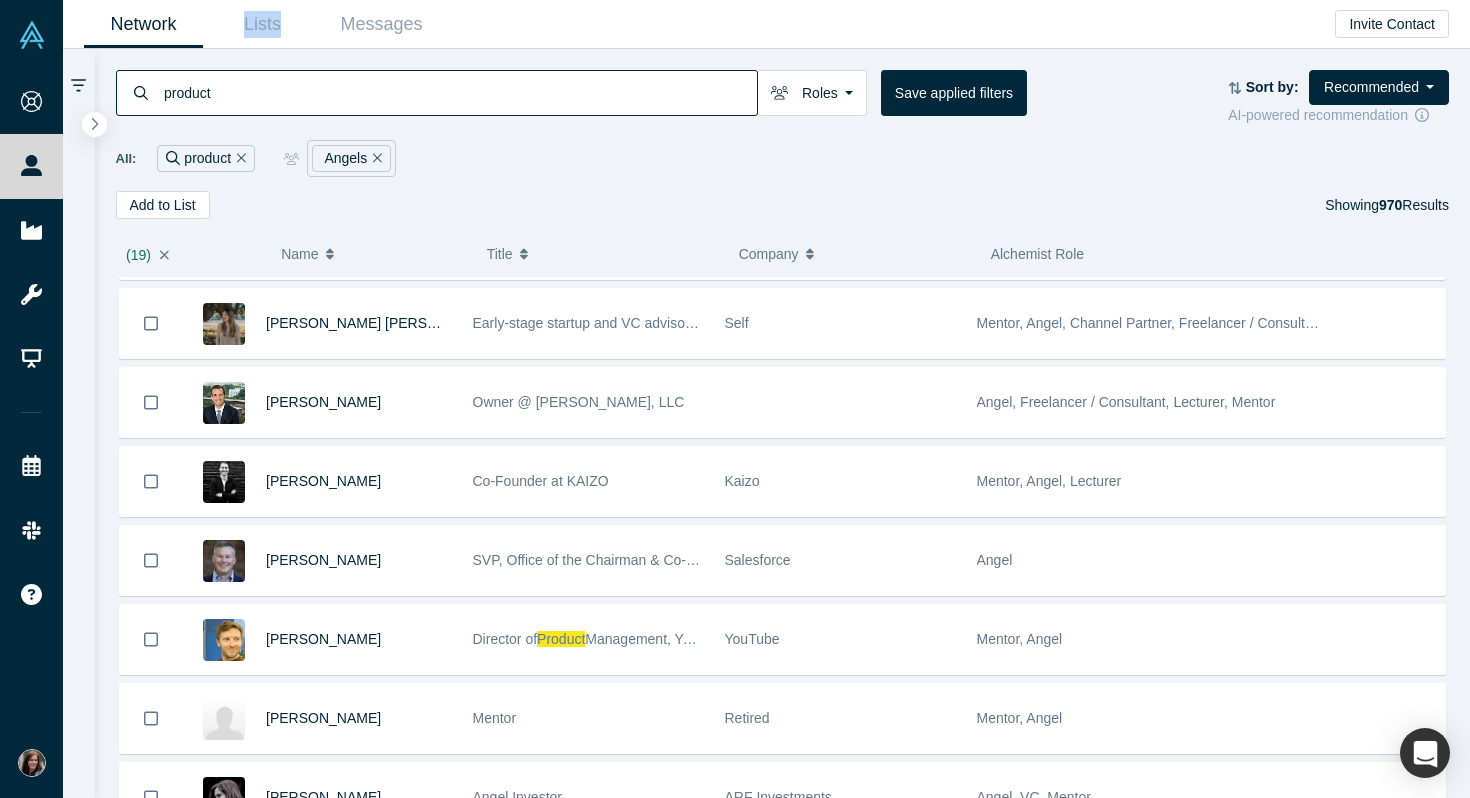 scroll, scrollTop: 19192, scrollLeft: 0, axis: vertical 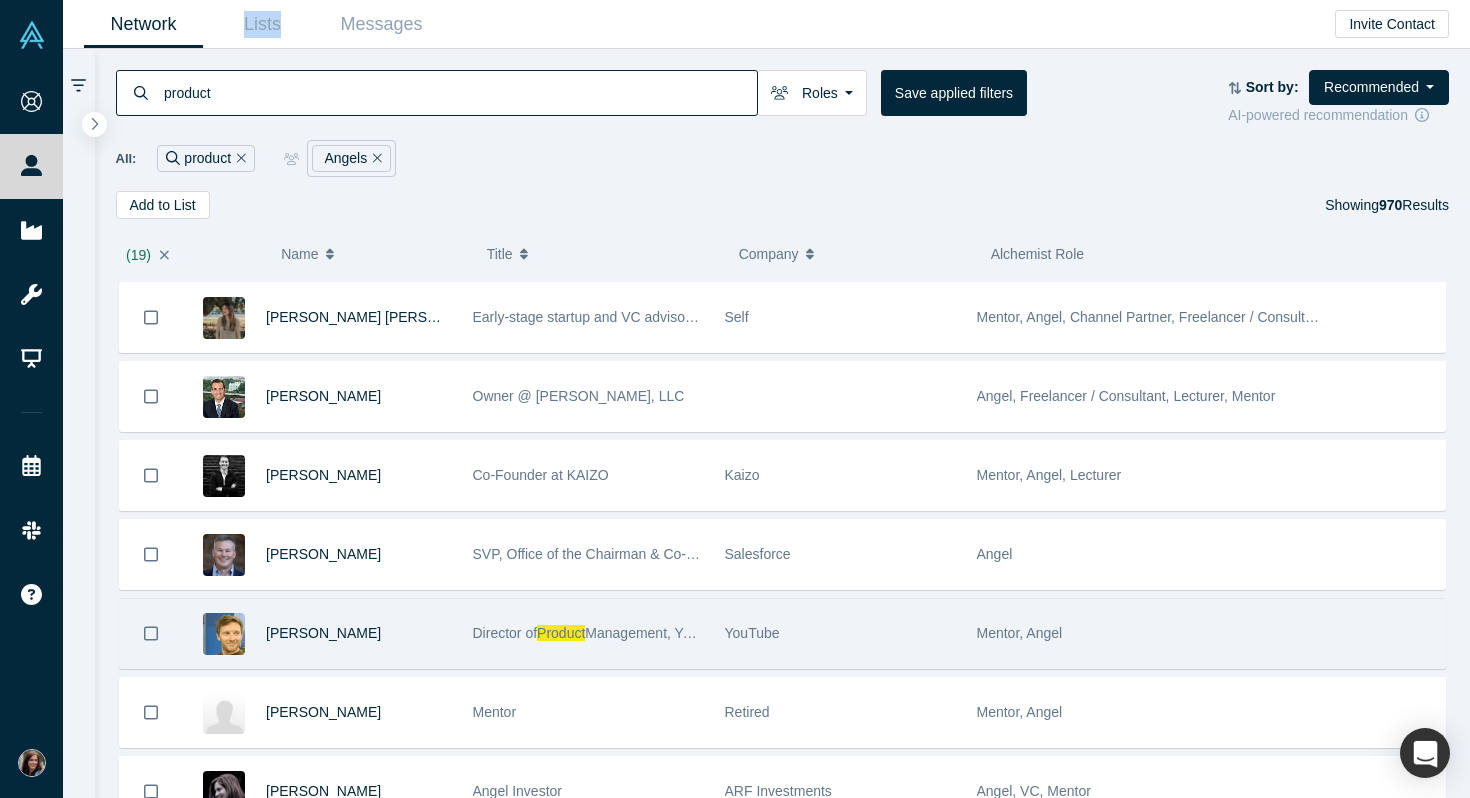 click 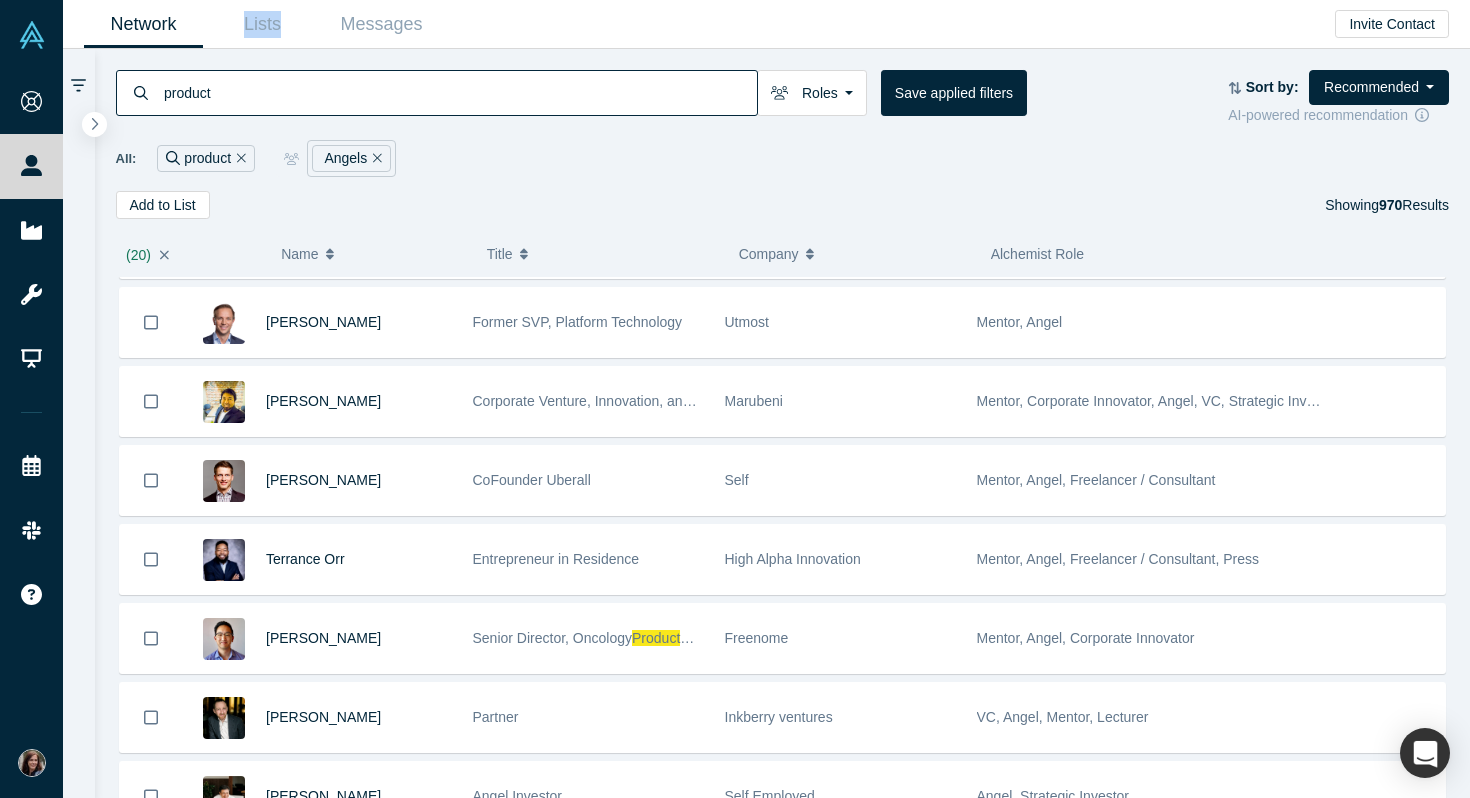 scroll, scrollTop: 21023, scrollLeft: 0, axis: vertical 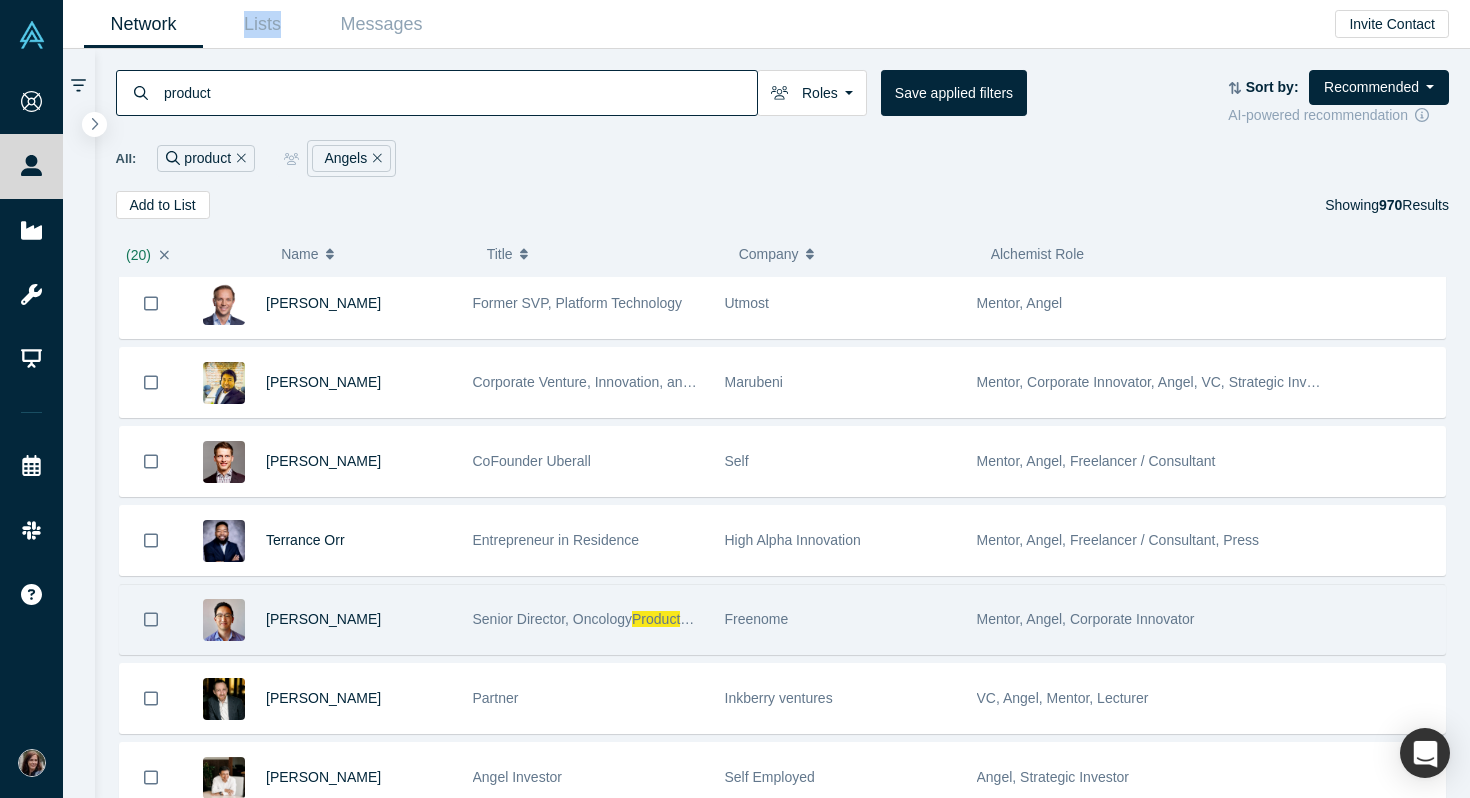 click 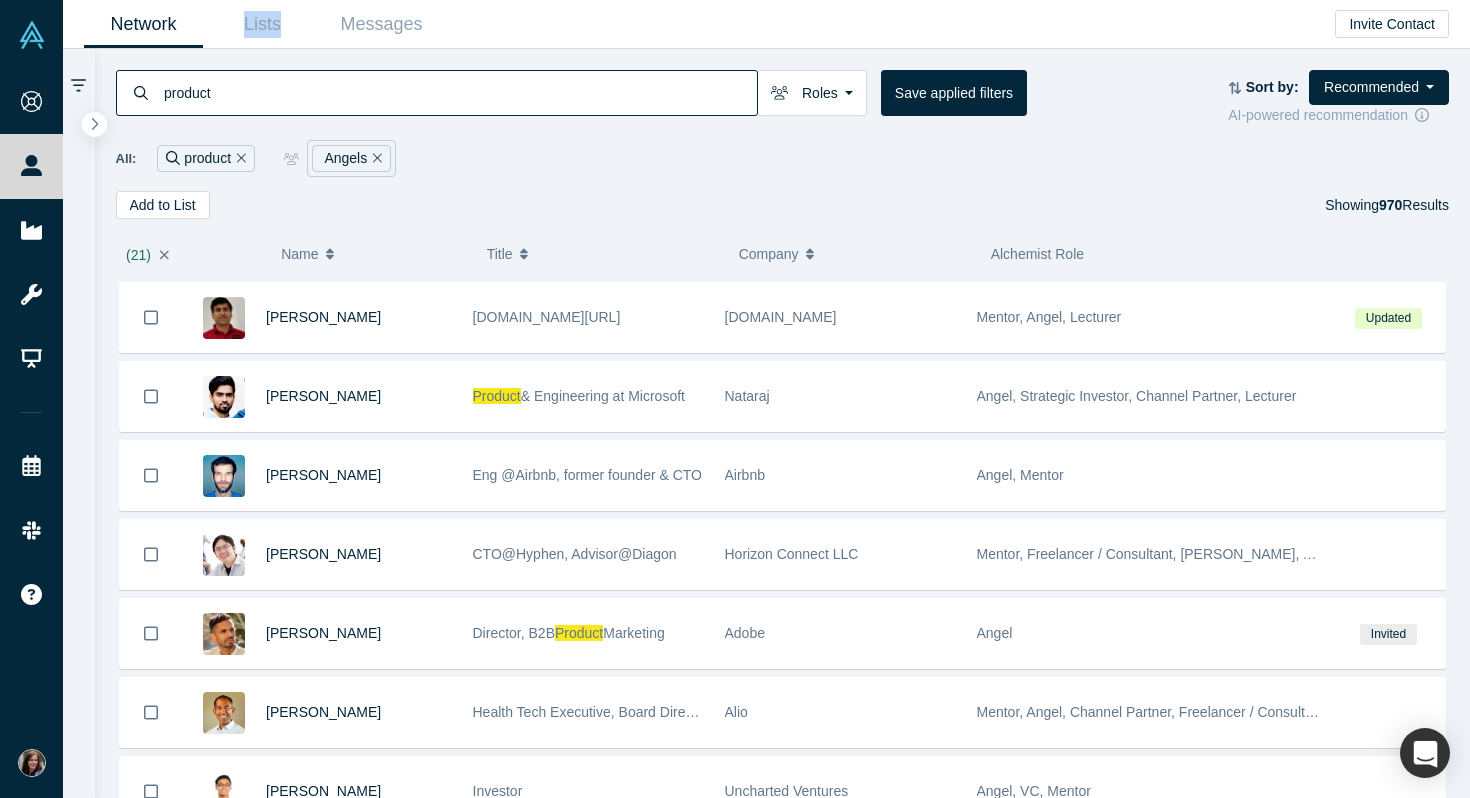 scroll, scrollTop: 22037, scrollLeft: 0, axis: vertical 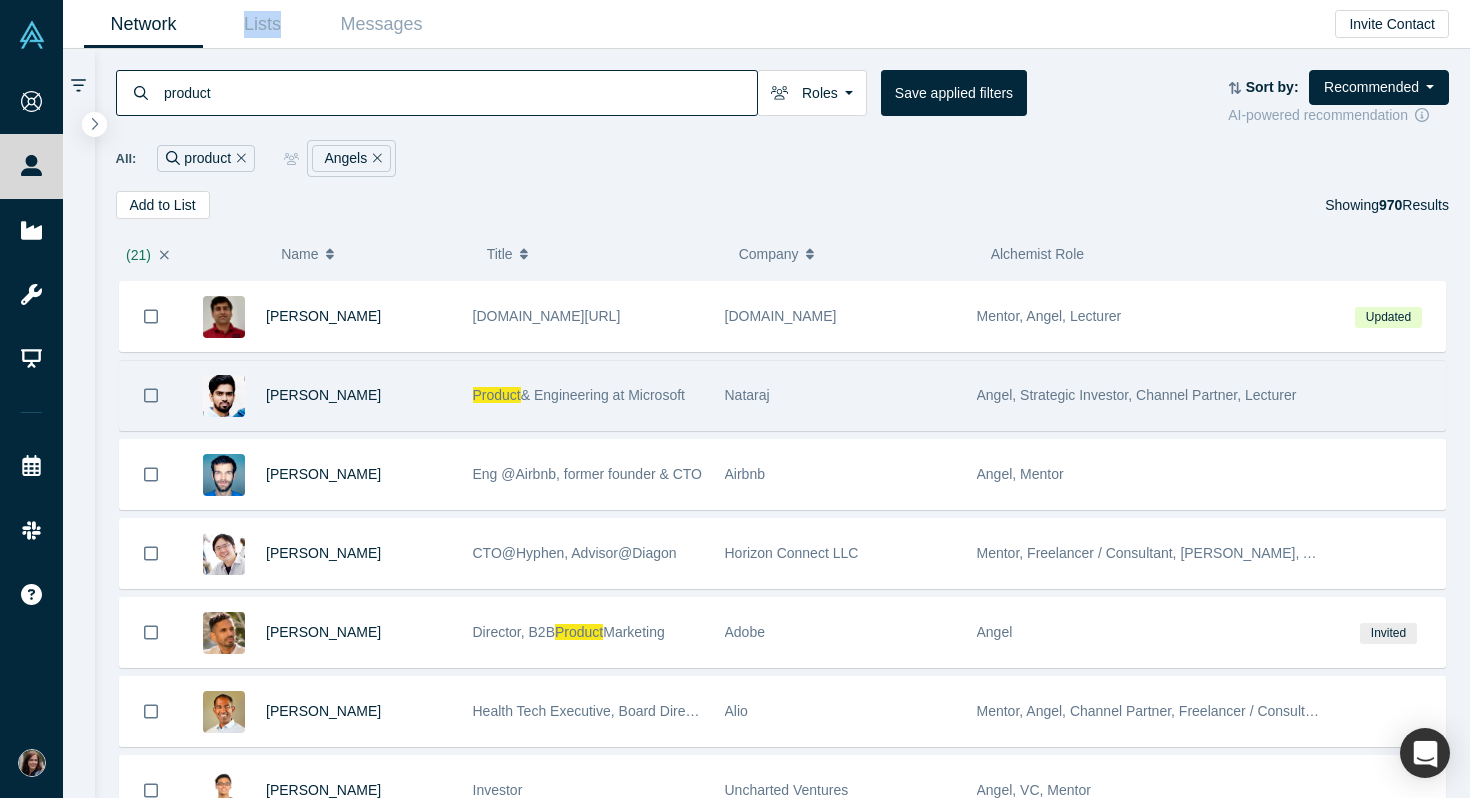 click 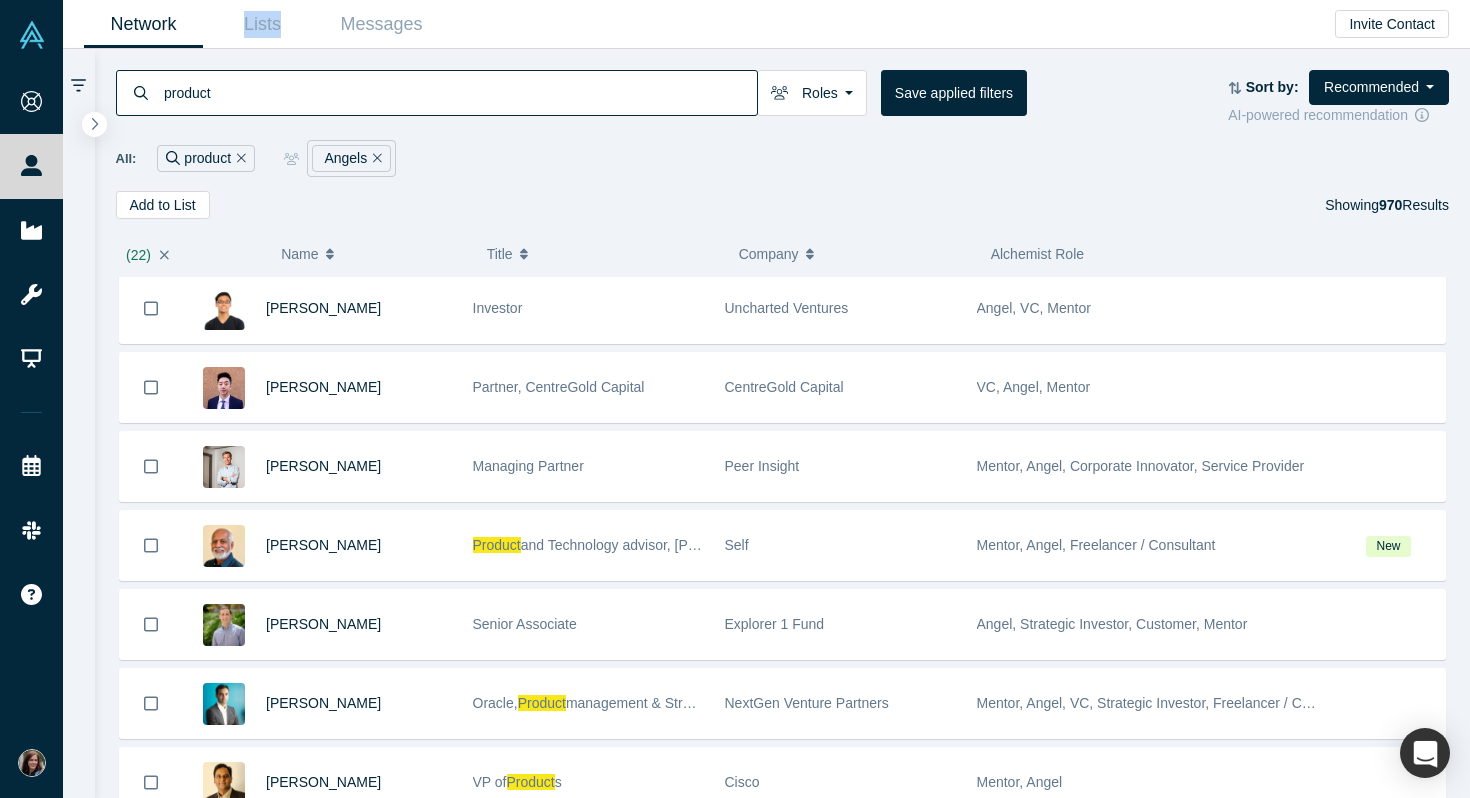 scroll, scrollTop: 22514, scrollLeft: 0, axis: vertical 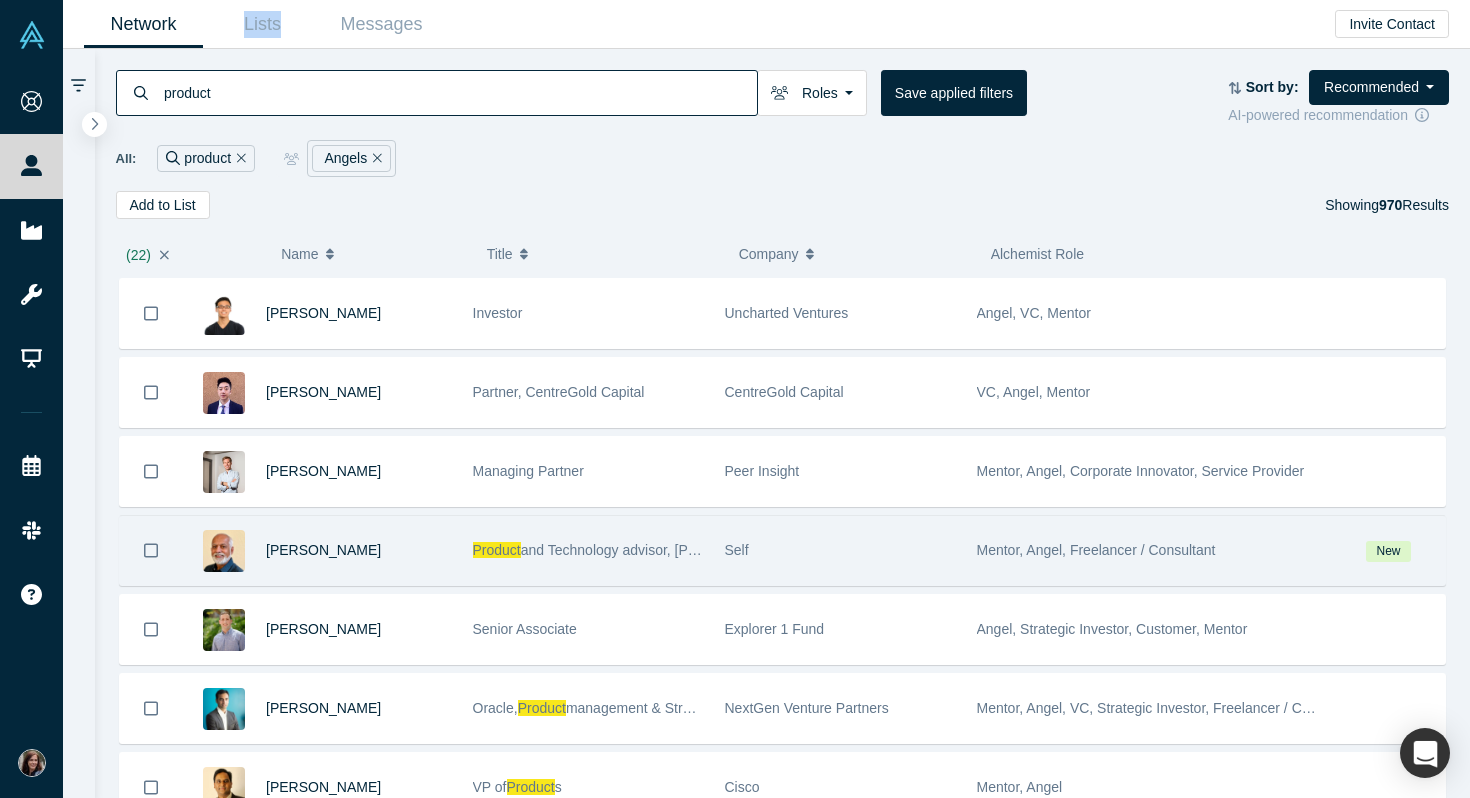 click 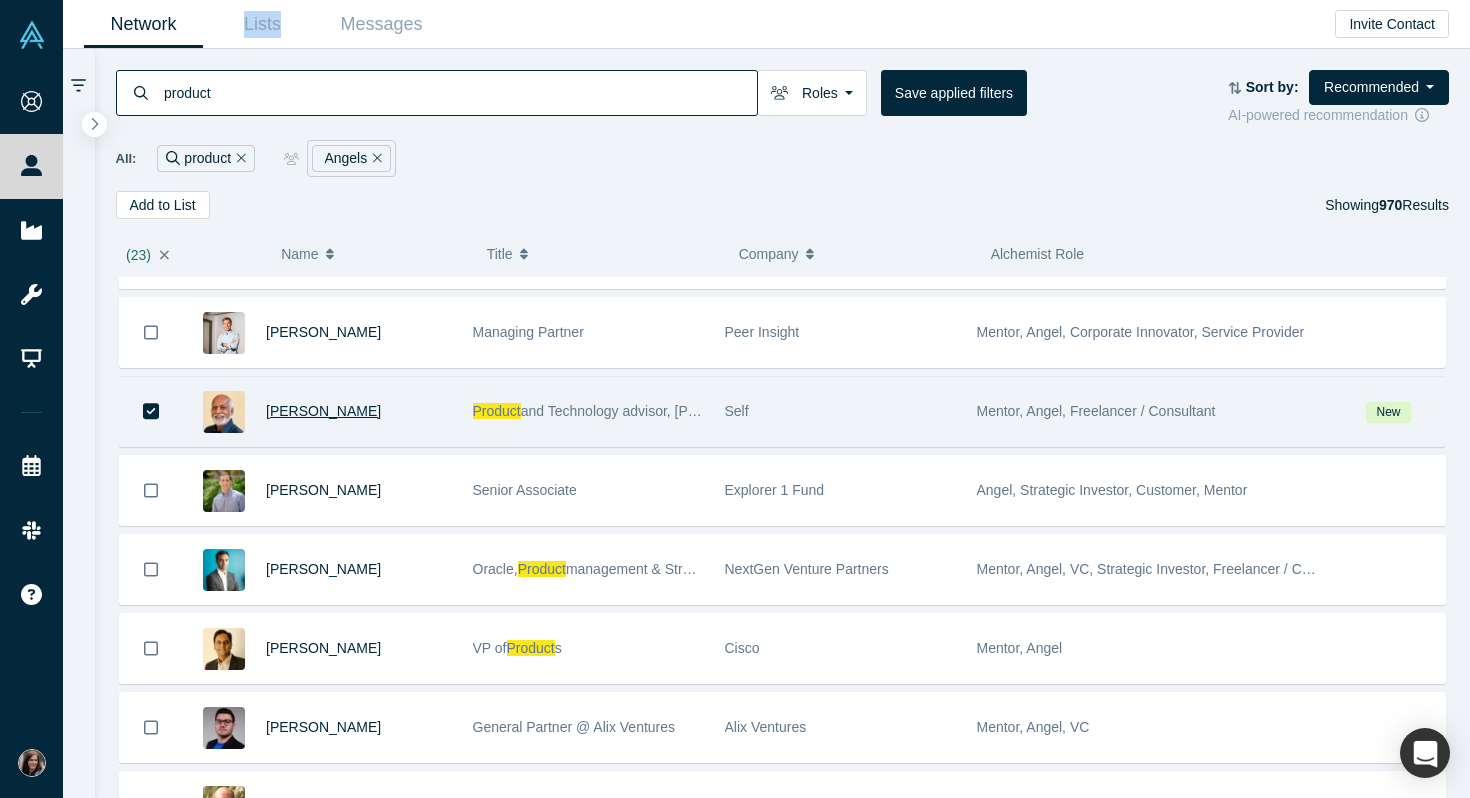 scroll, scrollTop: 22651, scrollLeft: 0, axis: vertical 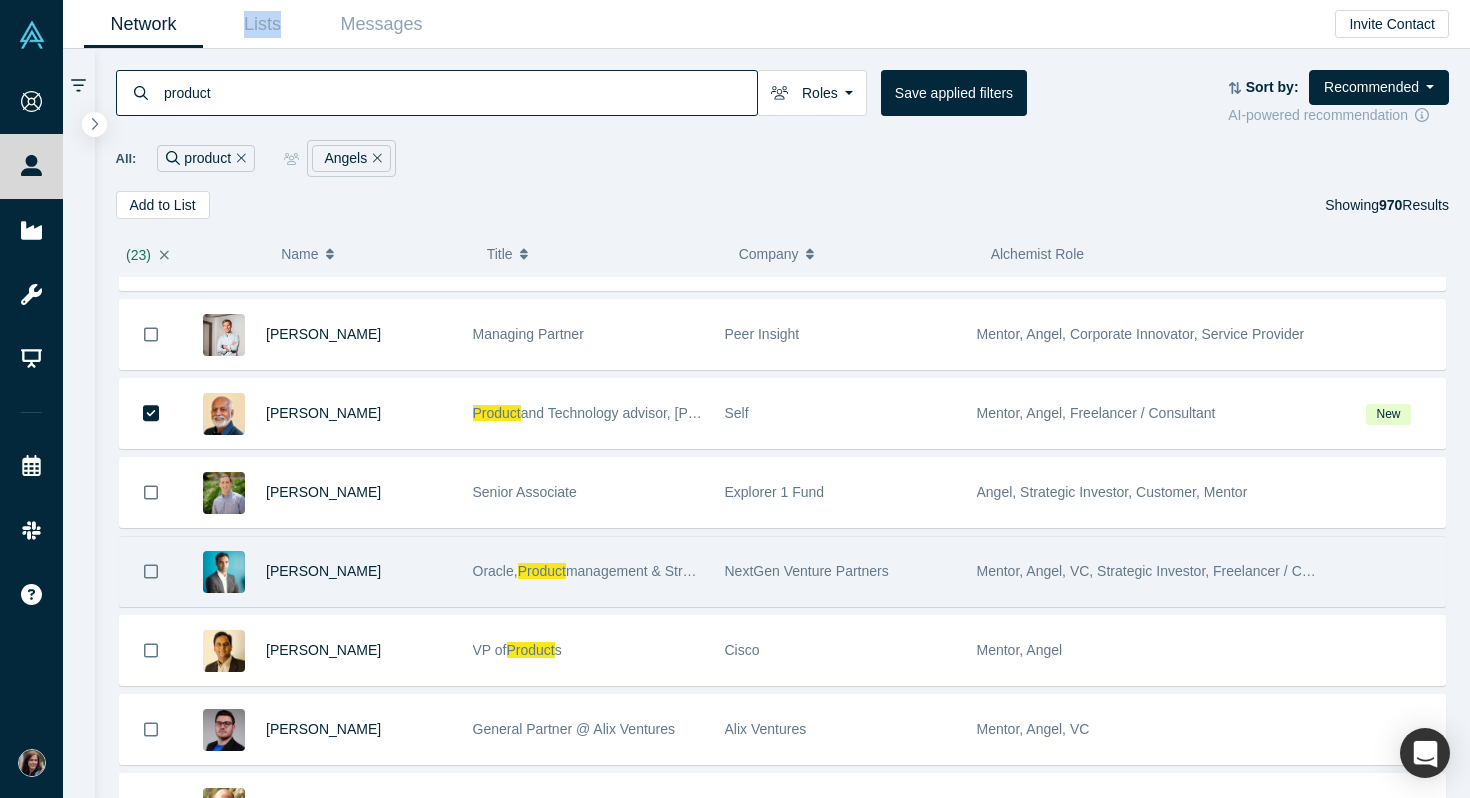 click 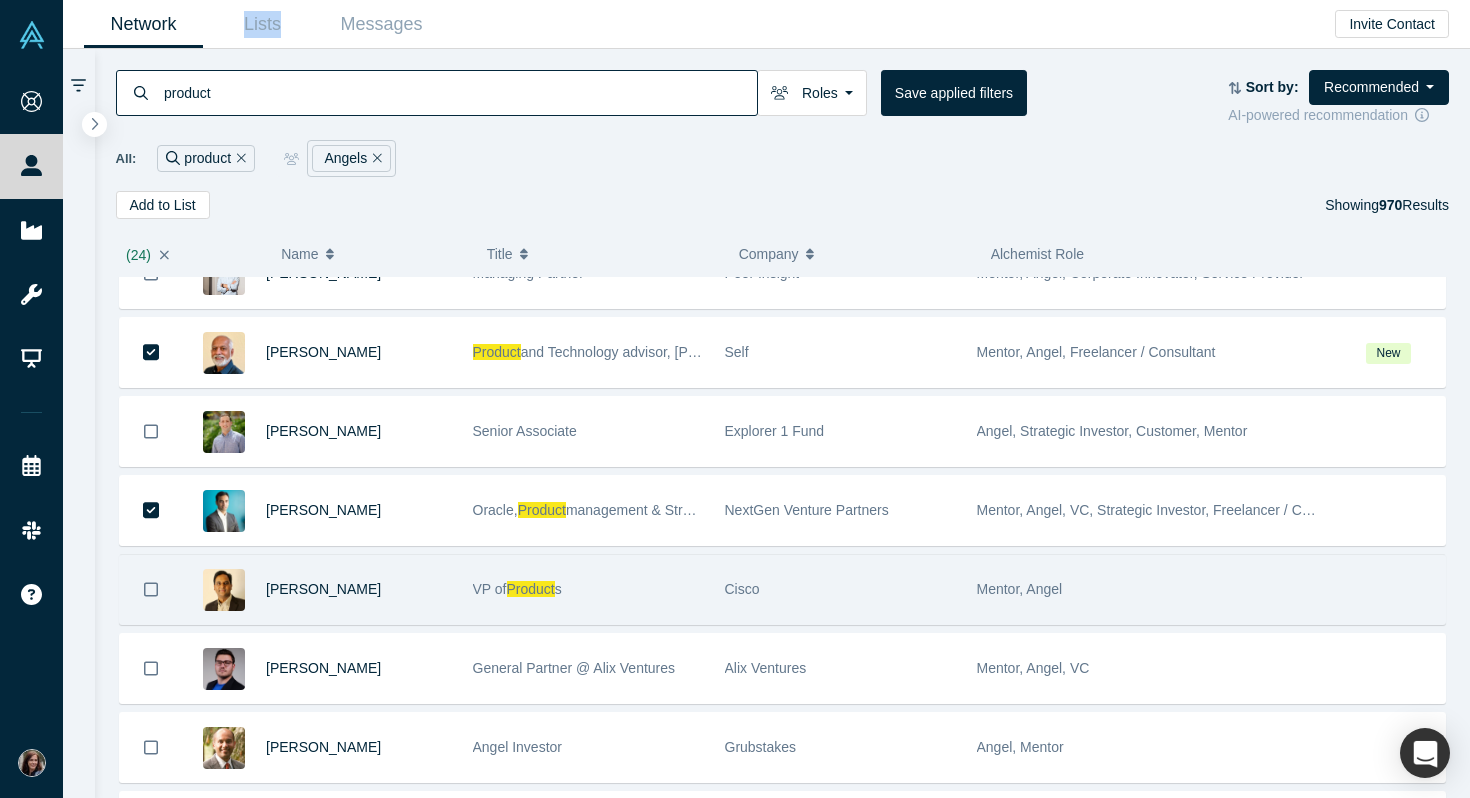 scroll, scrollTop: 22714, scrollLeft: 0, axis: vertical 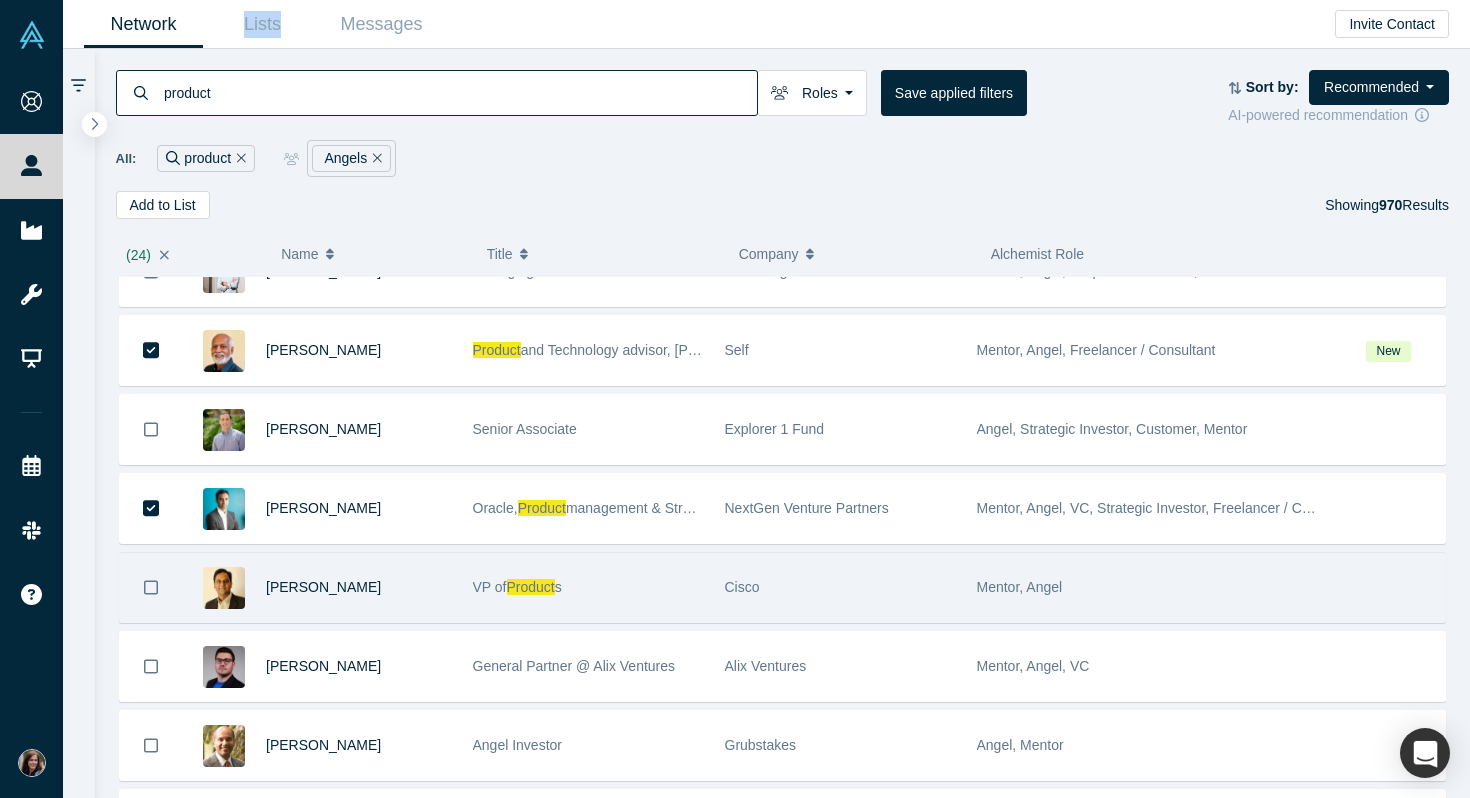 click 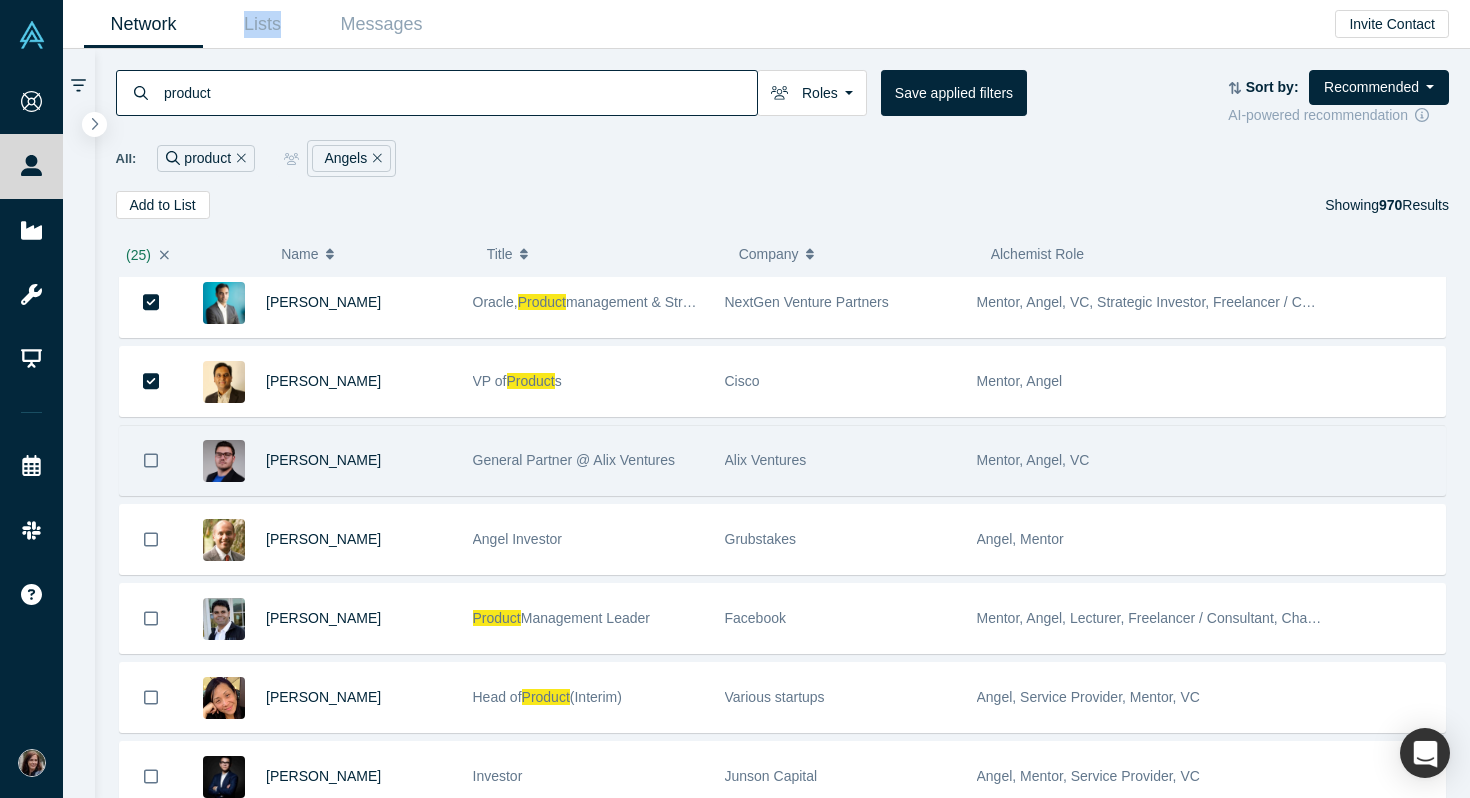 scroll, scrollTop: 22934, scrollLeft: 0, axis: vertical 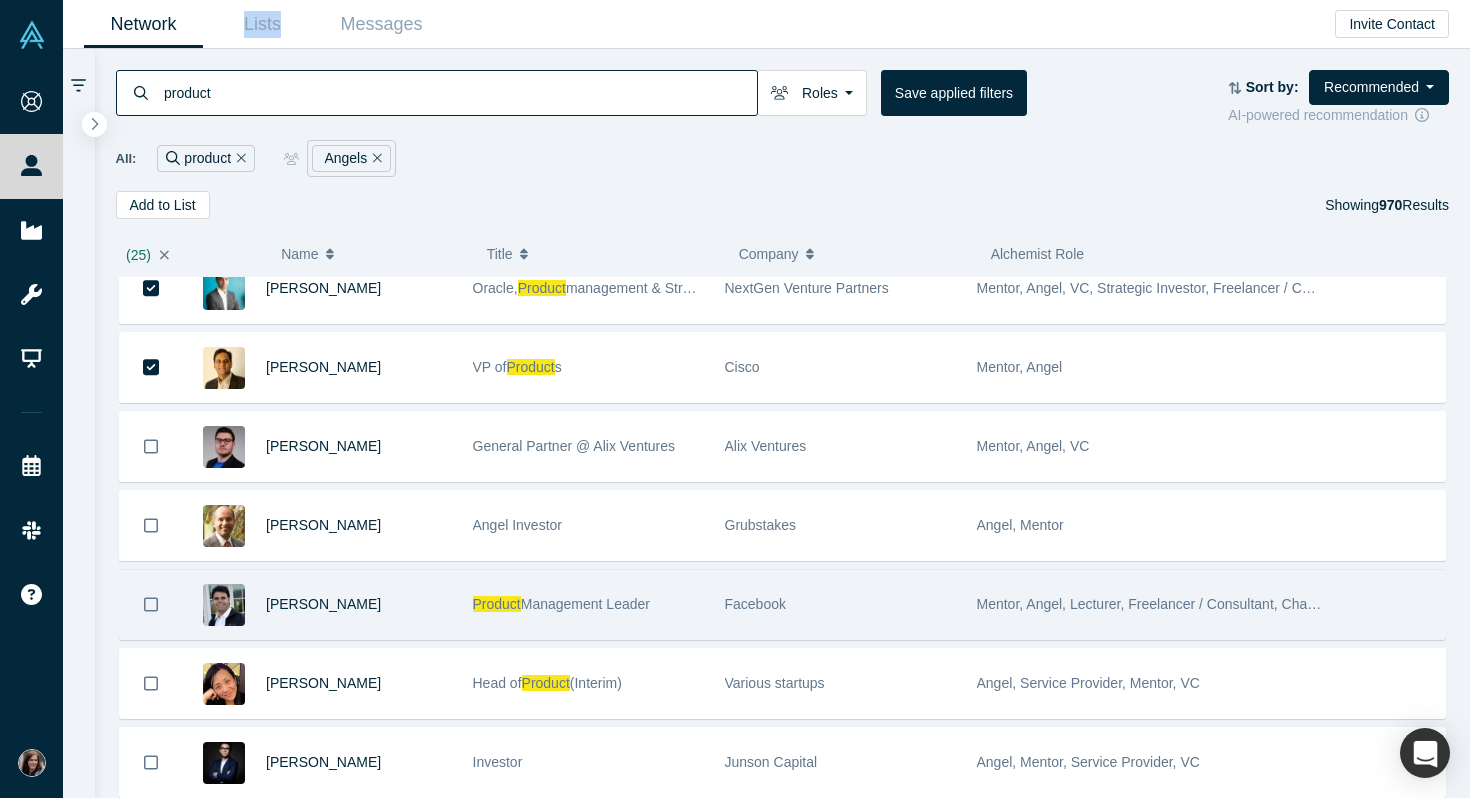 click 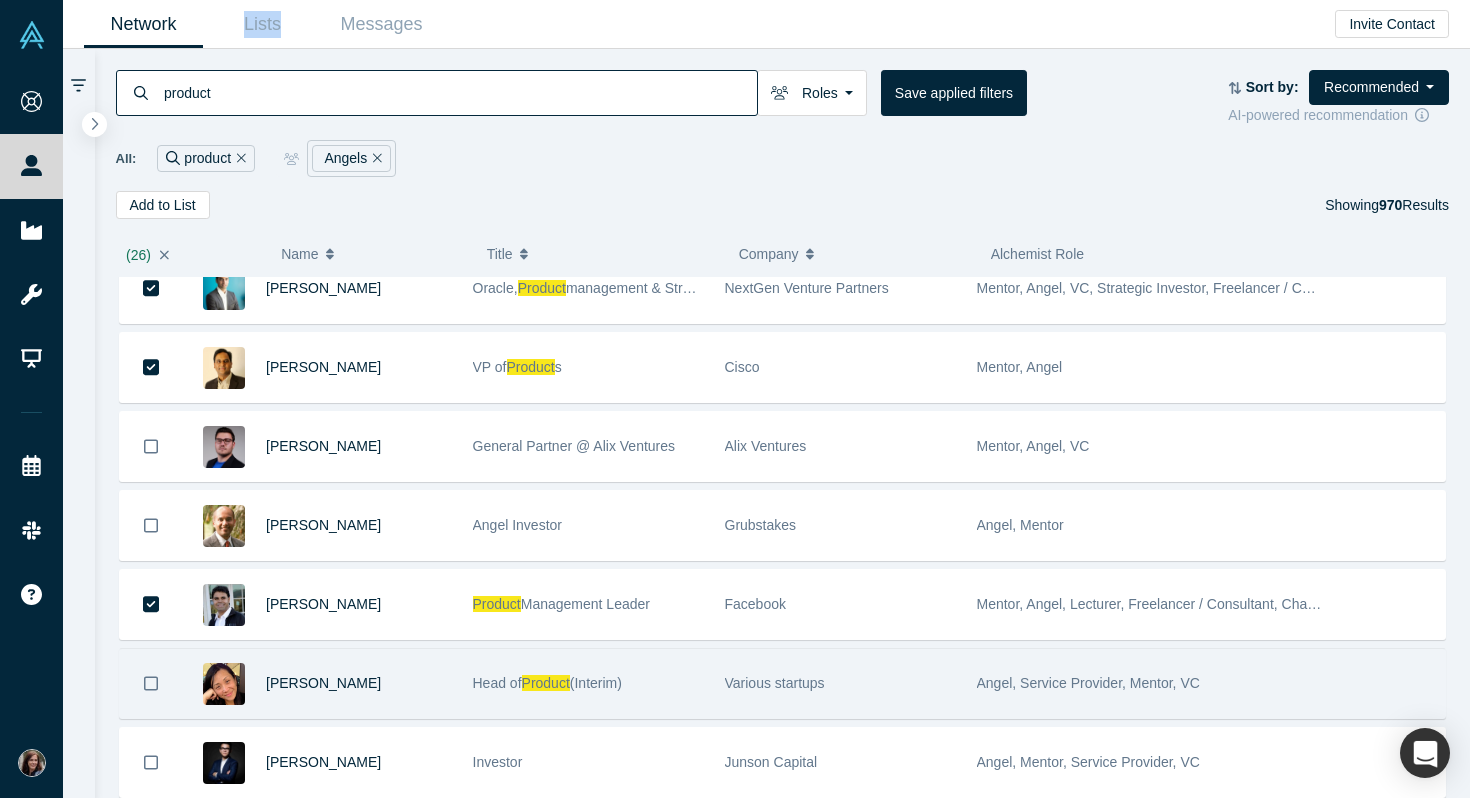 click 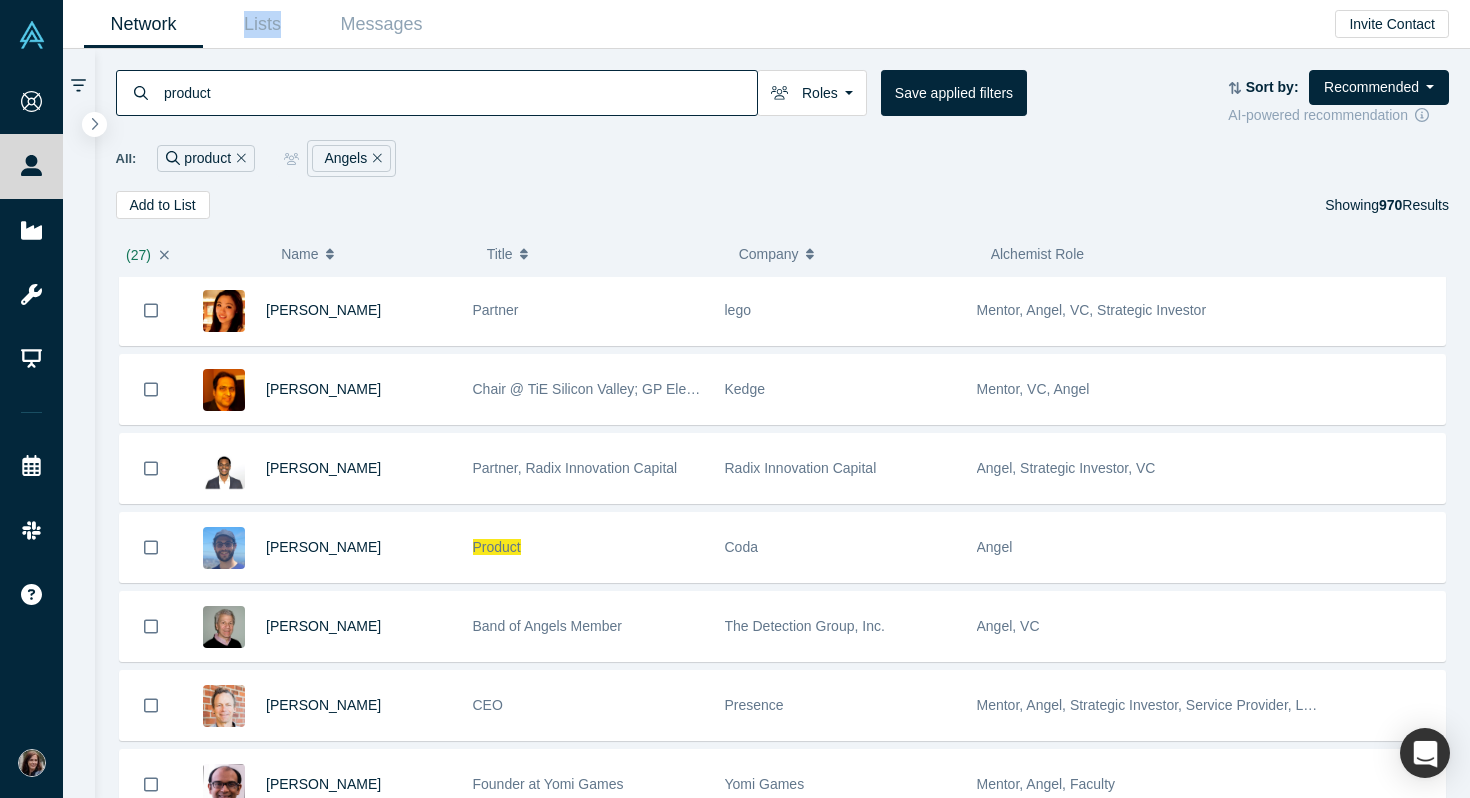 scroll, scrollTop: 28207, scrollLeft: 0, axis: vertical 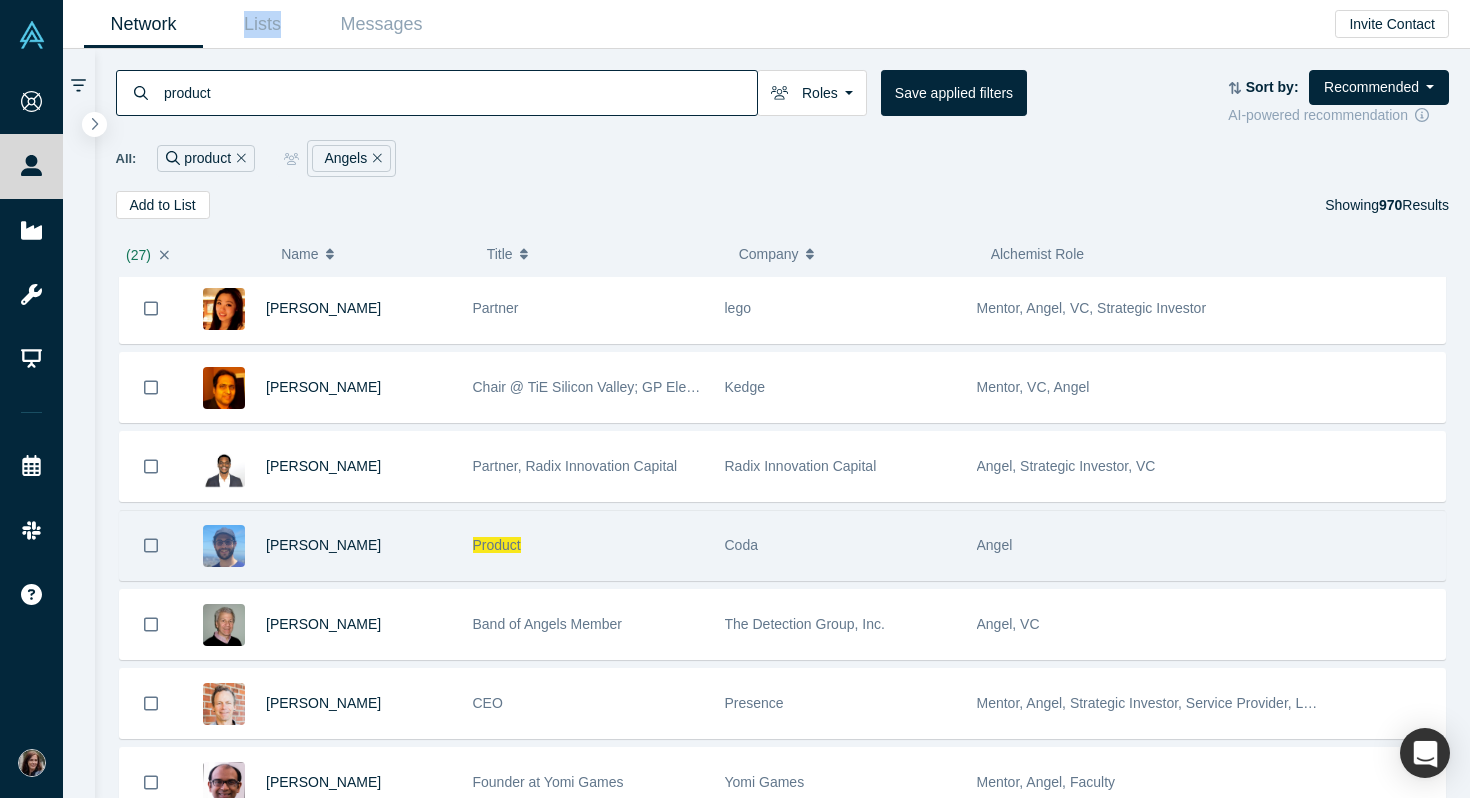 click 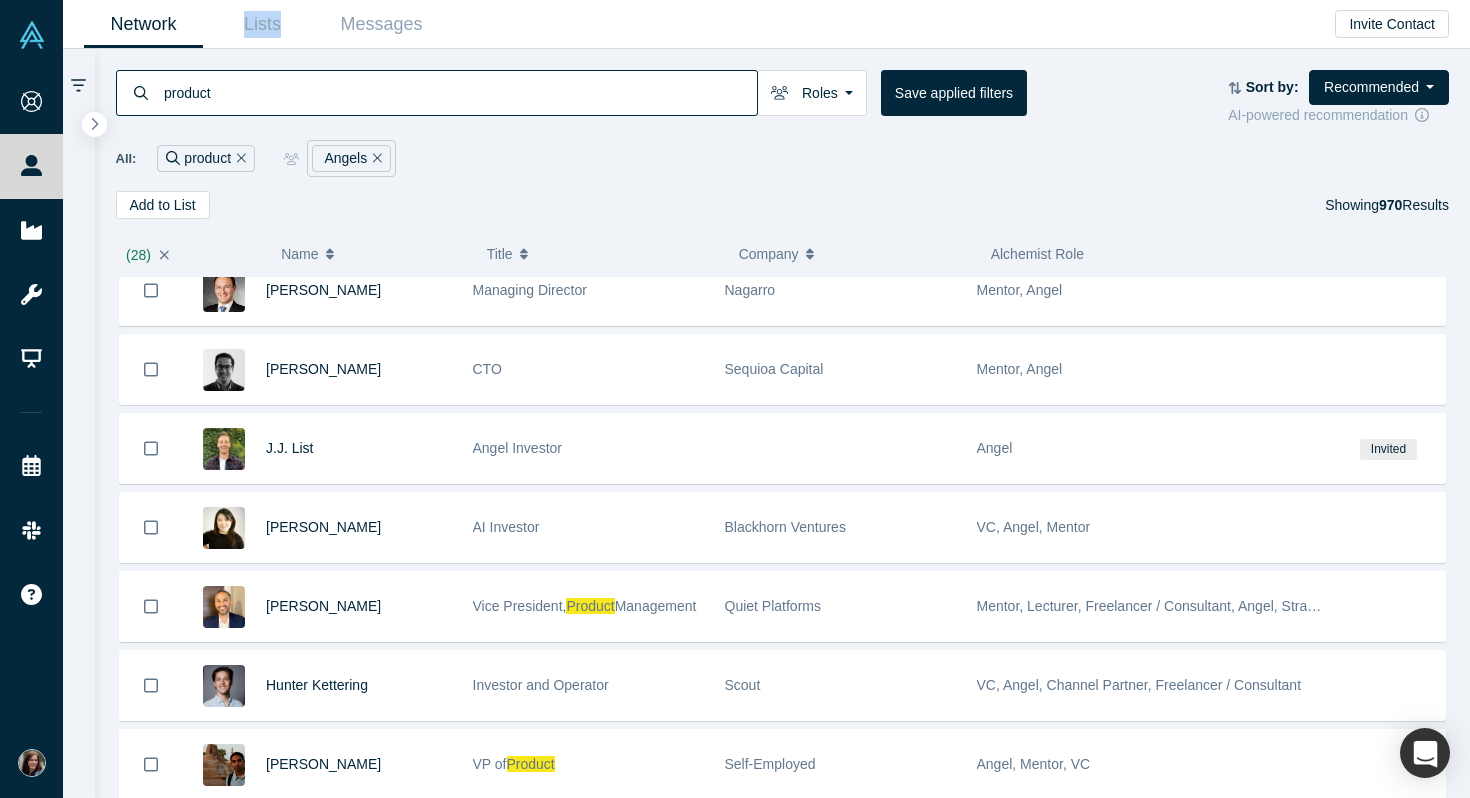 scroll, scrollTop: 29180, scrollLeft: 0, axis: vertical 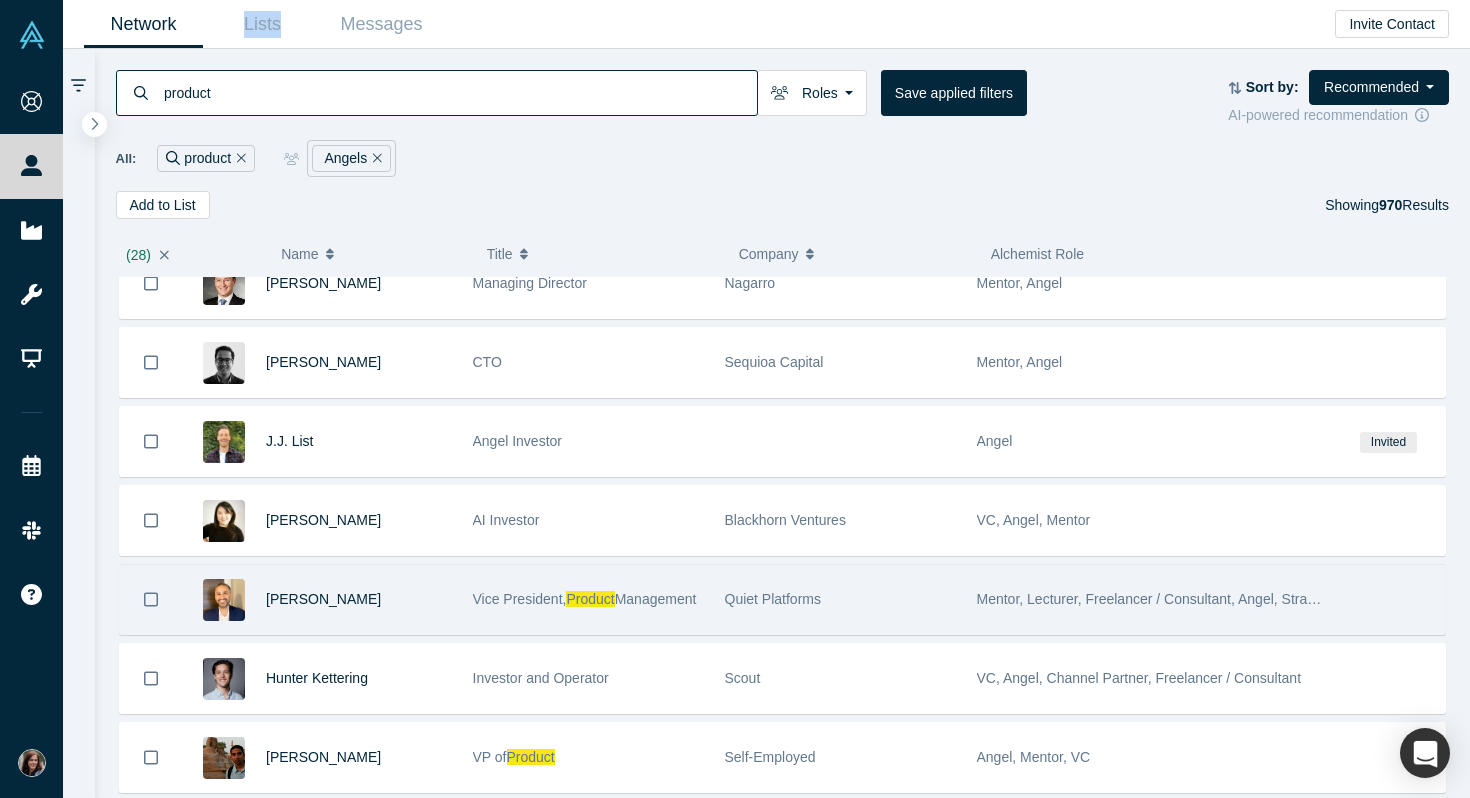 click 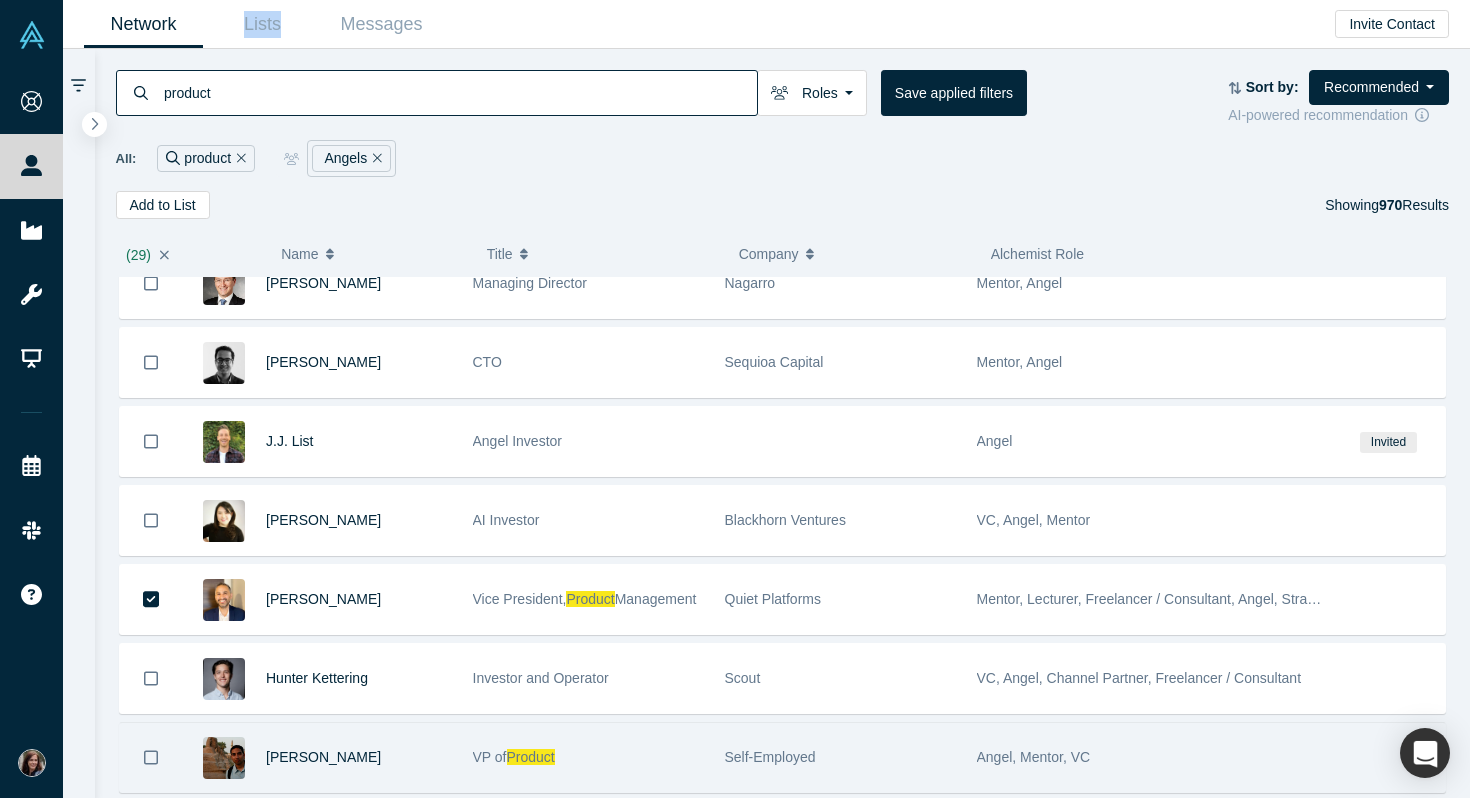 click 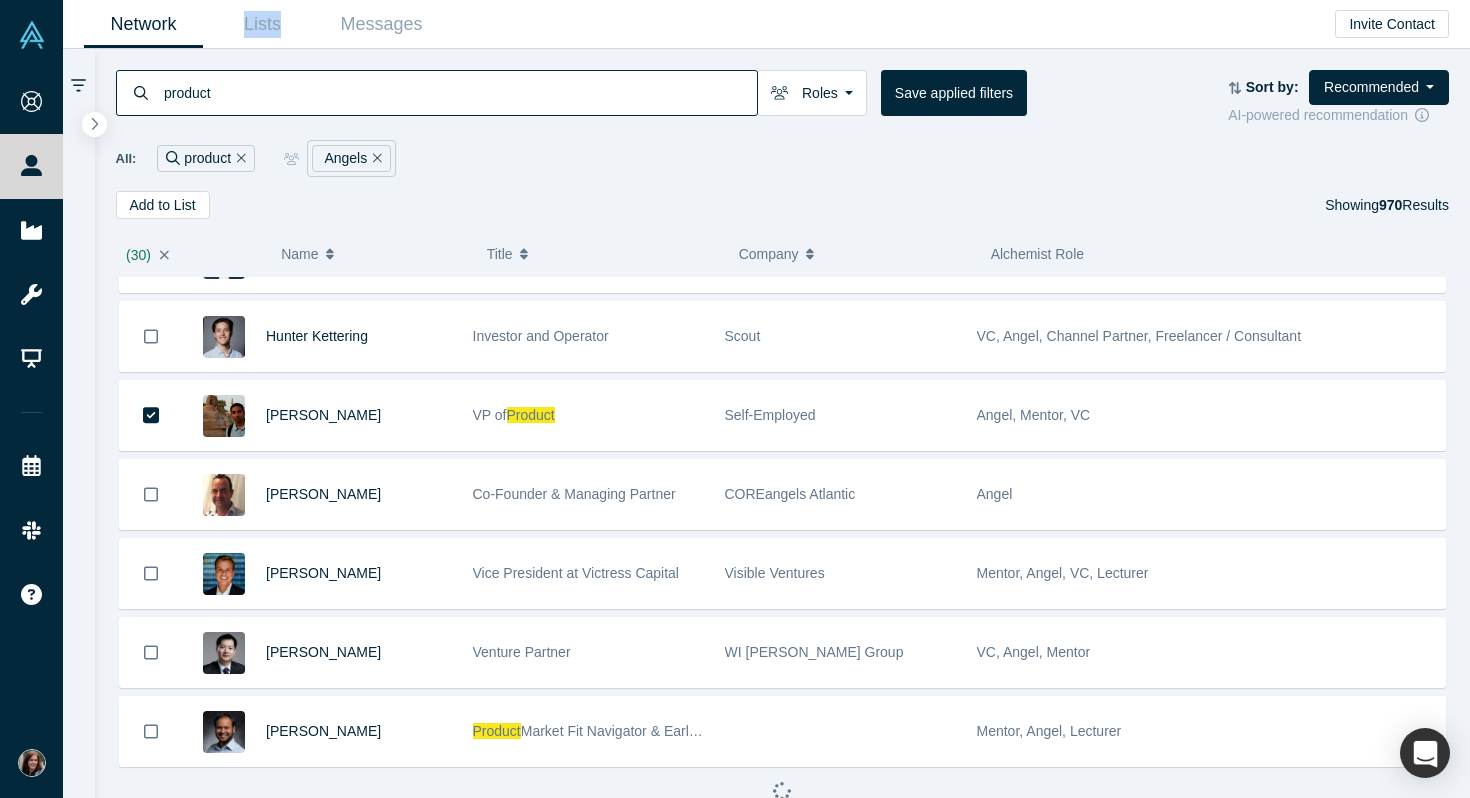 scroll, scrollTop: 29532, scrollLeft: 0, axis: vertical 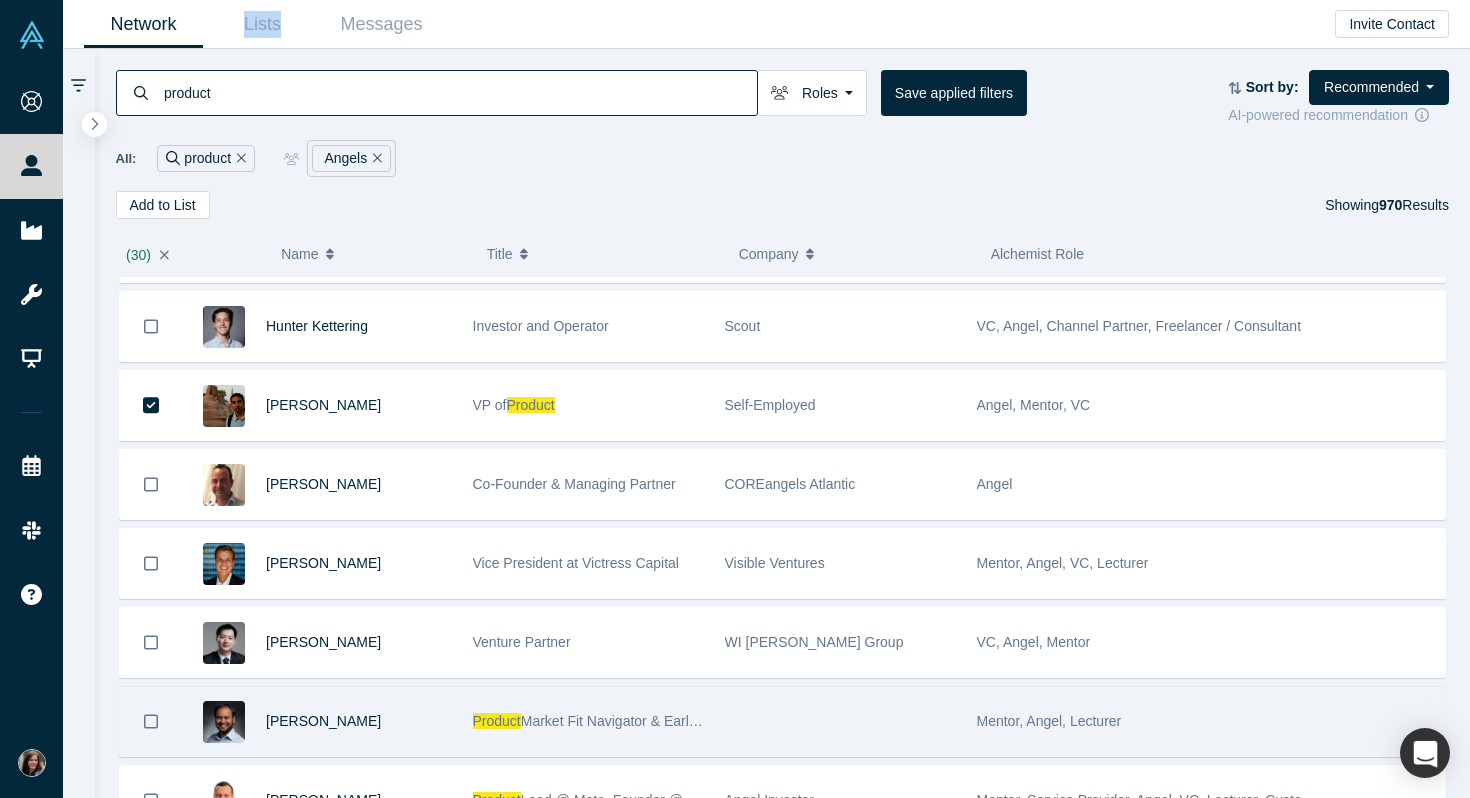 click 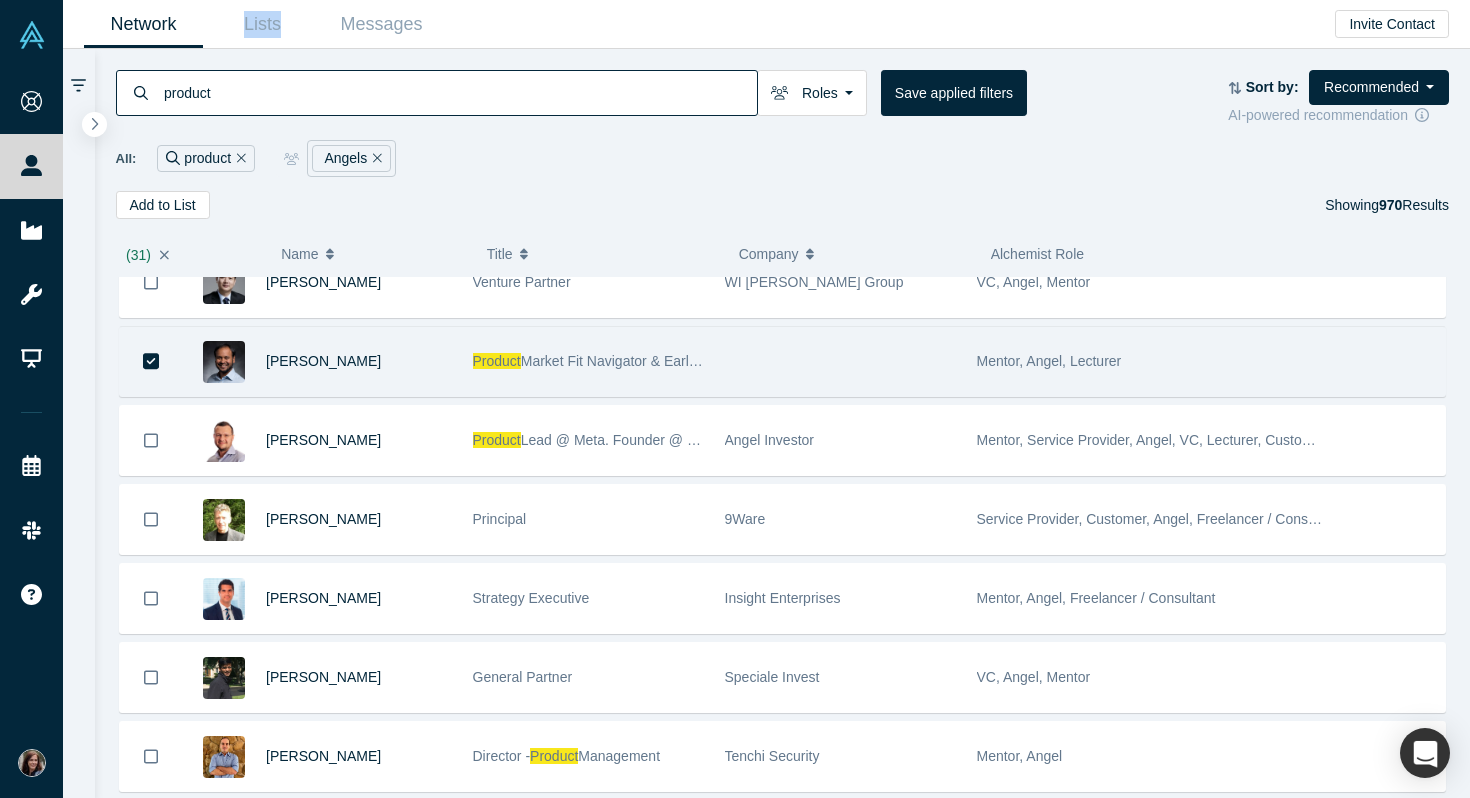 scroll, scrollTop: 29901, scrollLeft: 0, axis: vertical 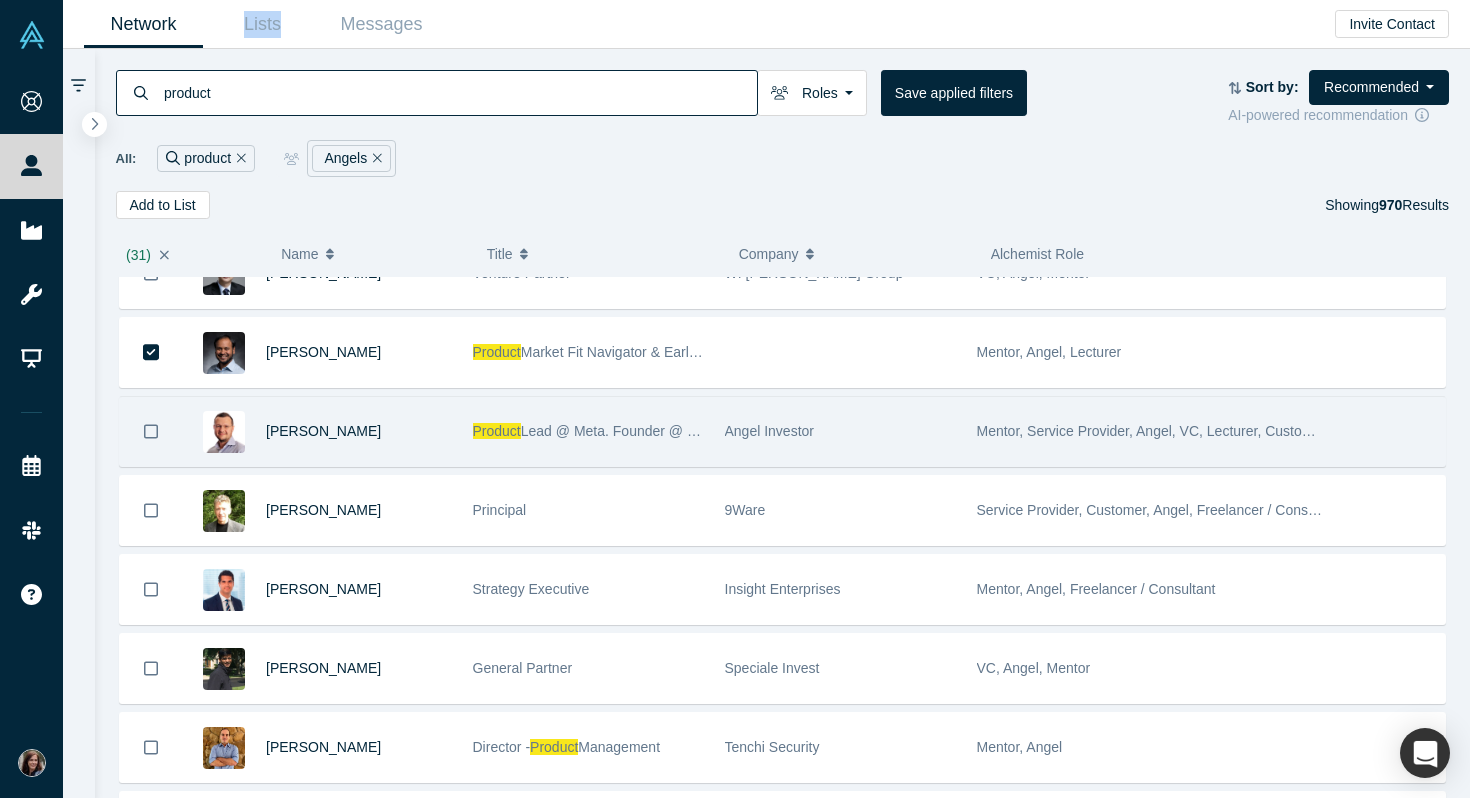 click 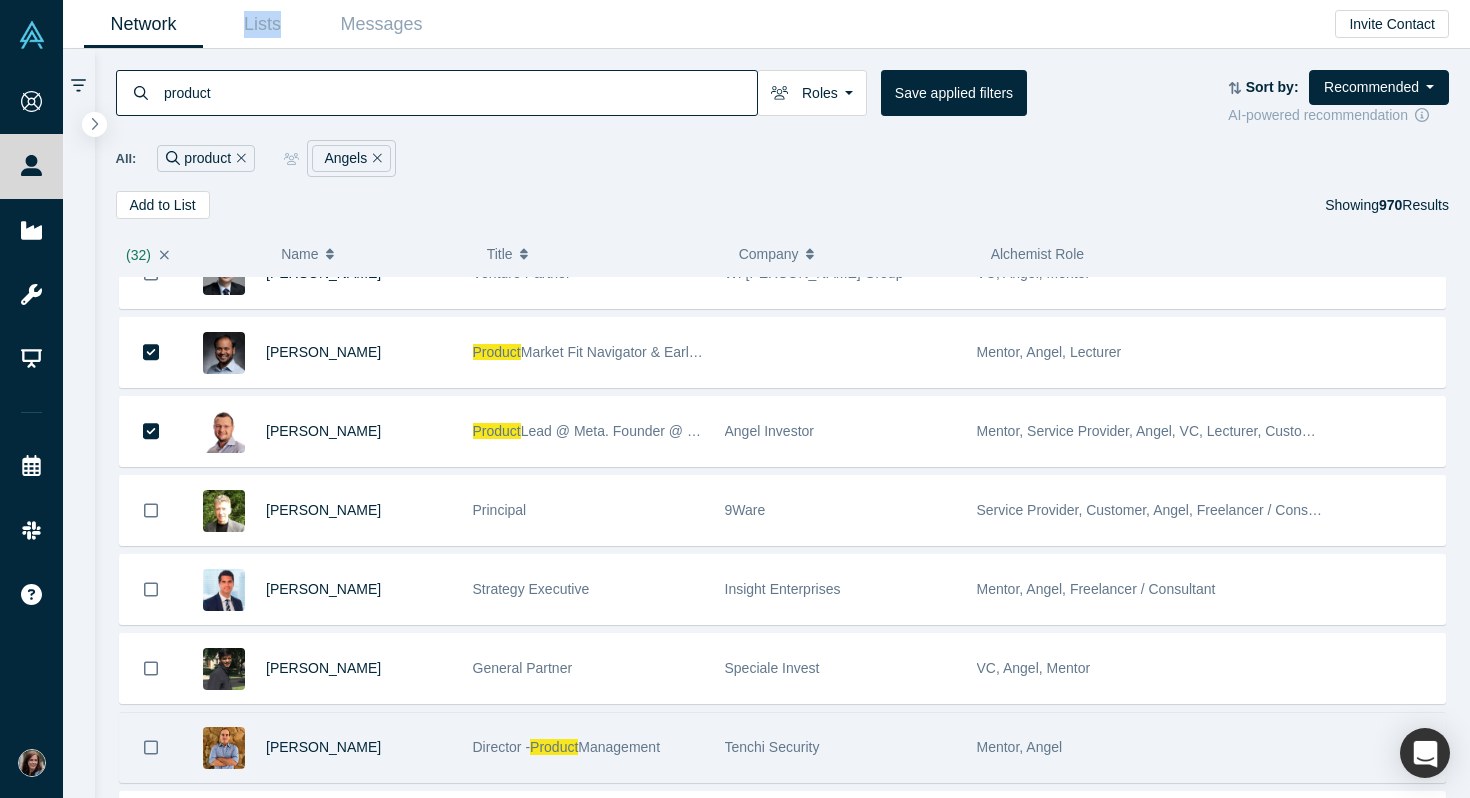 click 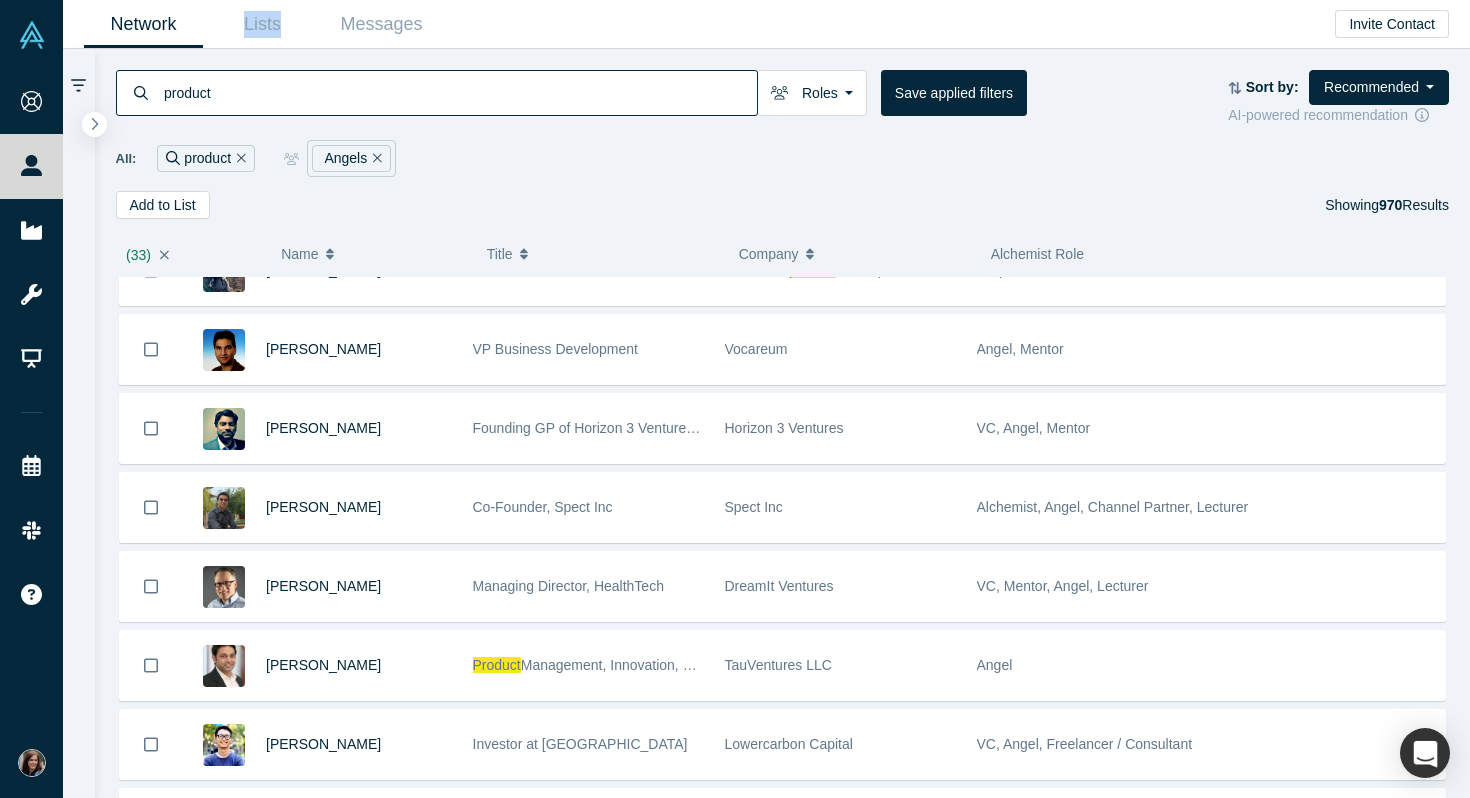 scroll, scrollTop: 30853, scrollLeft: 0, axis: vertical 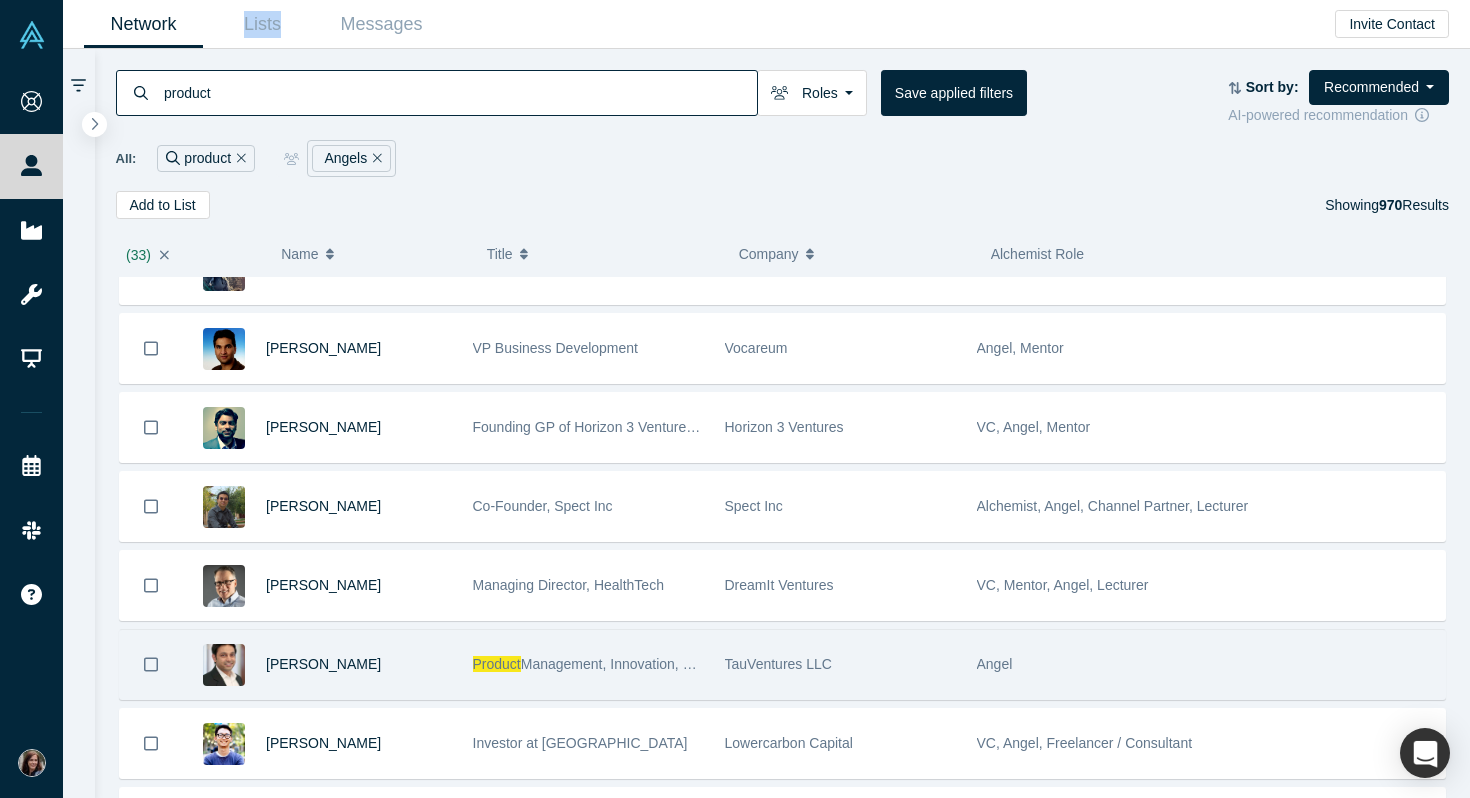 click 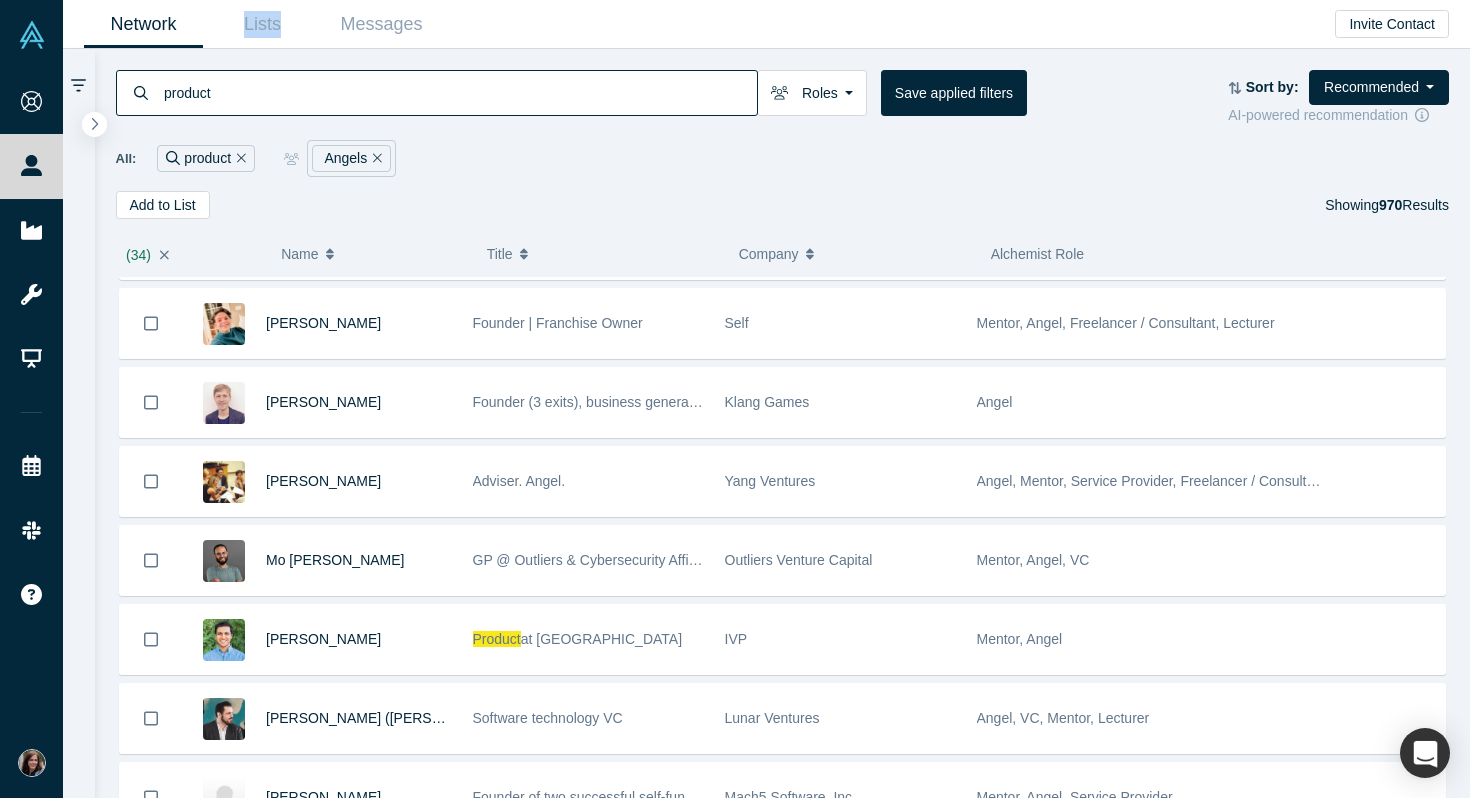 scroll, scrollTop: 31749, scrollLeft: 0, axis: vertical 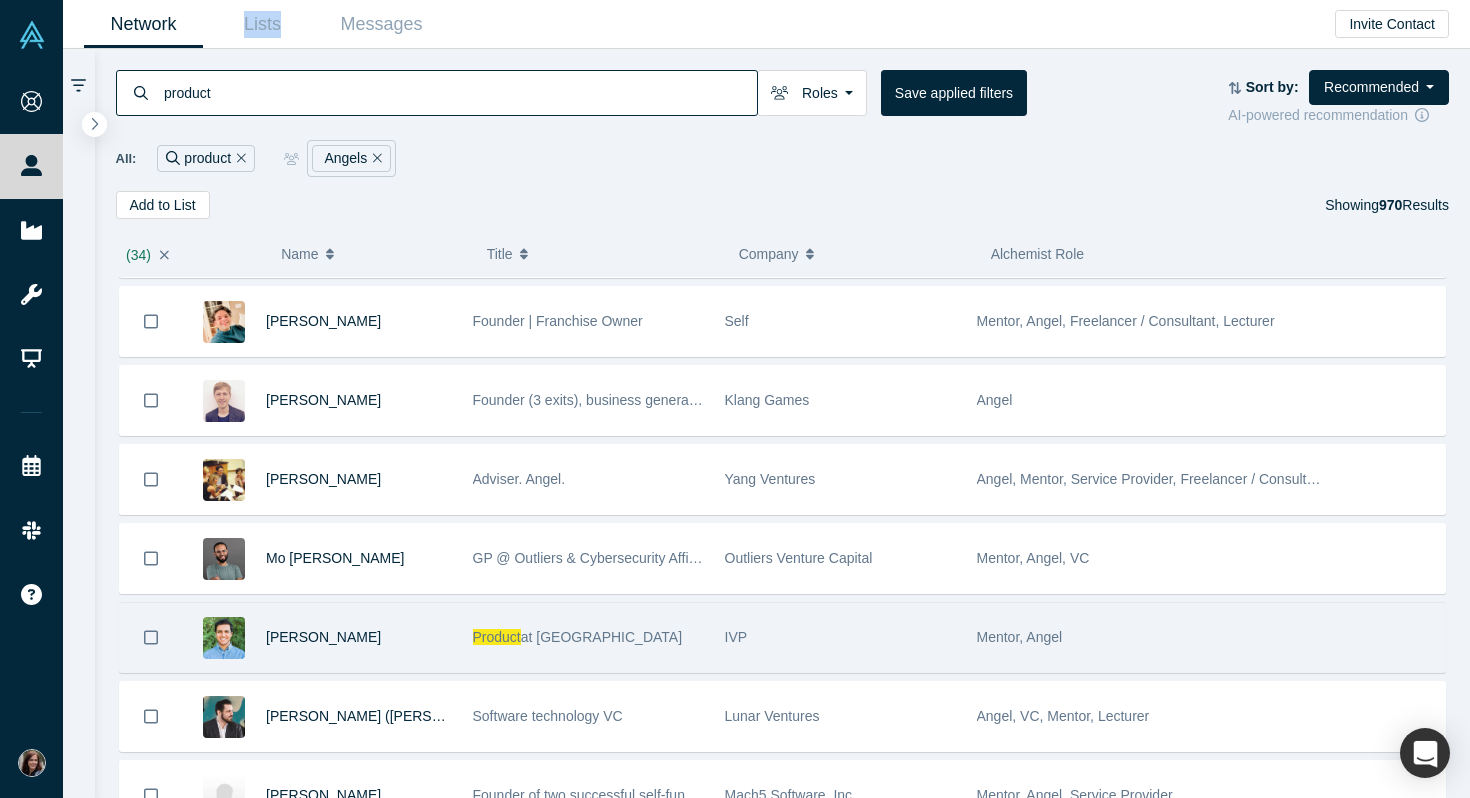 click 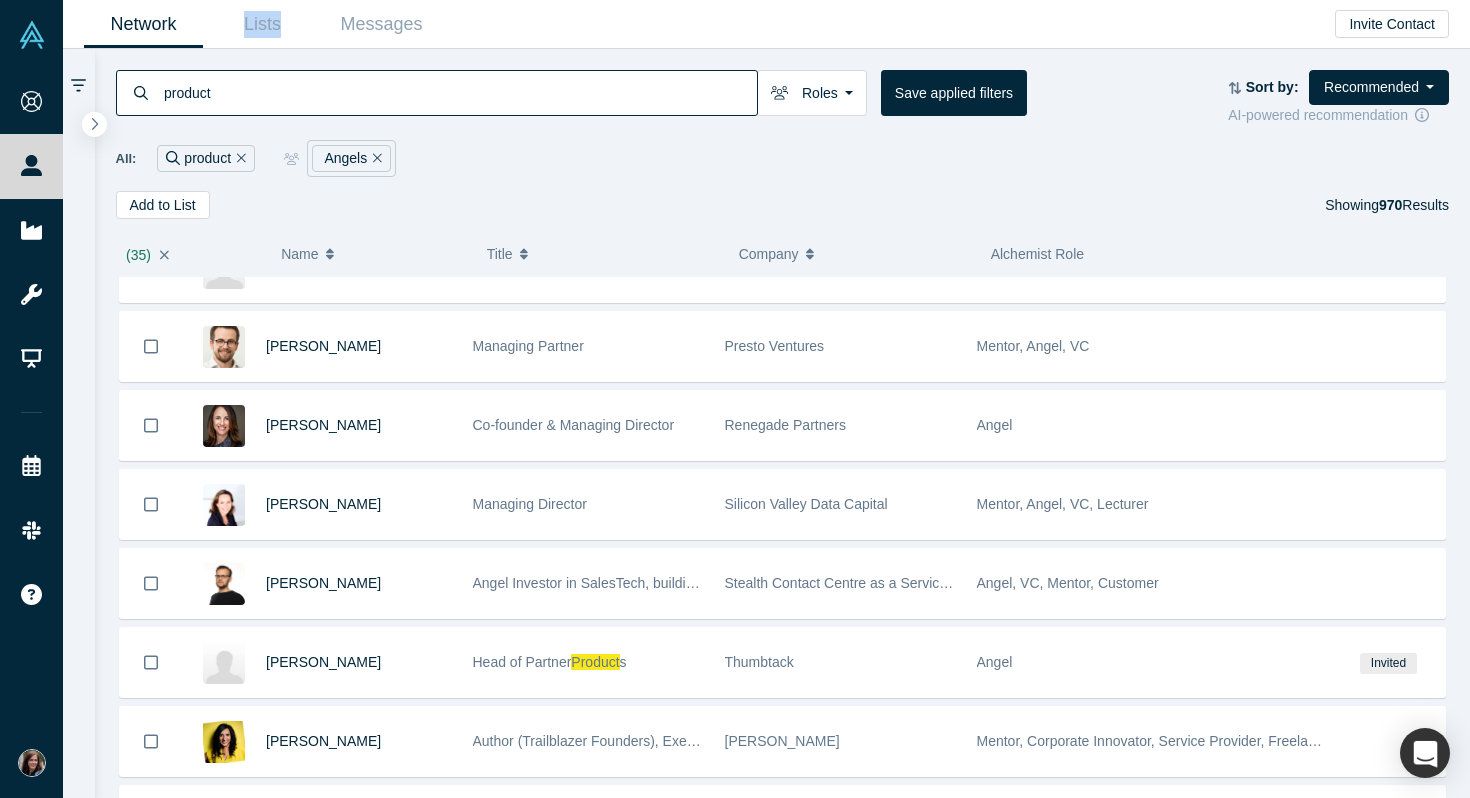 scroll, scrollTop: 33702, scrollLeft: 0, axis: vertical 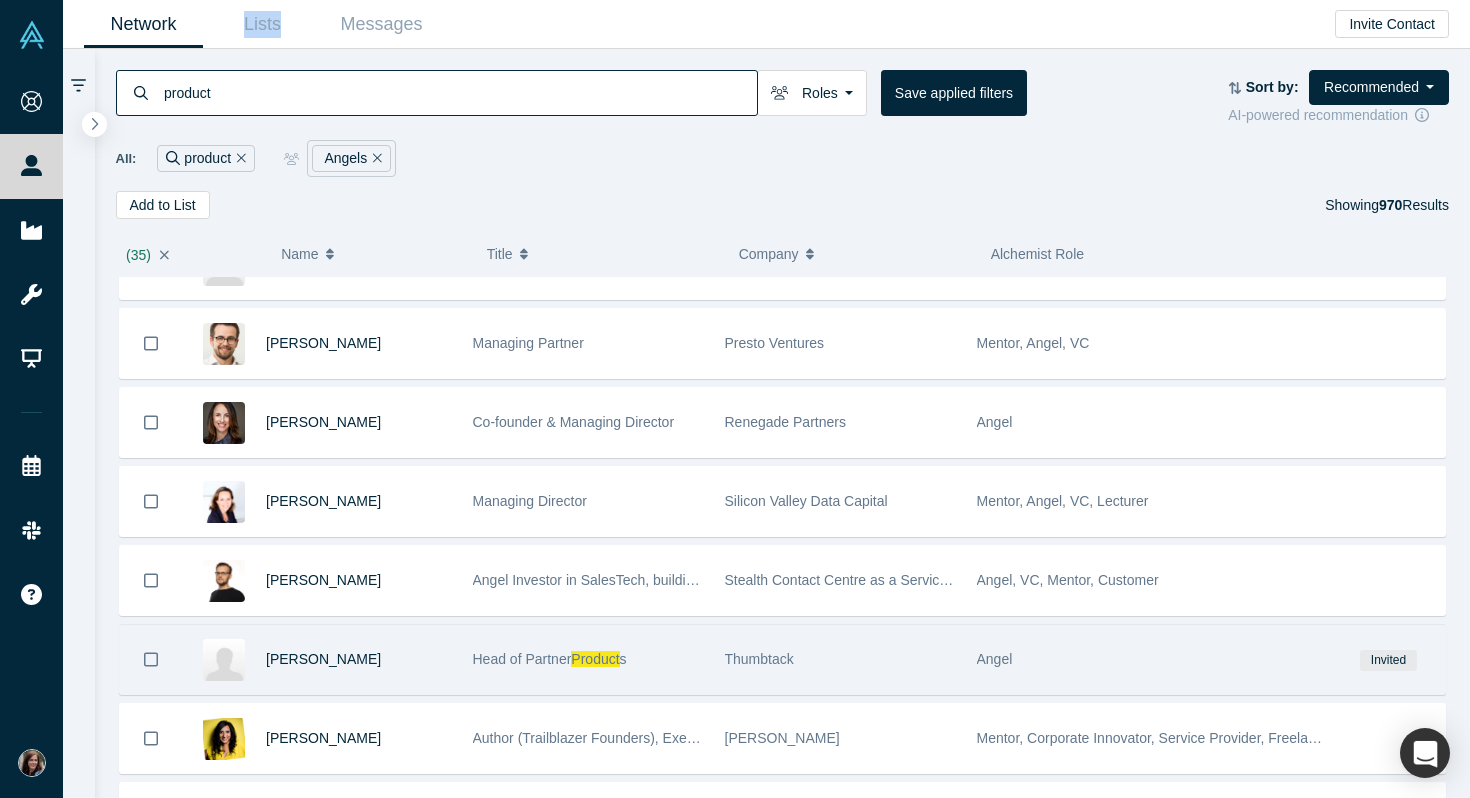 click 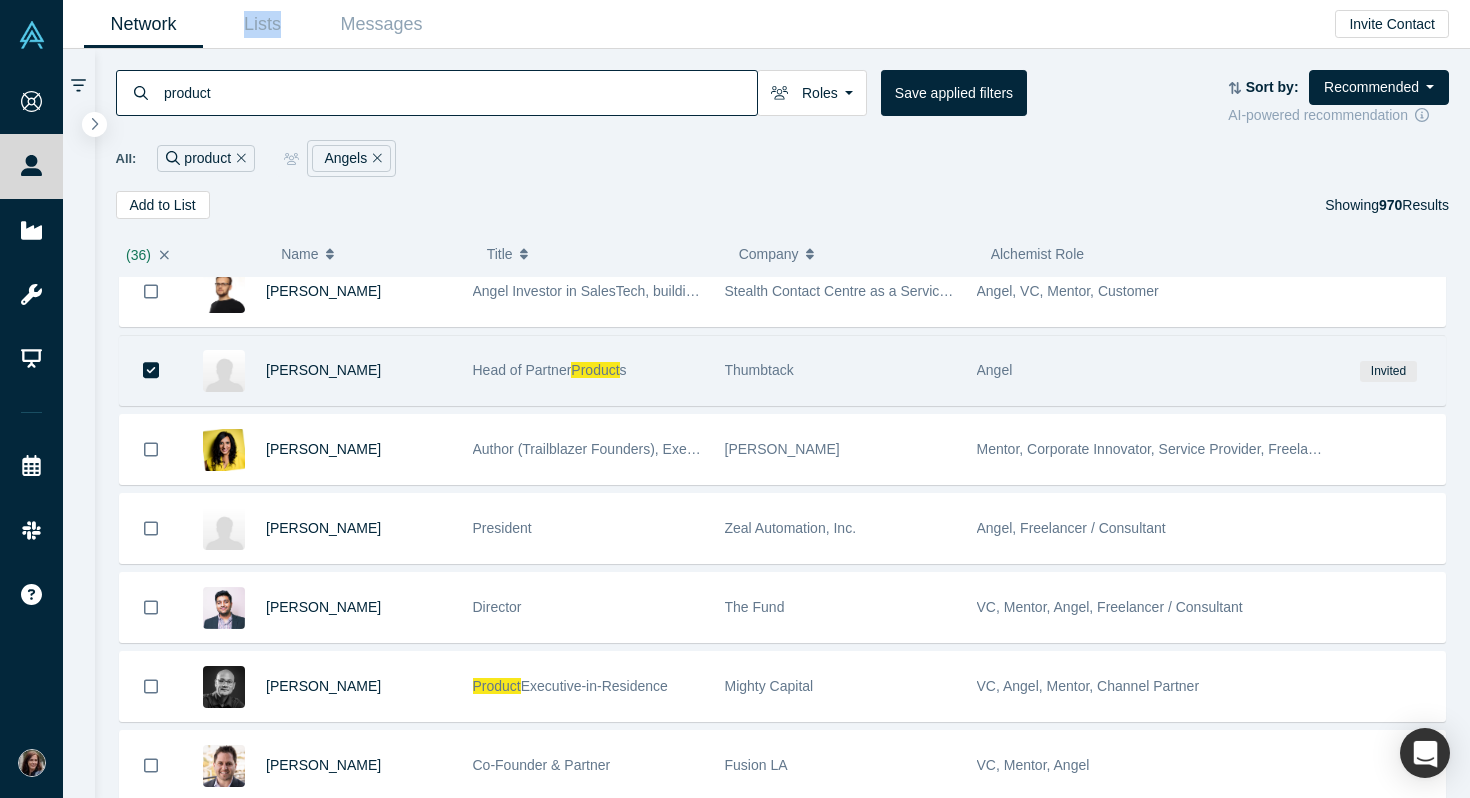 scroll, scrollTop: 33993, scrollLeft: 0, axis: vertical 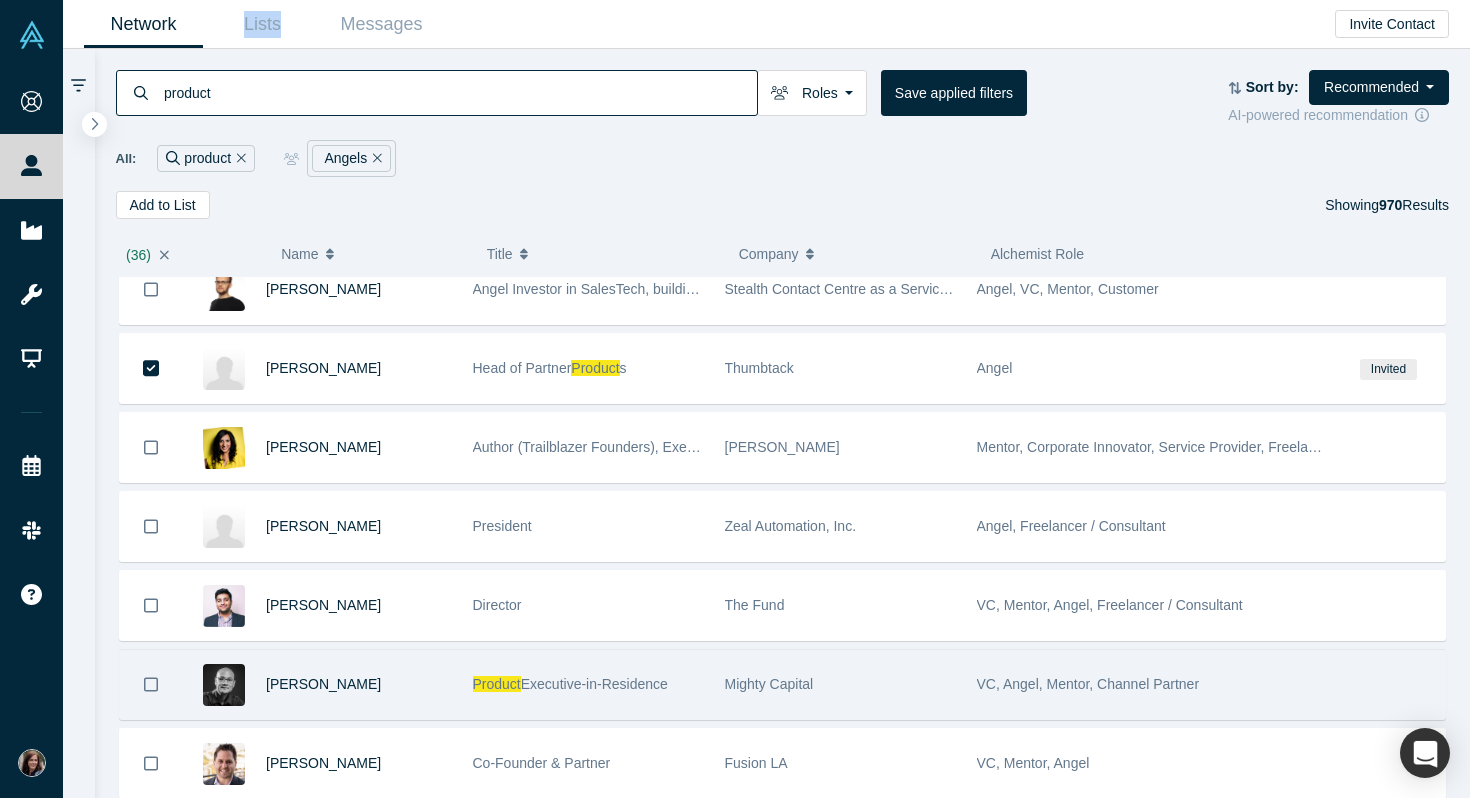 click 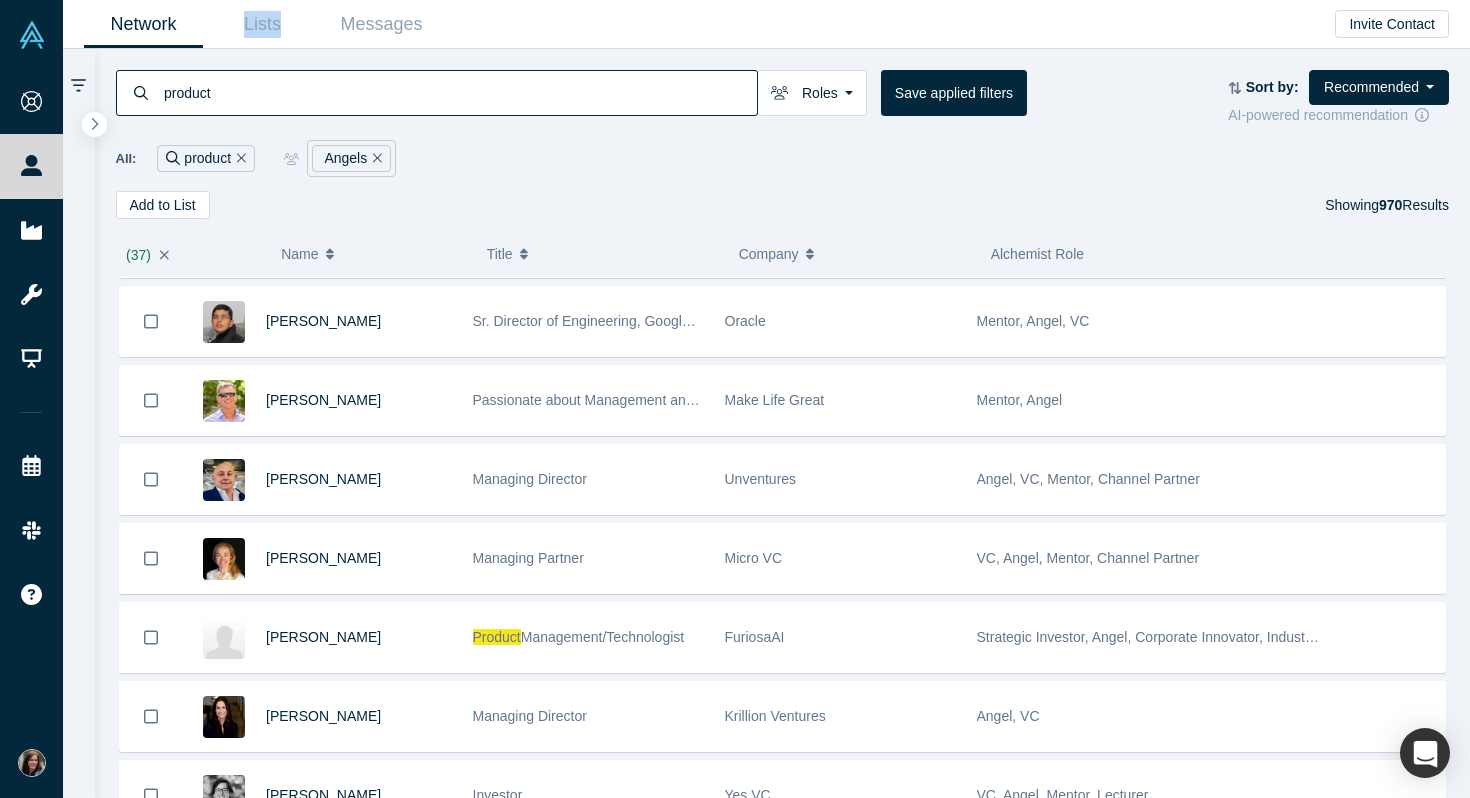 scroll, scrollTop: 35718, scrollLeft: 0, axis: vertical 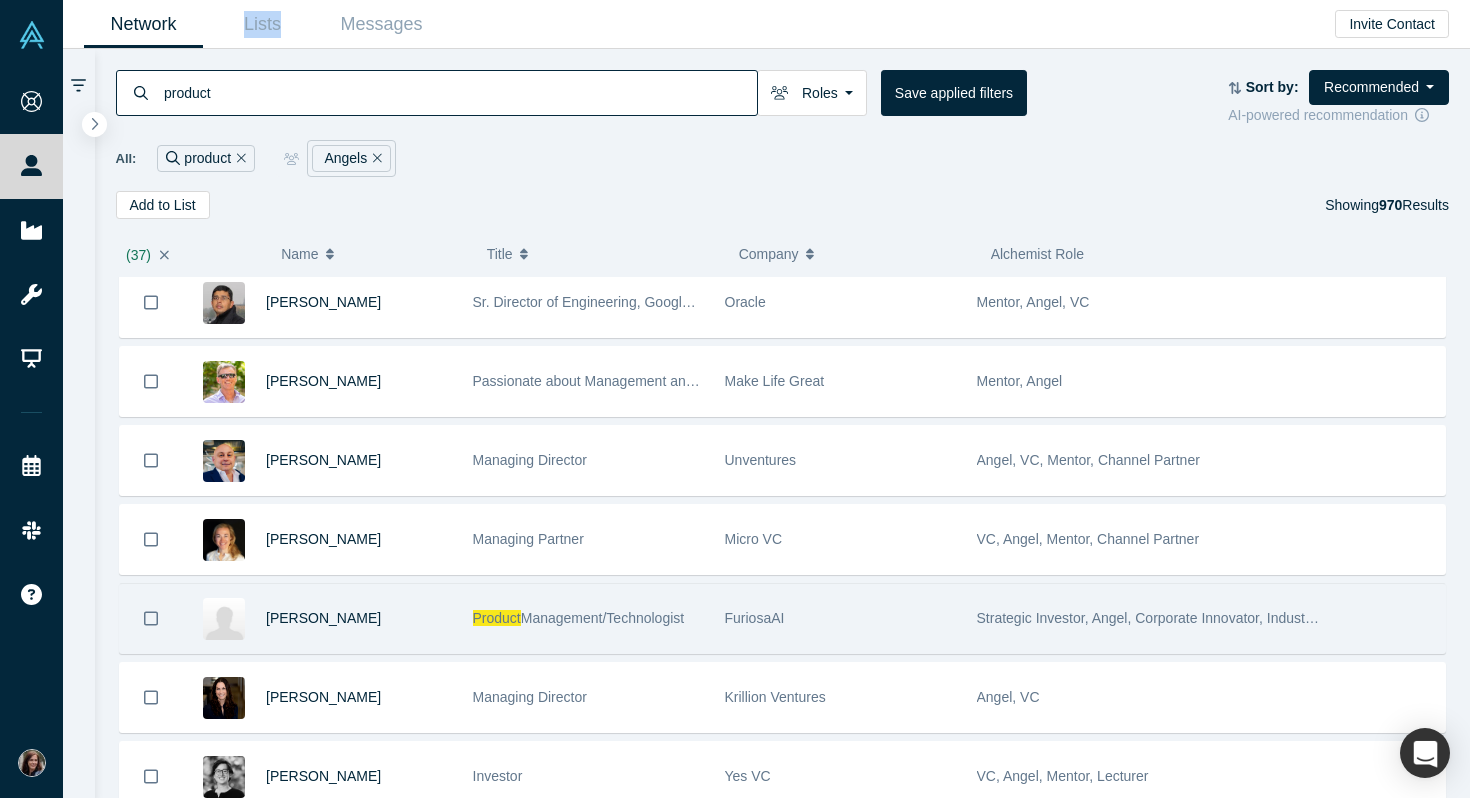 click 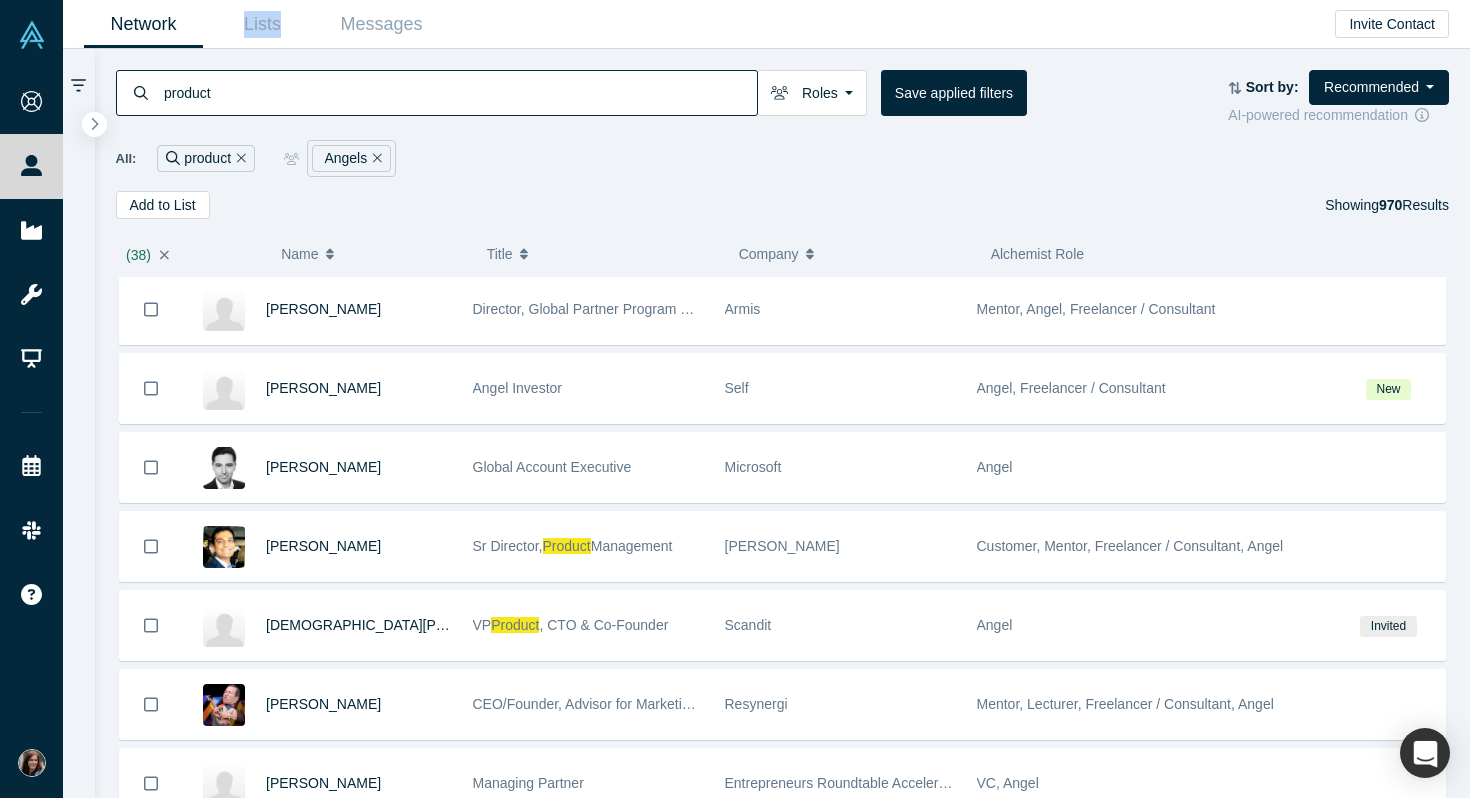 scroll, scrollTop: 37166, scrollLeft: 0, axis: vertical 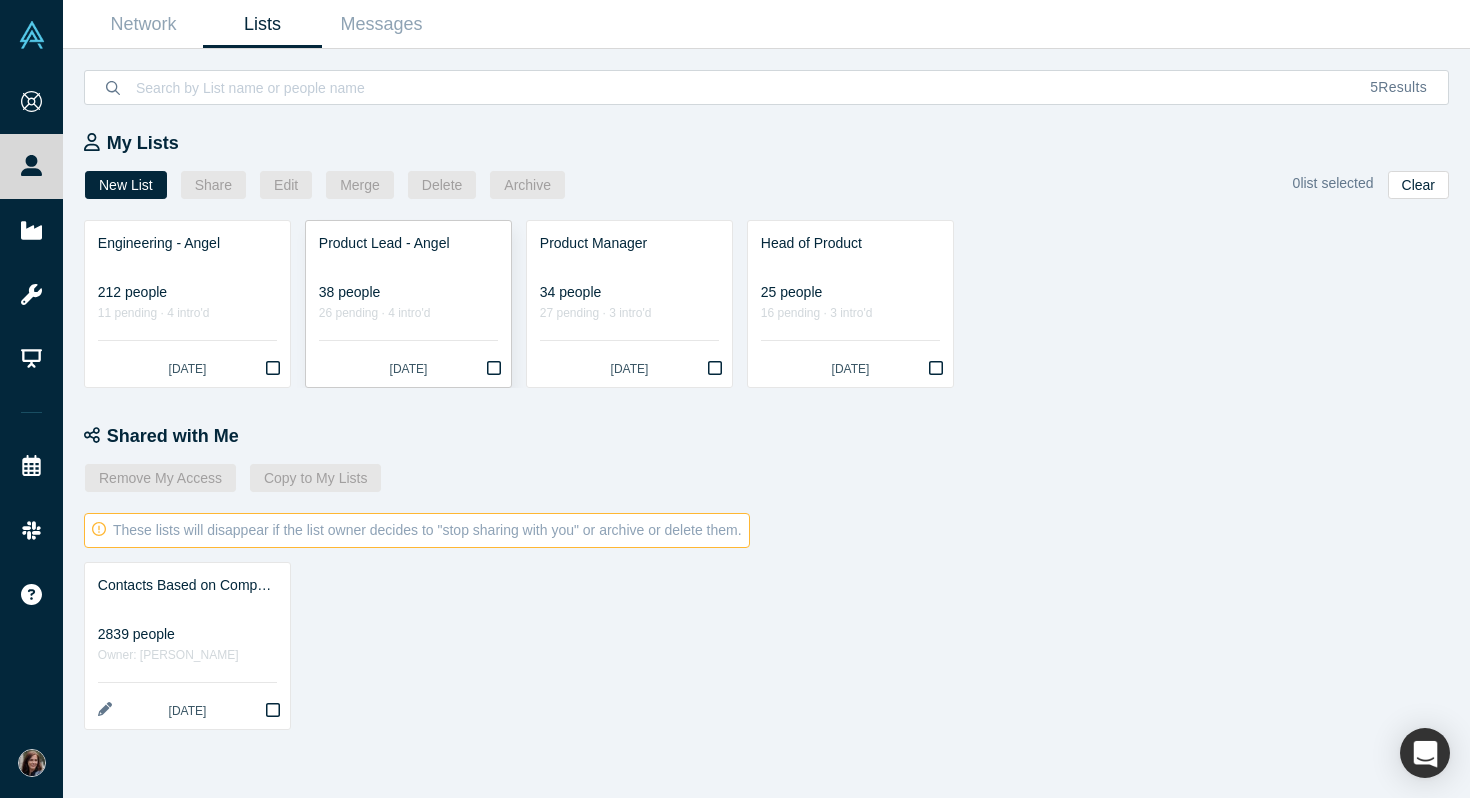 click at bounding box center (408, 264) 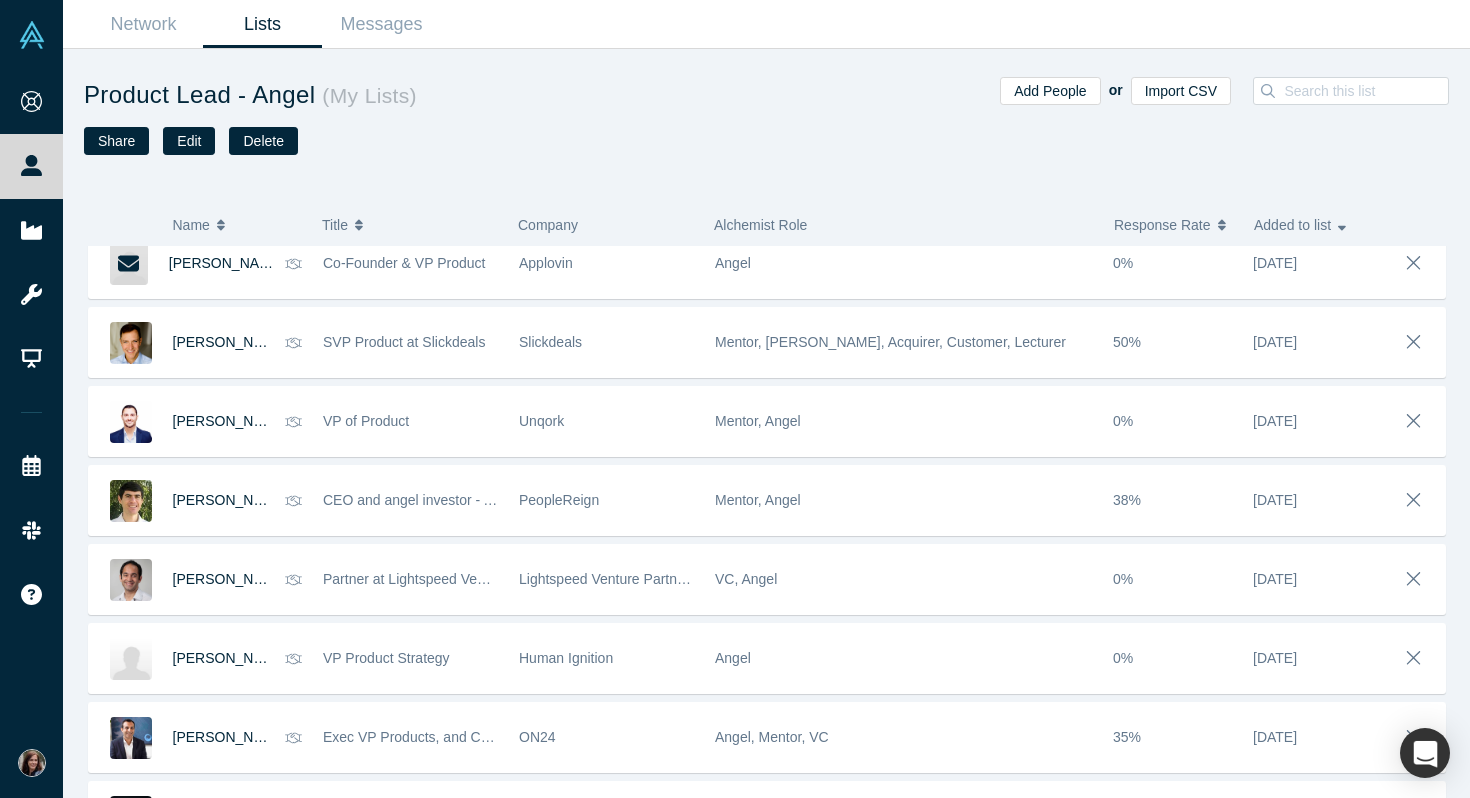 scroll, scrollTop: 0, scrollLeft: 0, axis: both 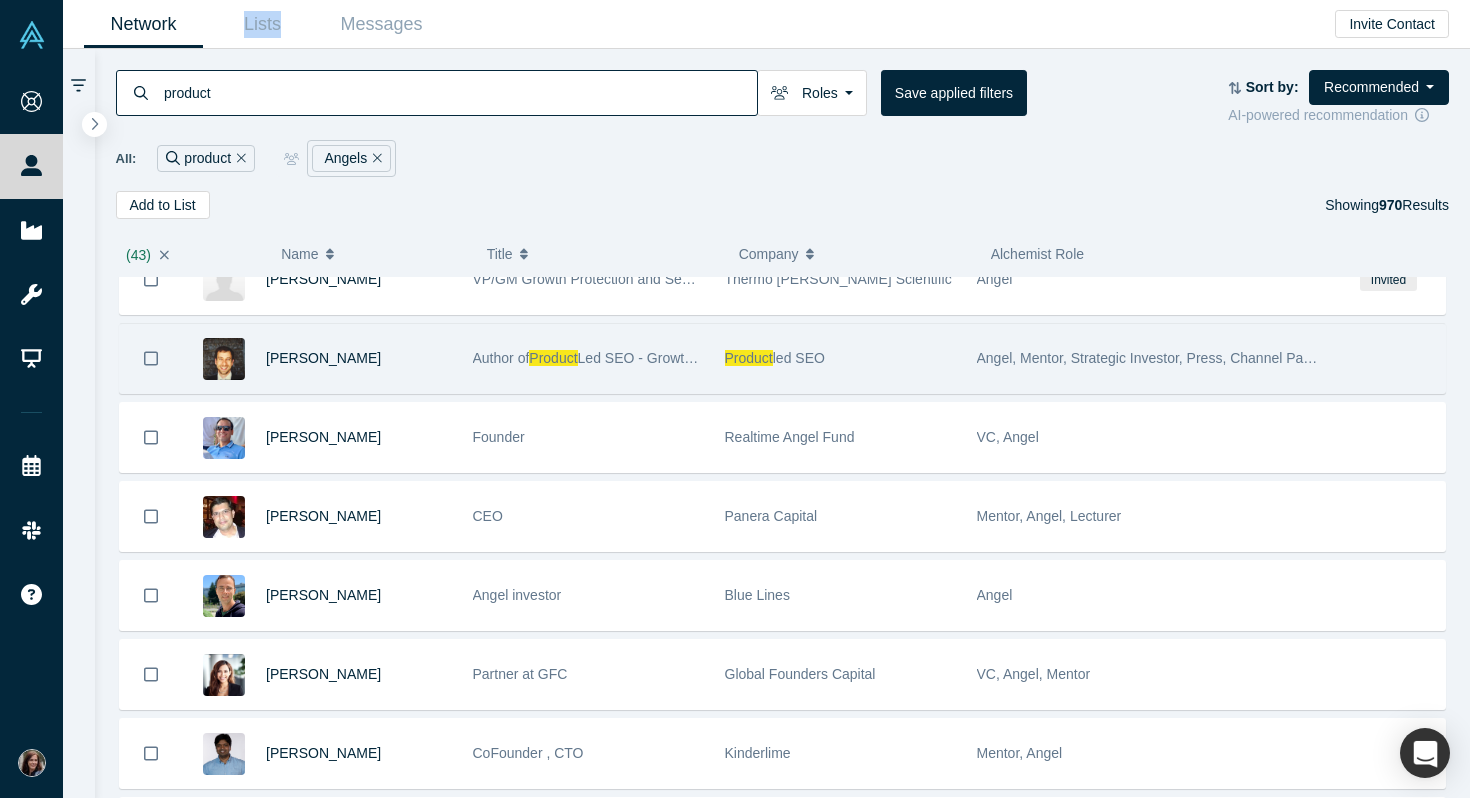 click 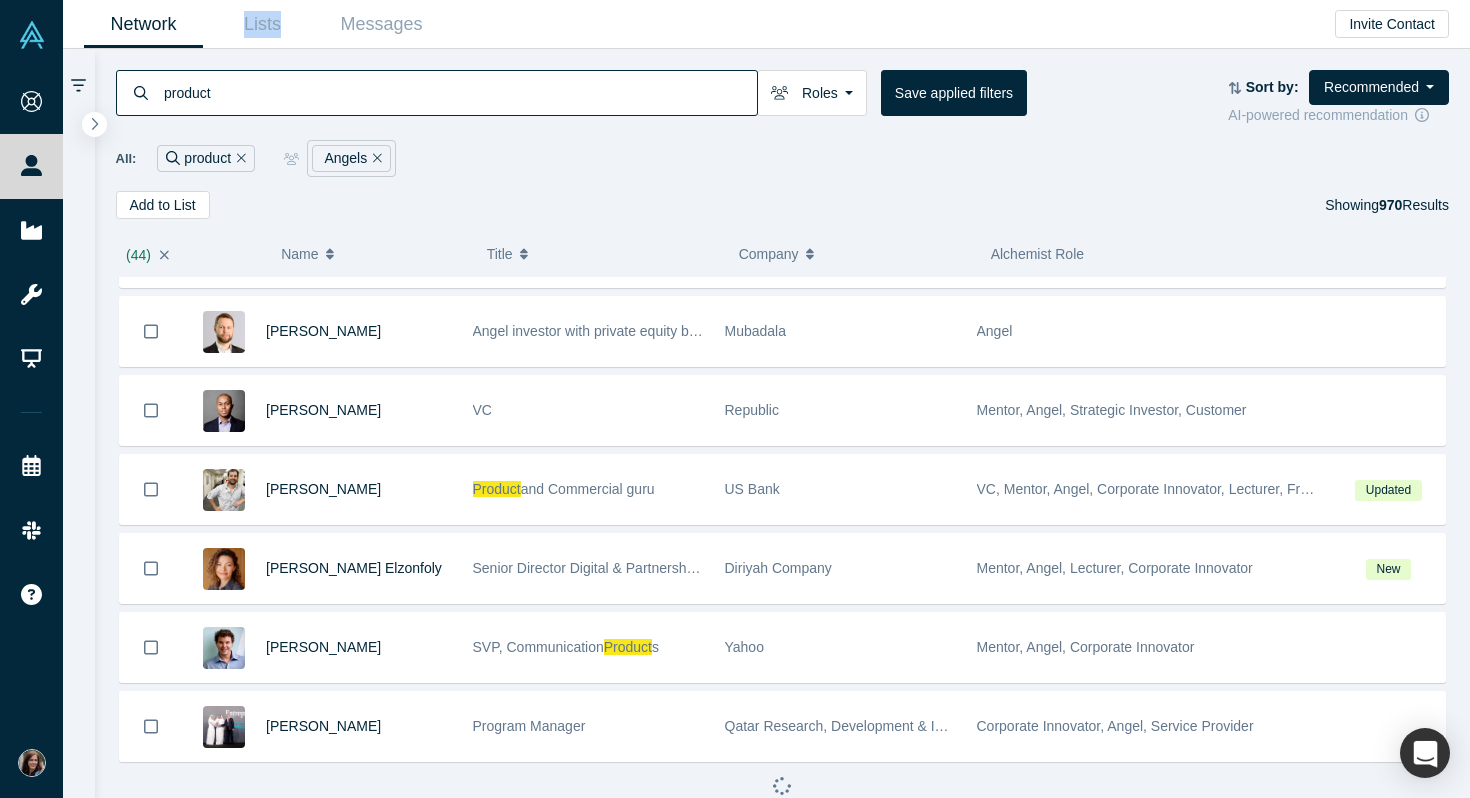 scroll, scrollTop: 40592, scrollLeft: 0, axis: vertical 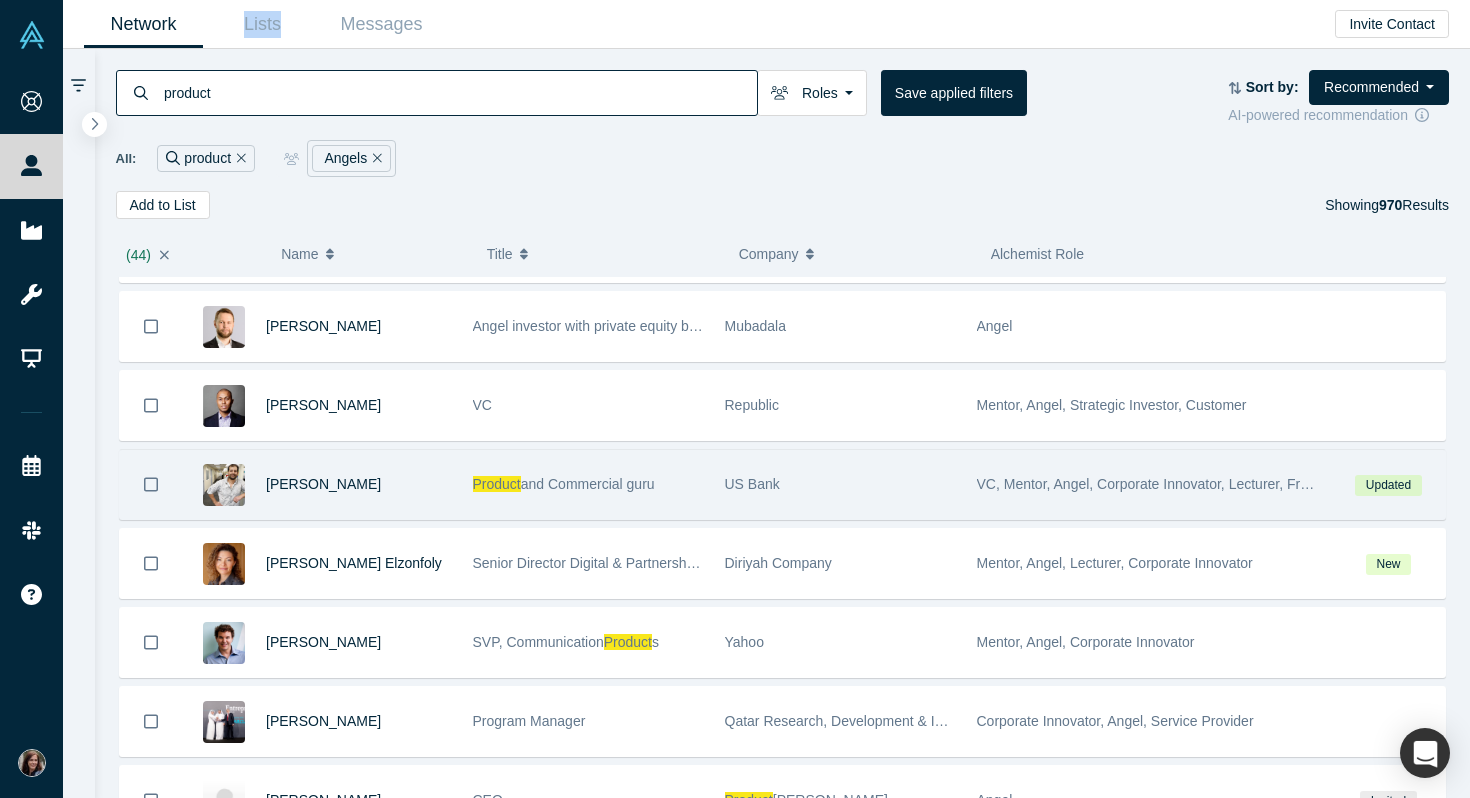 click 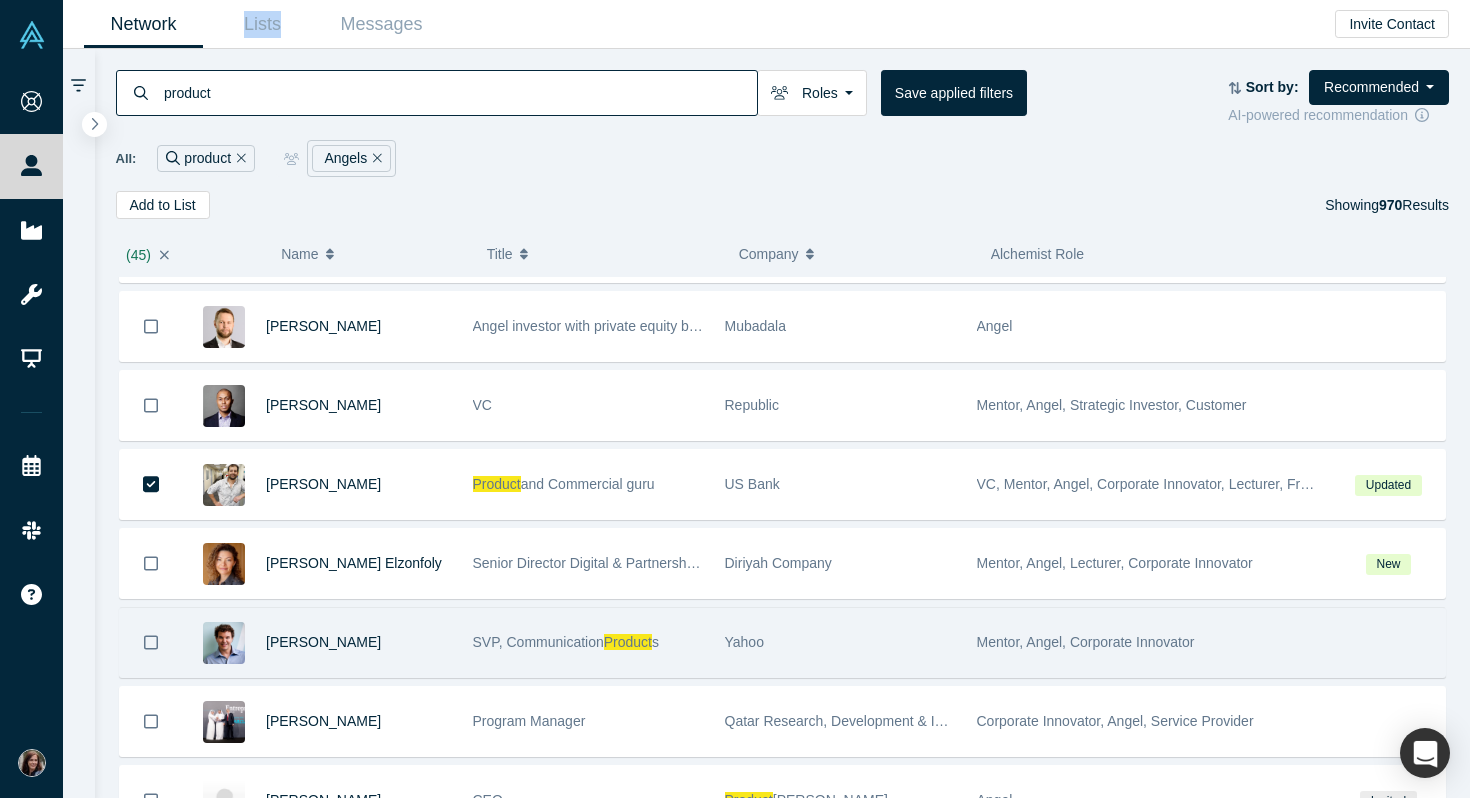 click 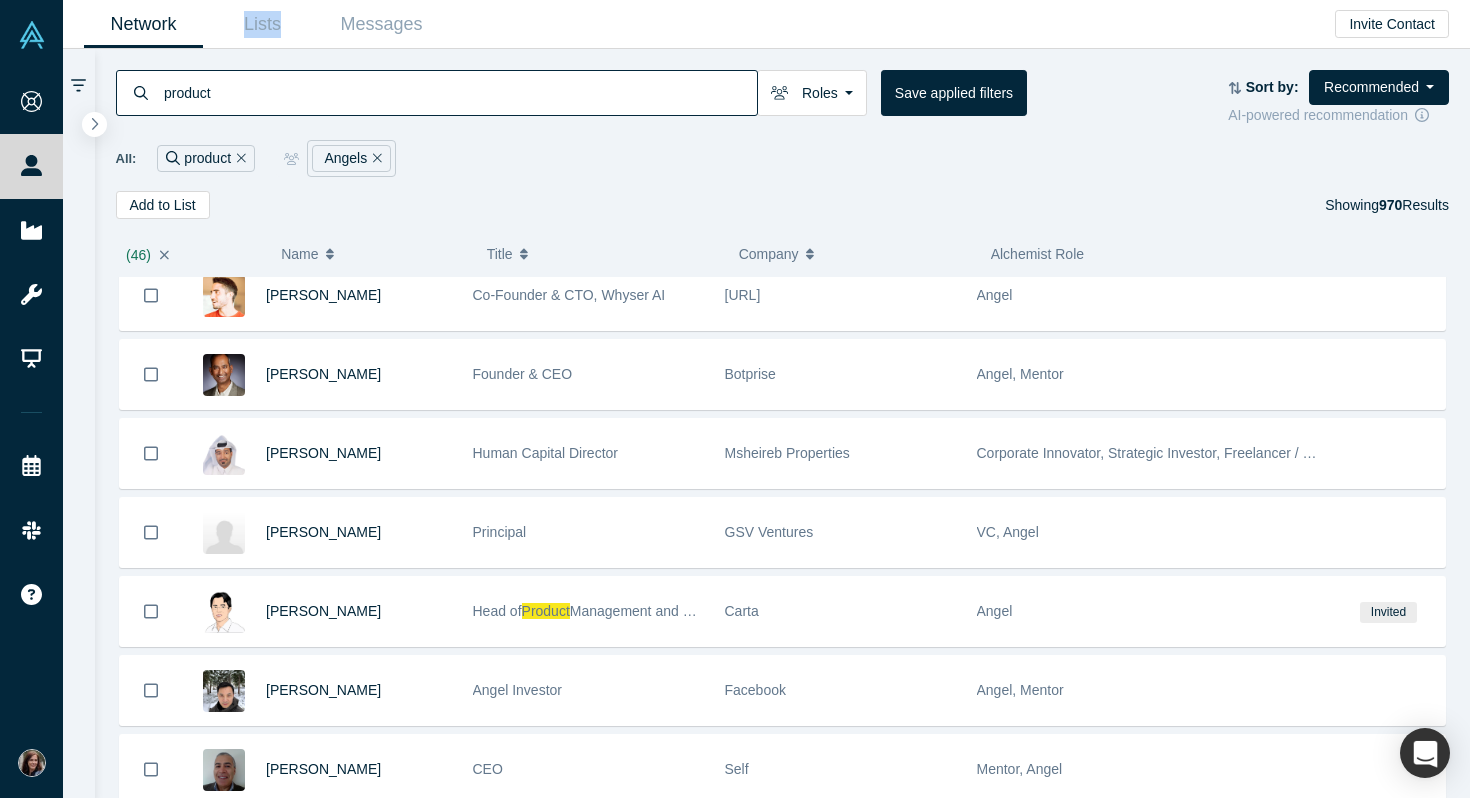 scroll, scrollTop: 41604, scrollLeft: 0, axis: vertical 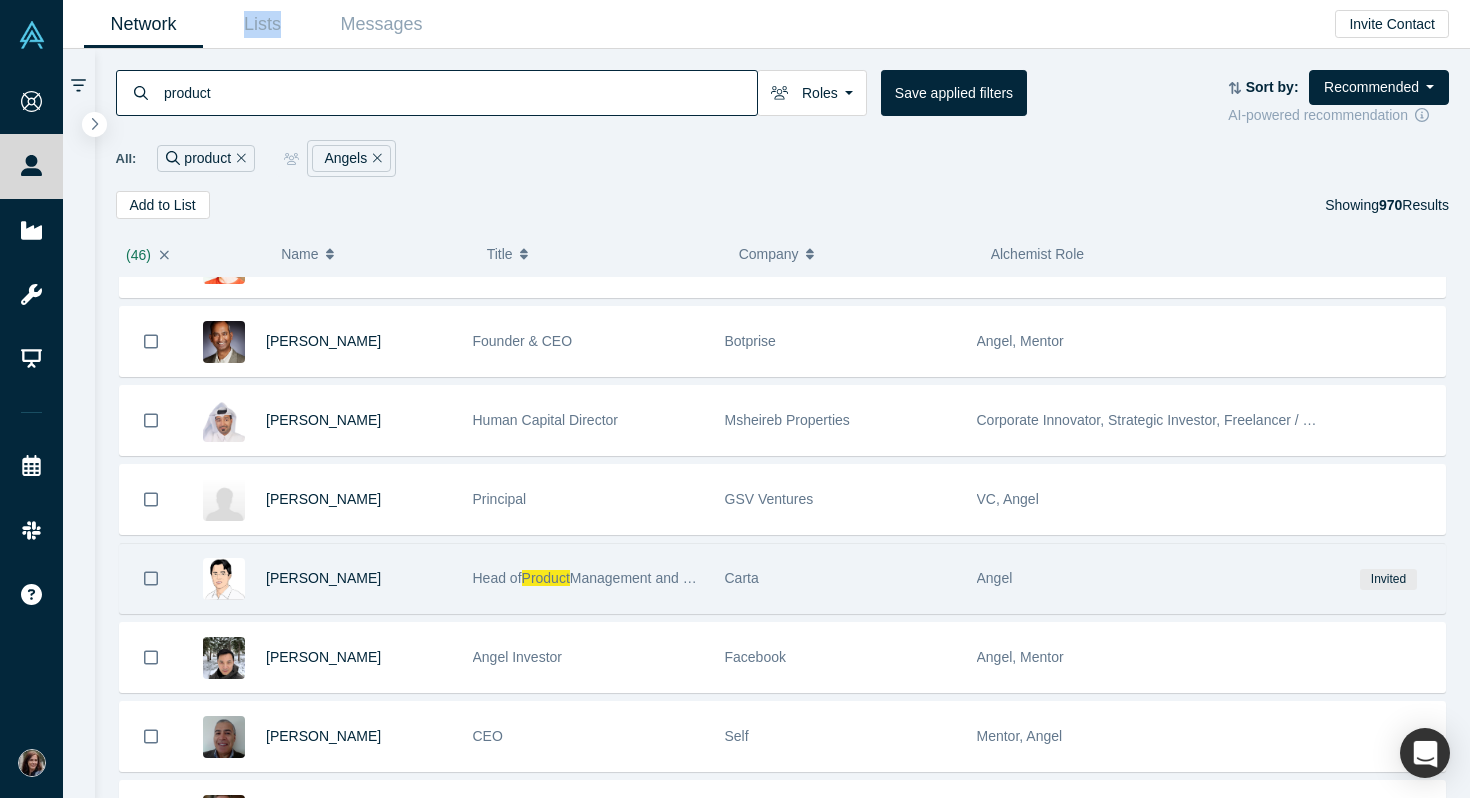 click 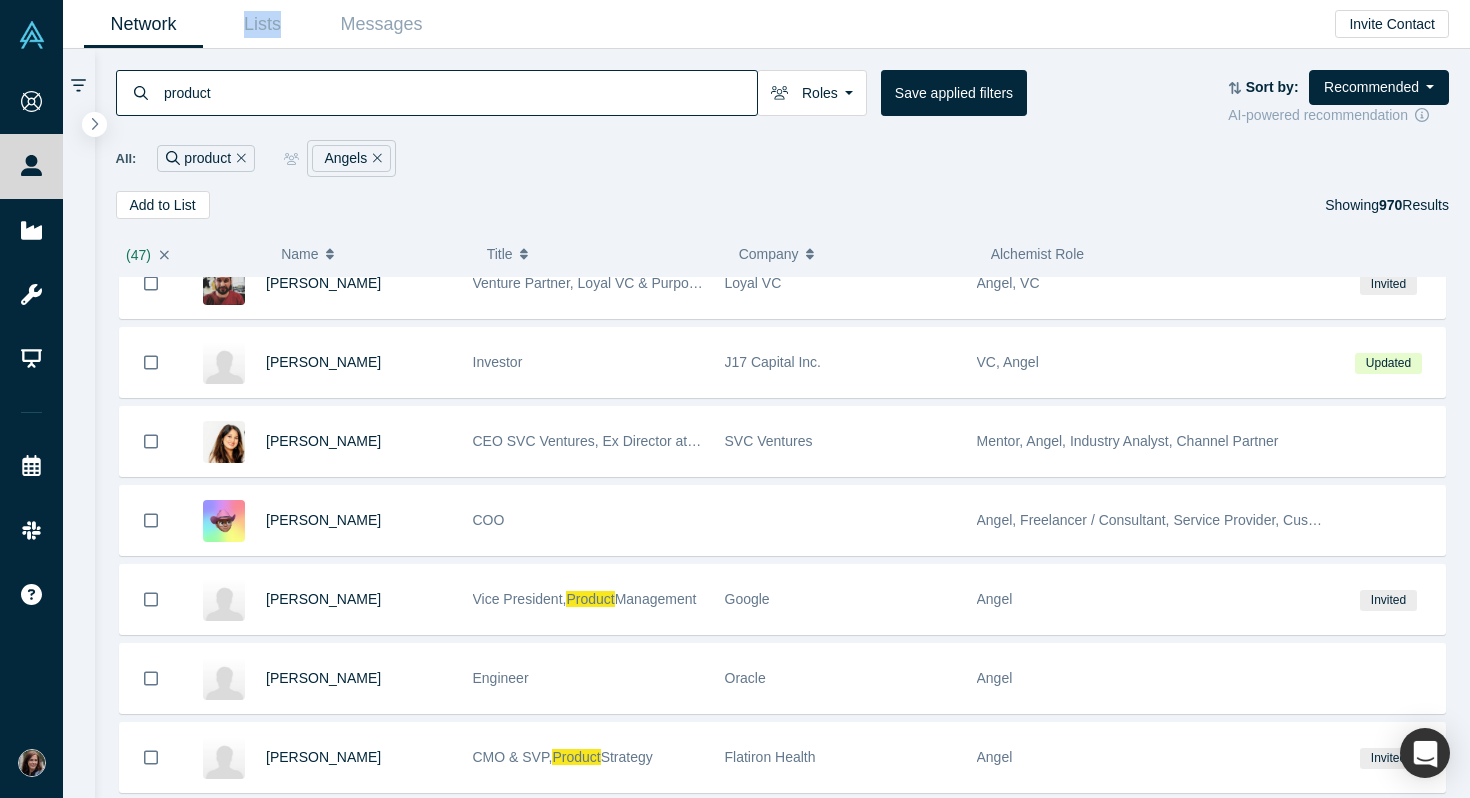 scroll, scrollTop: 42218, scrollLeft: 0, axis: vertical 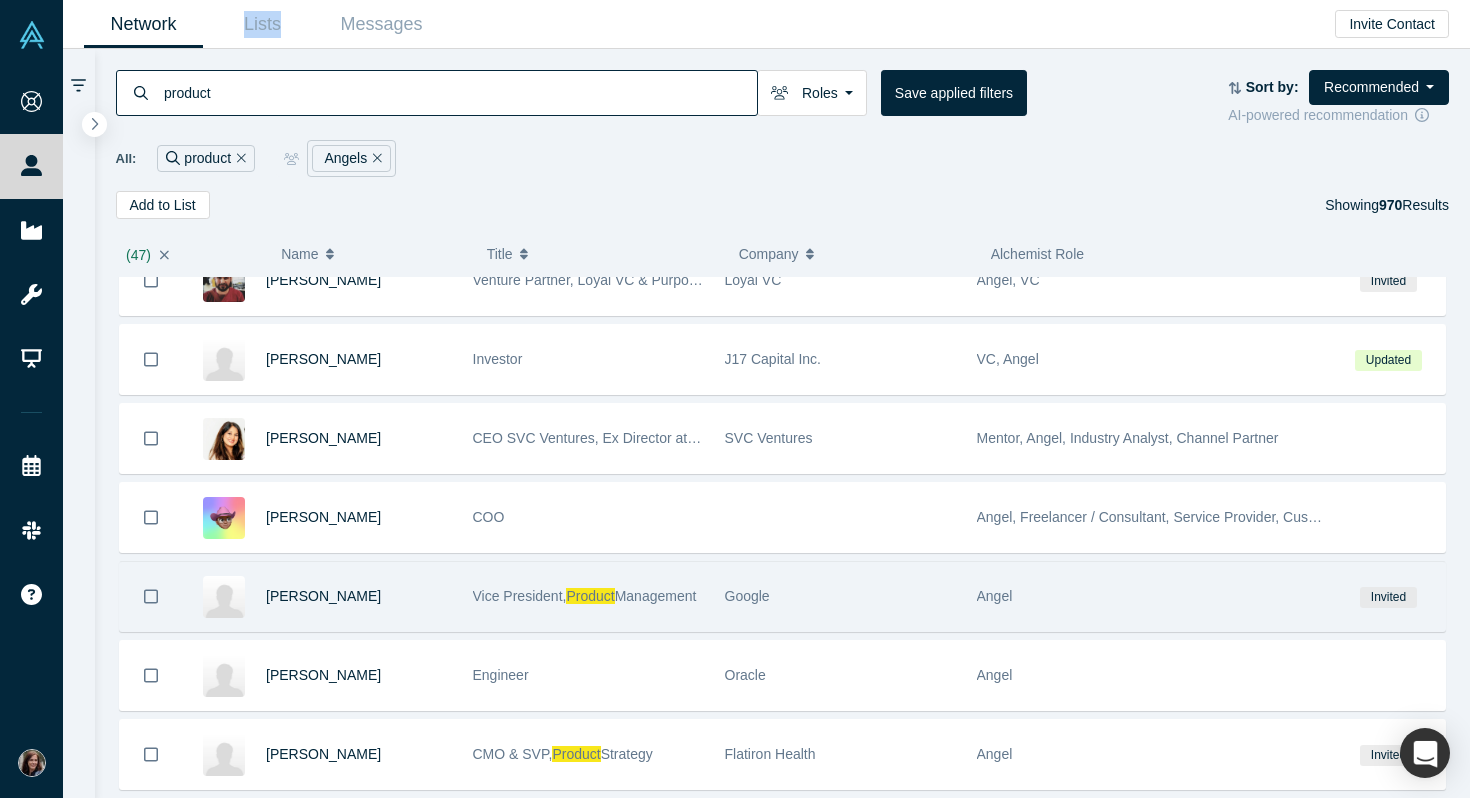 click 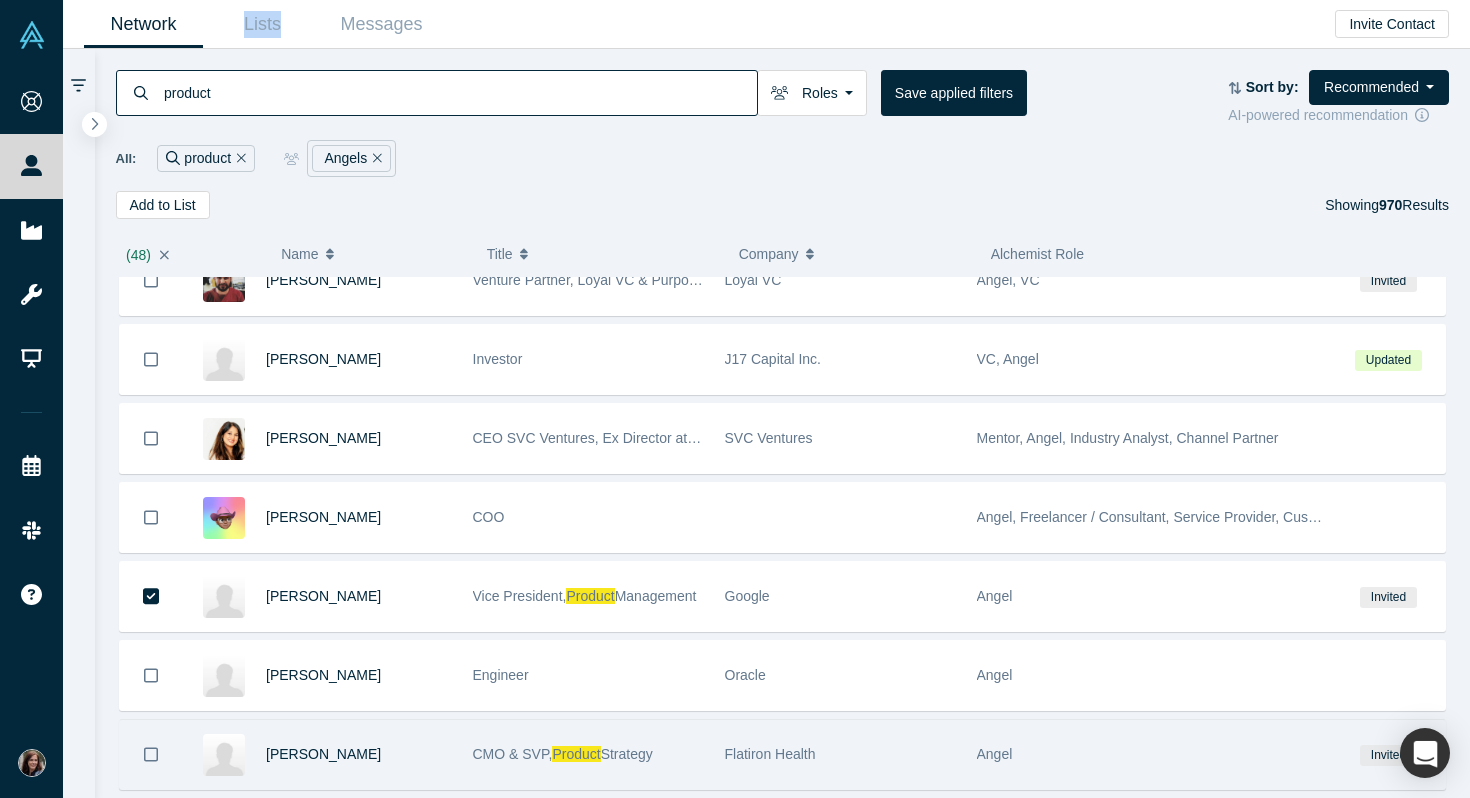 click 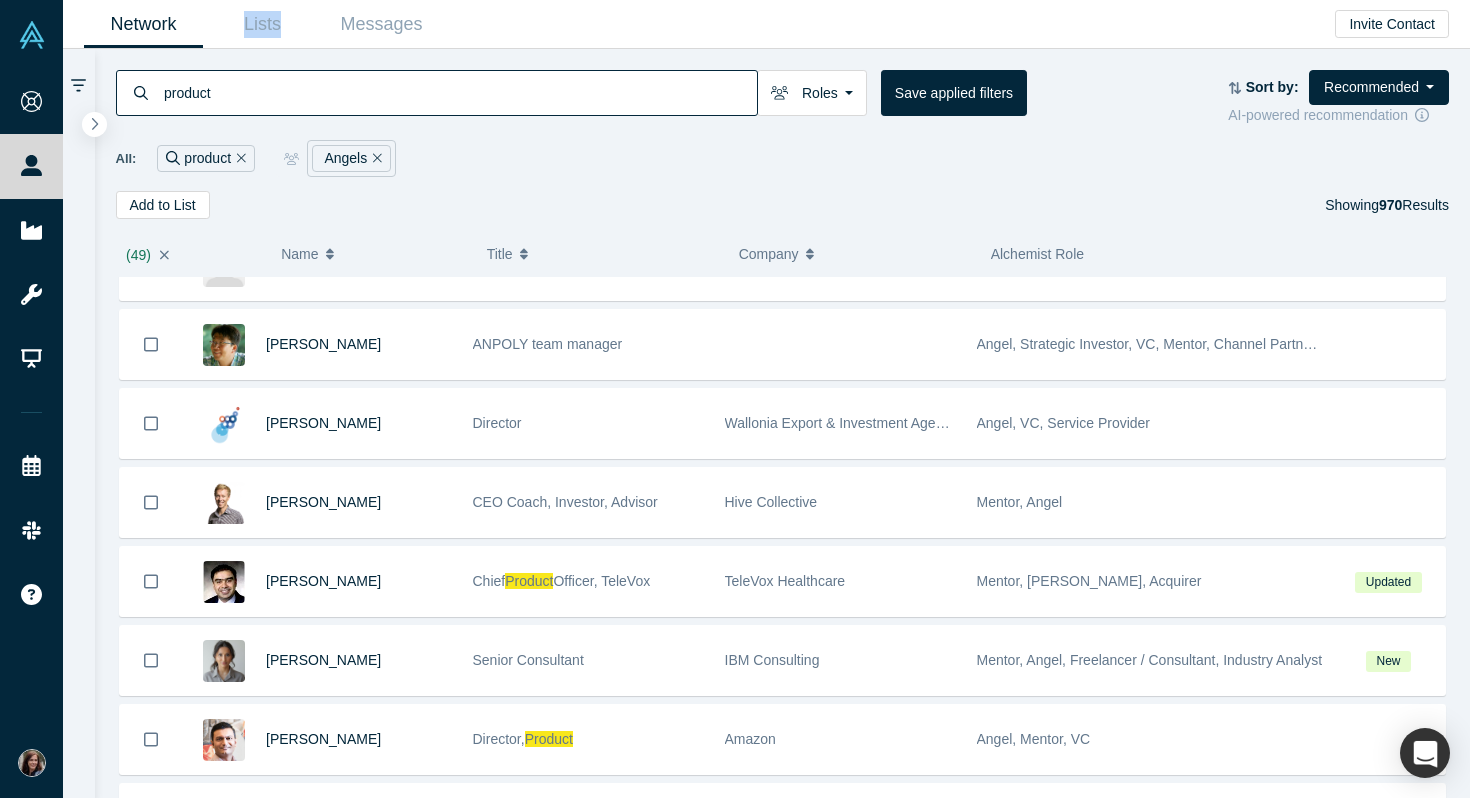 scroll, scrollTop: 42713, scrollLeft: 0, axis: vertical 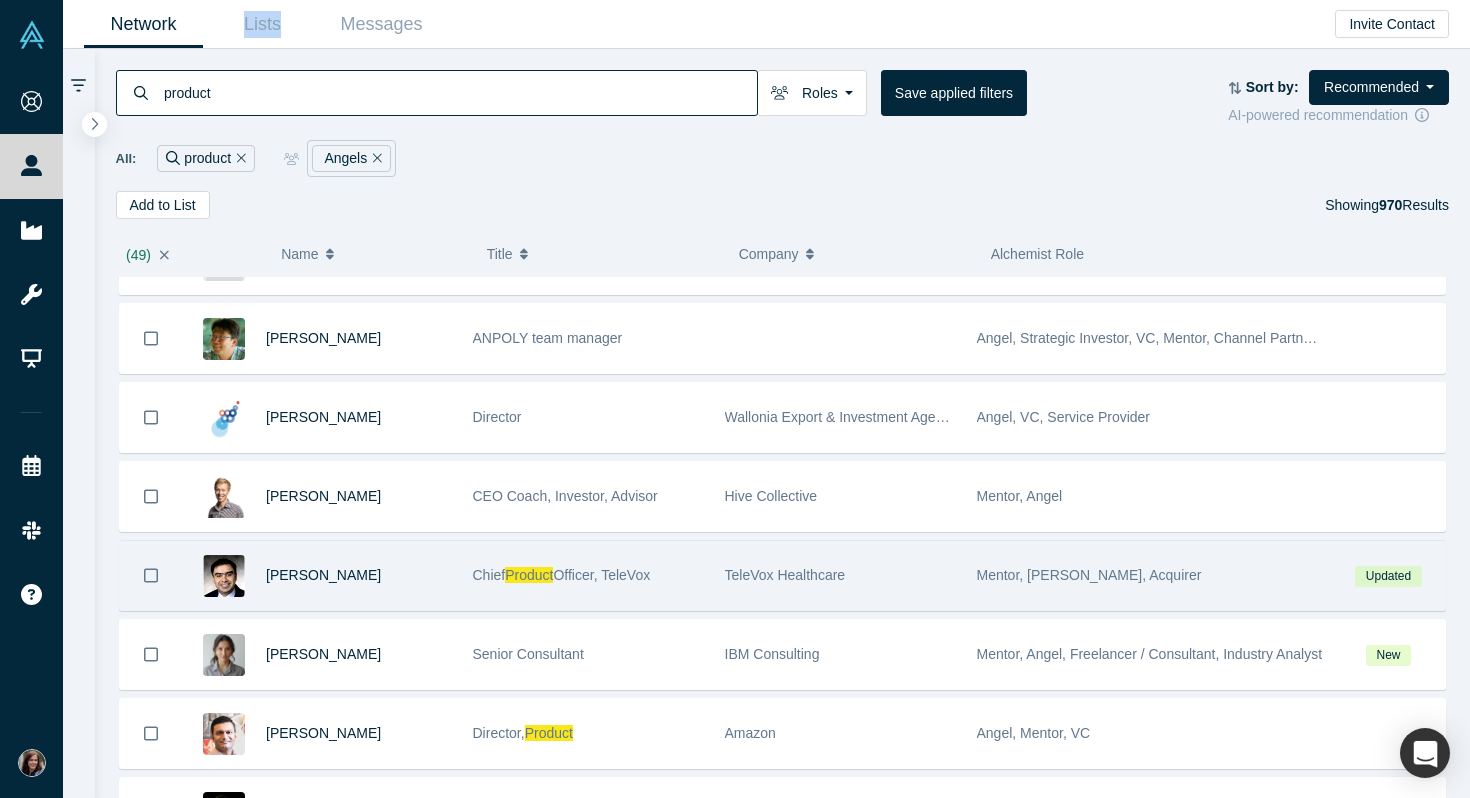 click 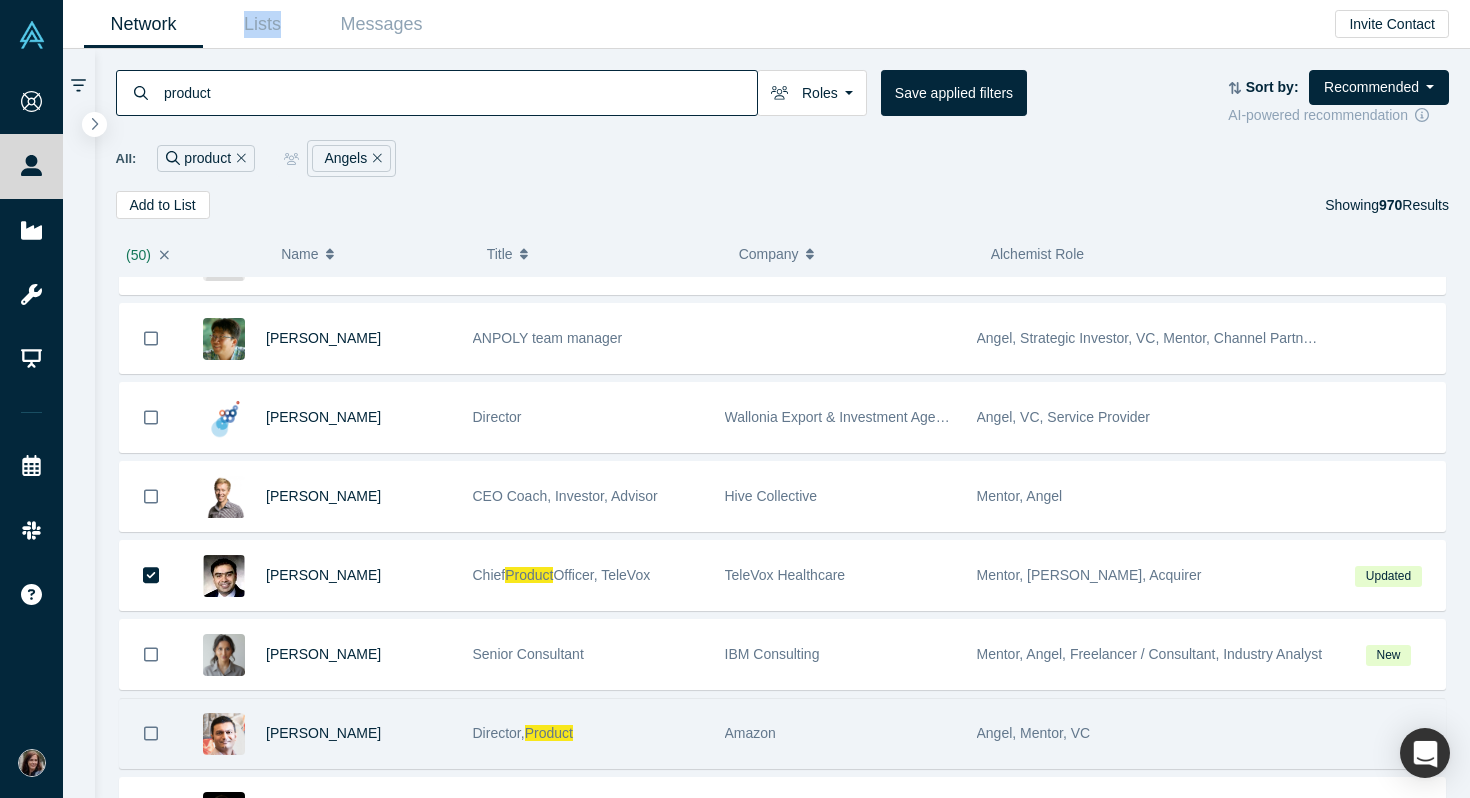click 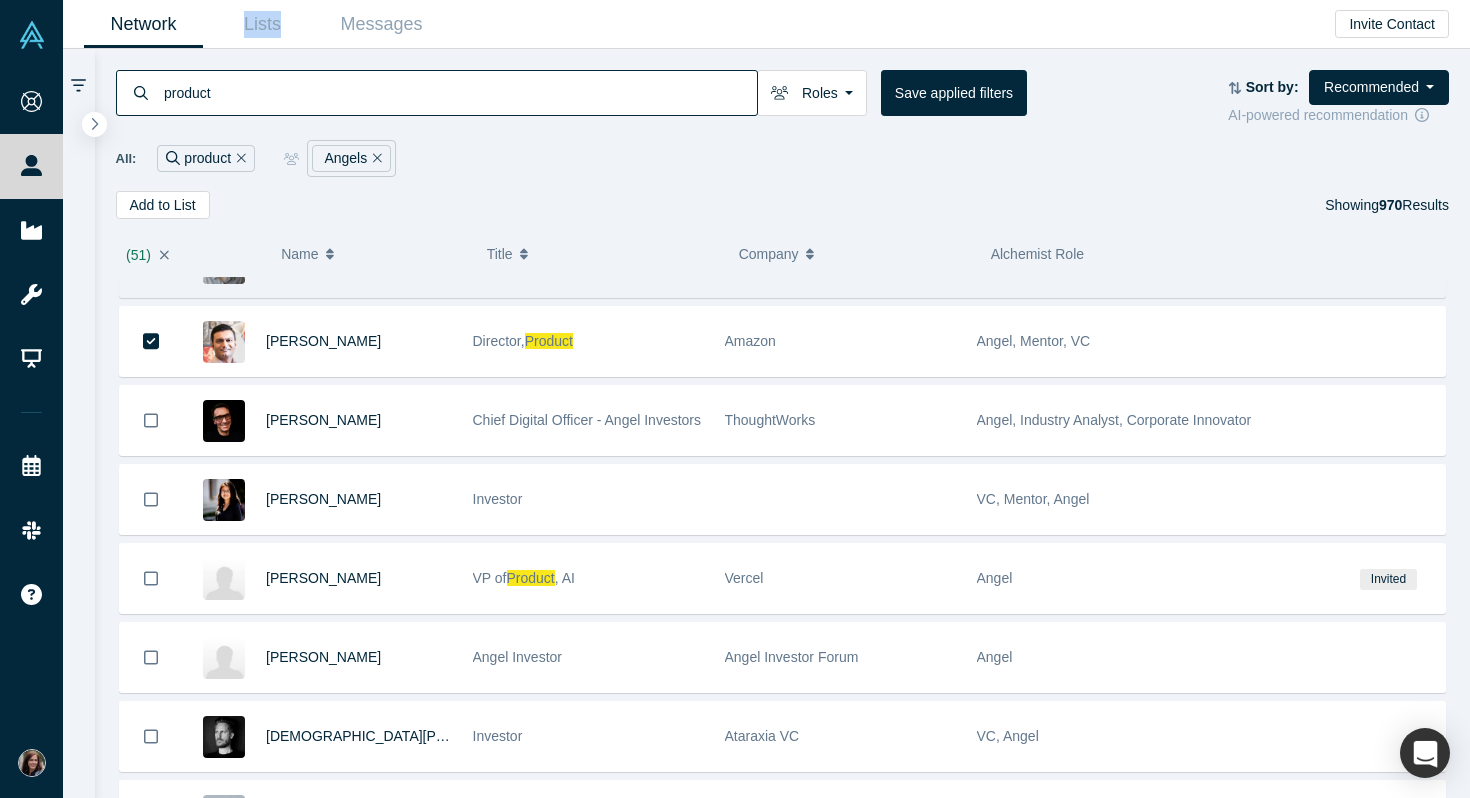 scroll, scrollTop: 43122, scrollLeft: 0, axis: vertical 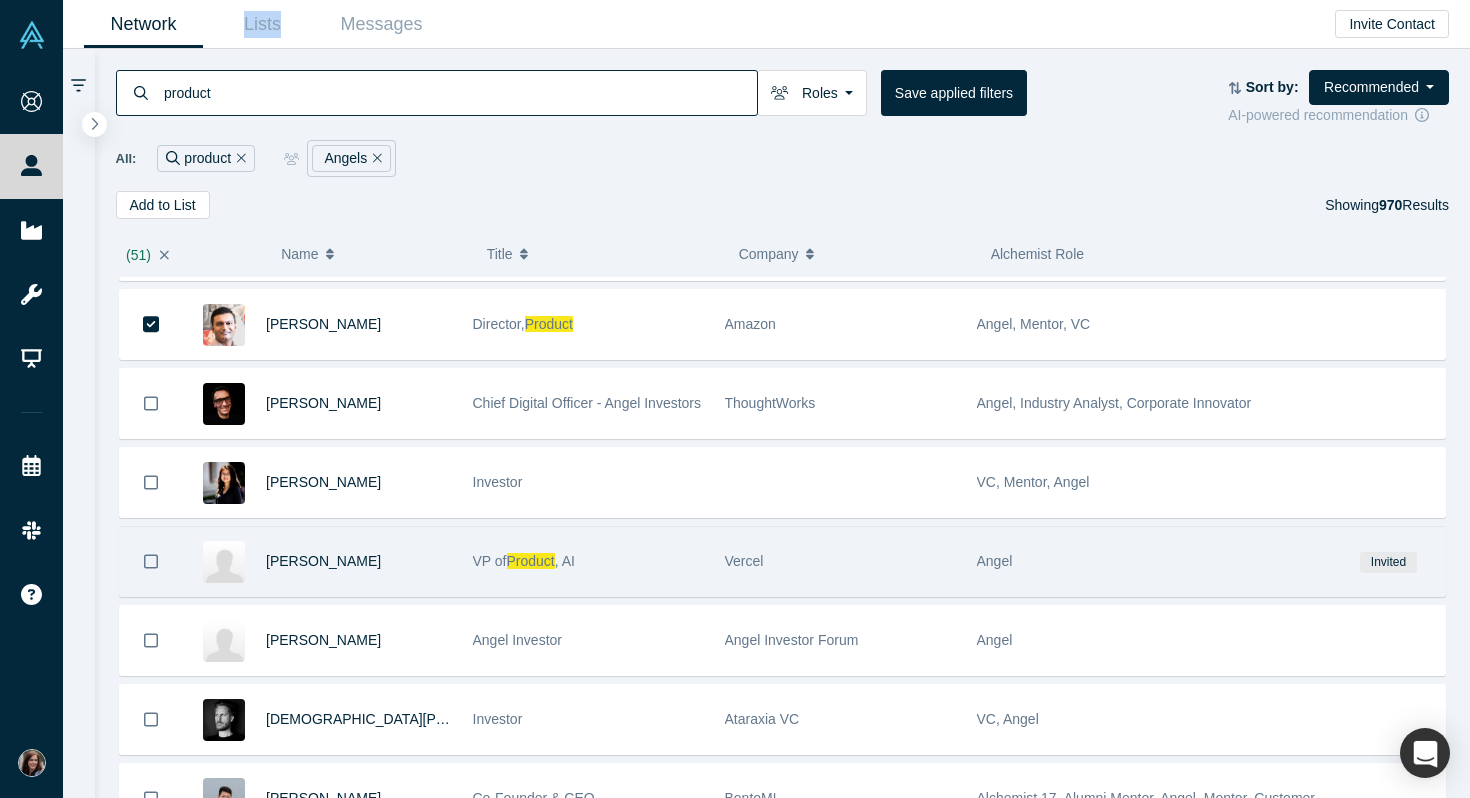 click 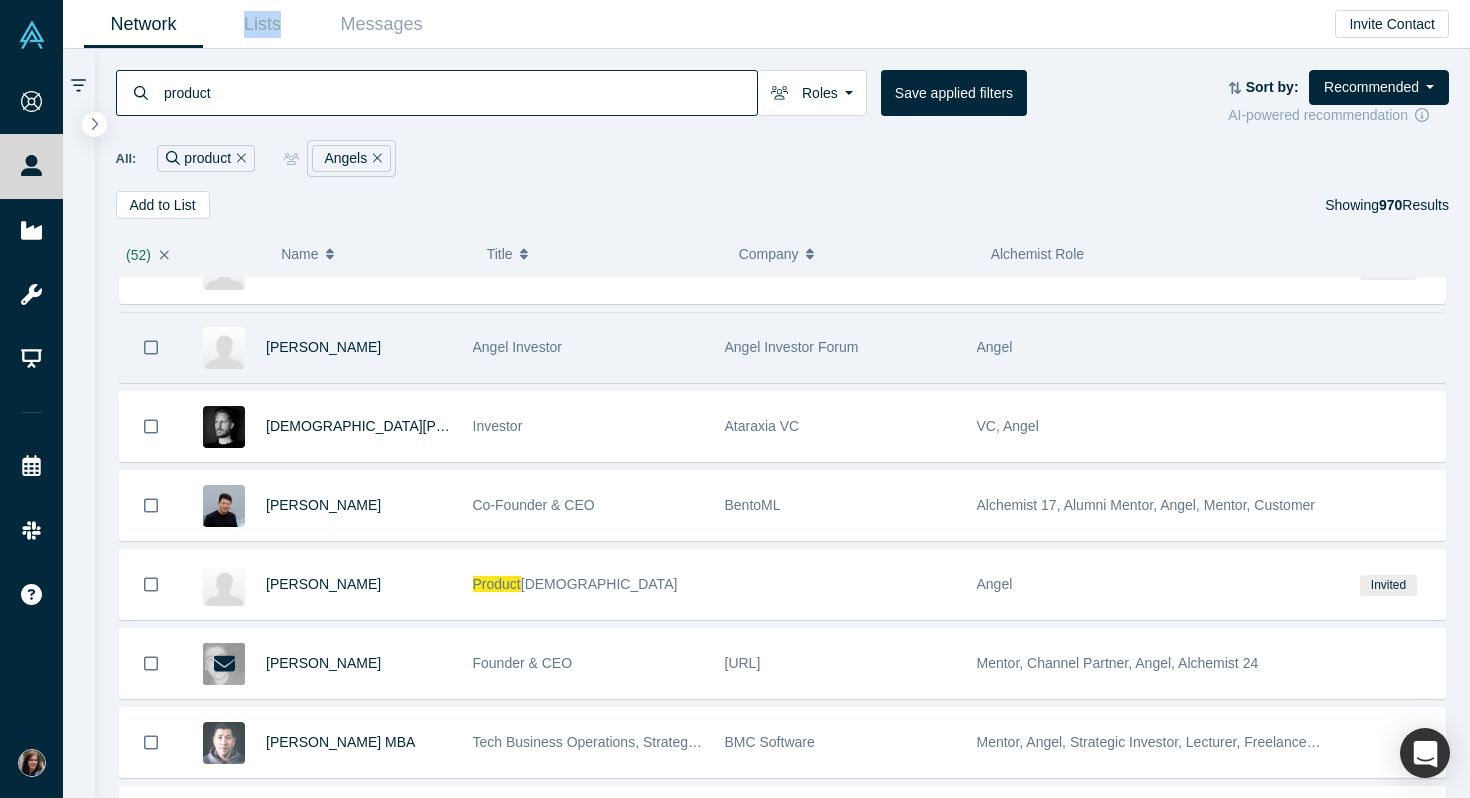scroll, scrollTop: 43421, scrollLeft: 0, axis: vertical 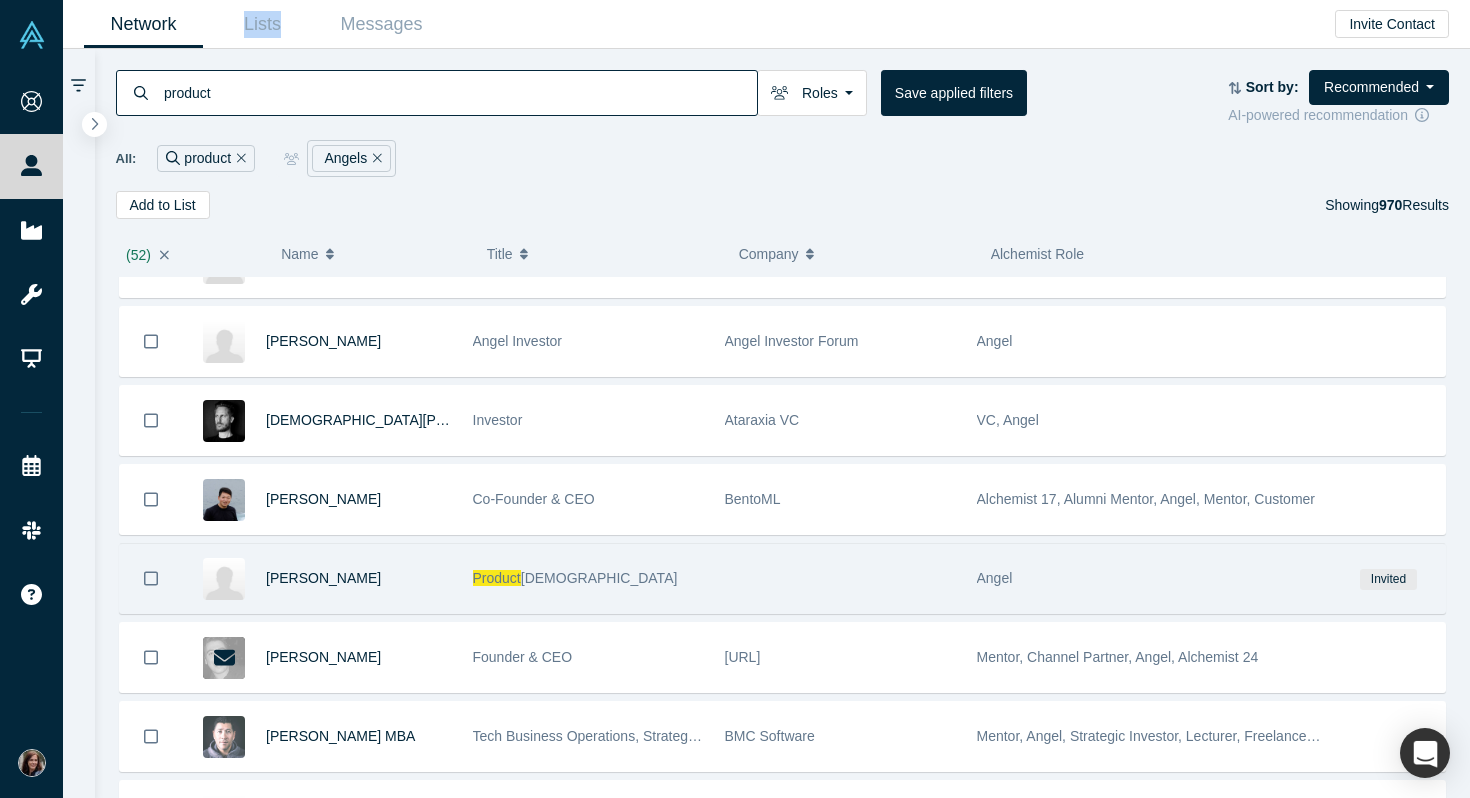 click 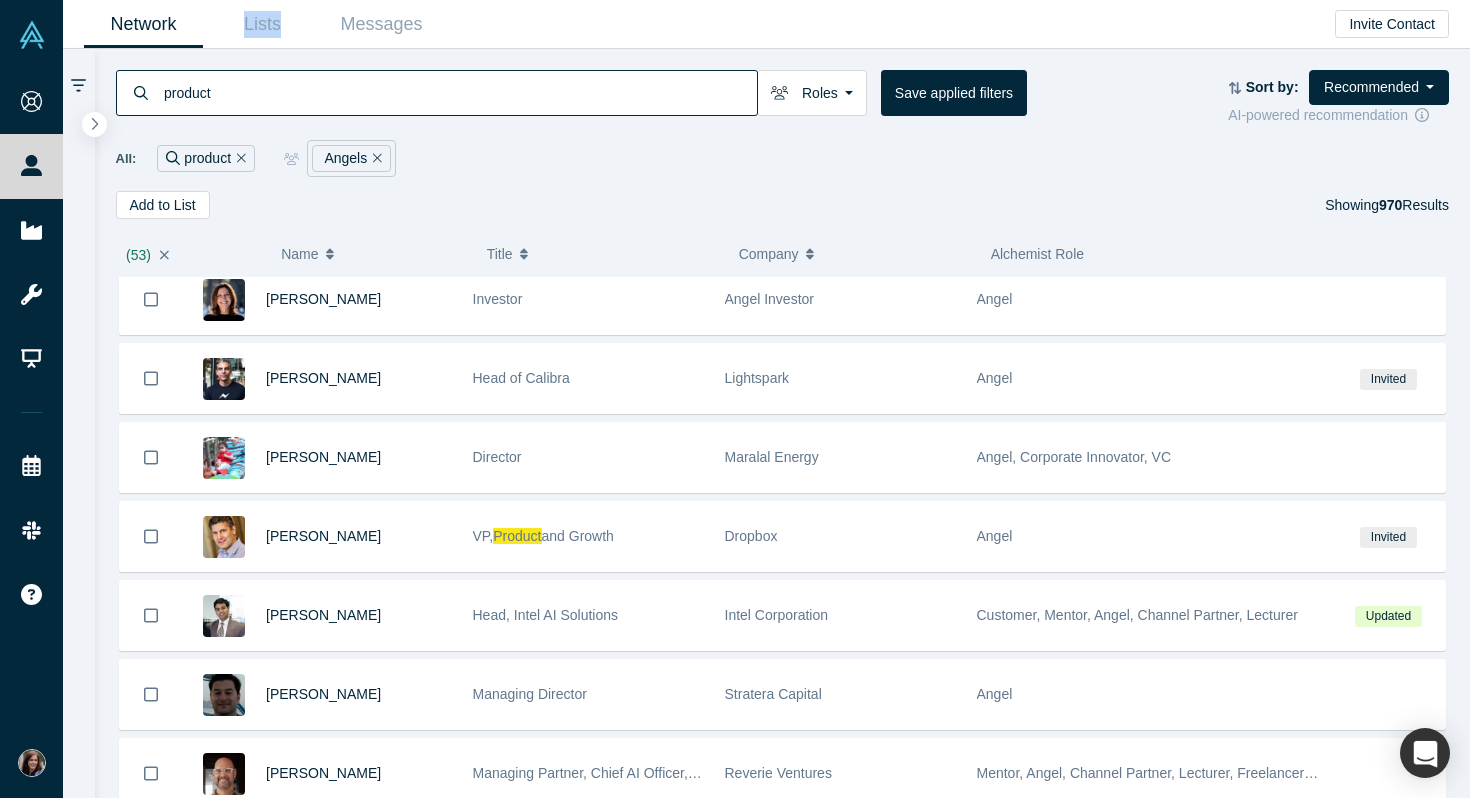scroll, scrollTop: 44759, scrollLeft: 0, axis: vertical 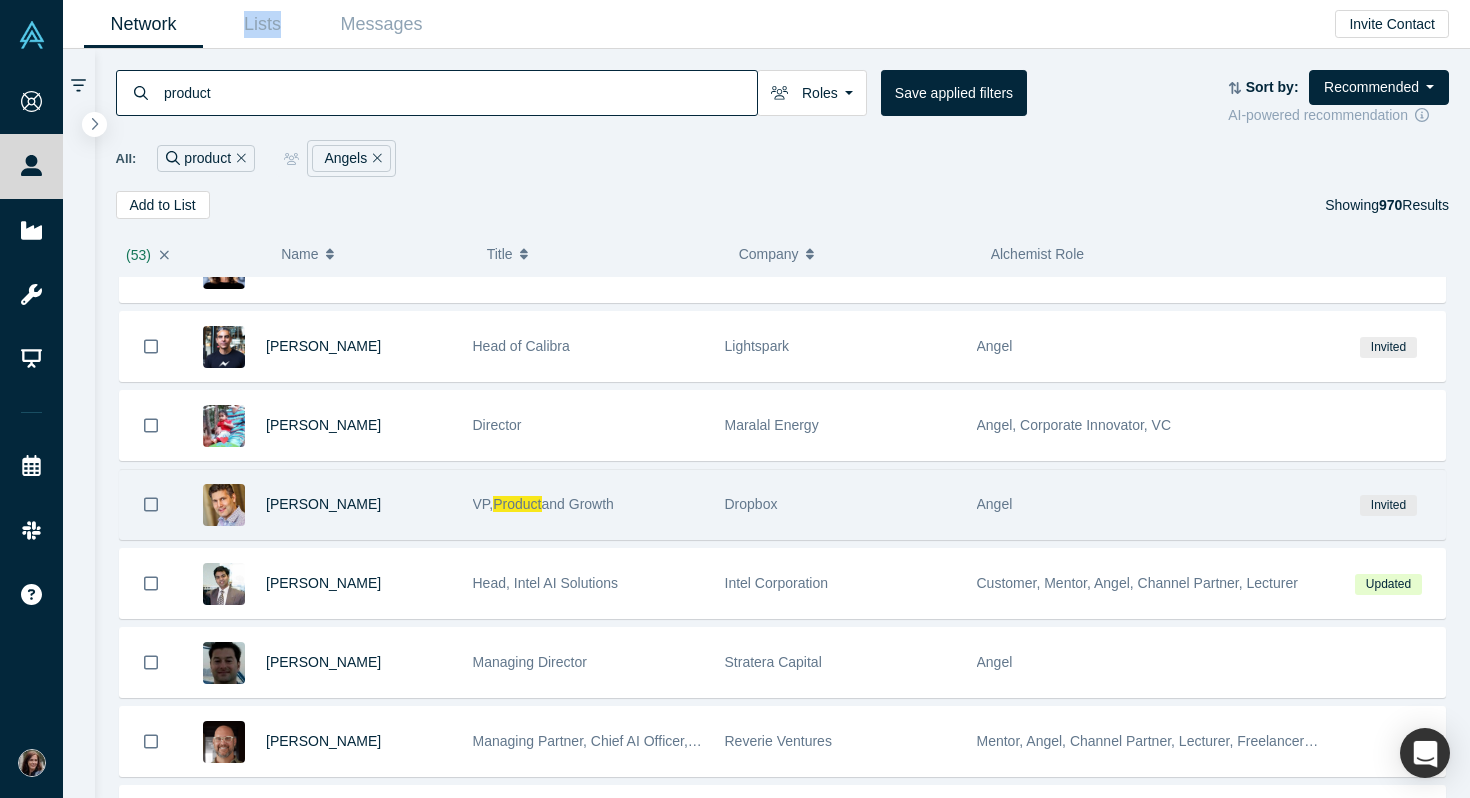 click 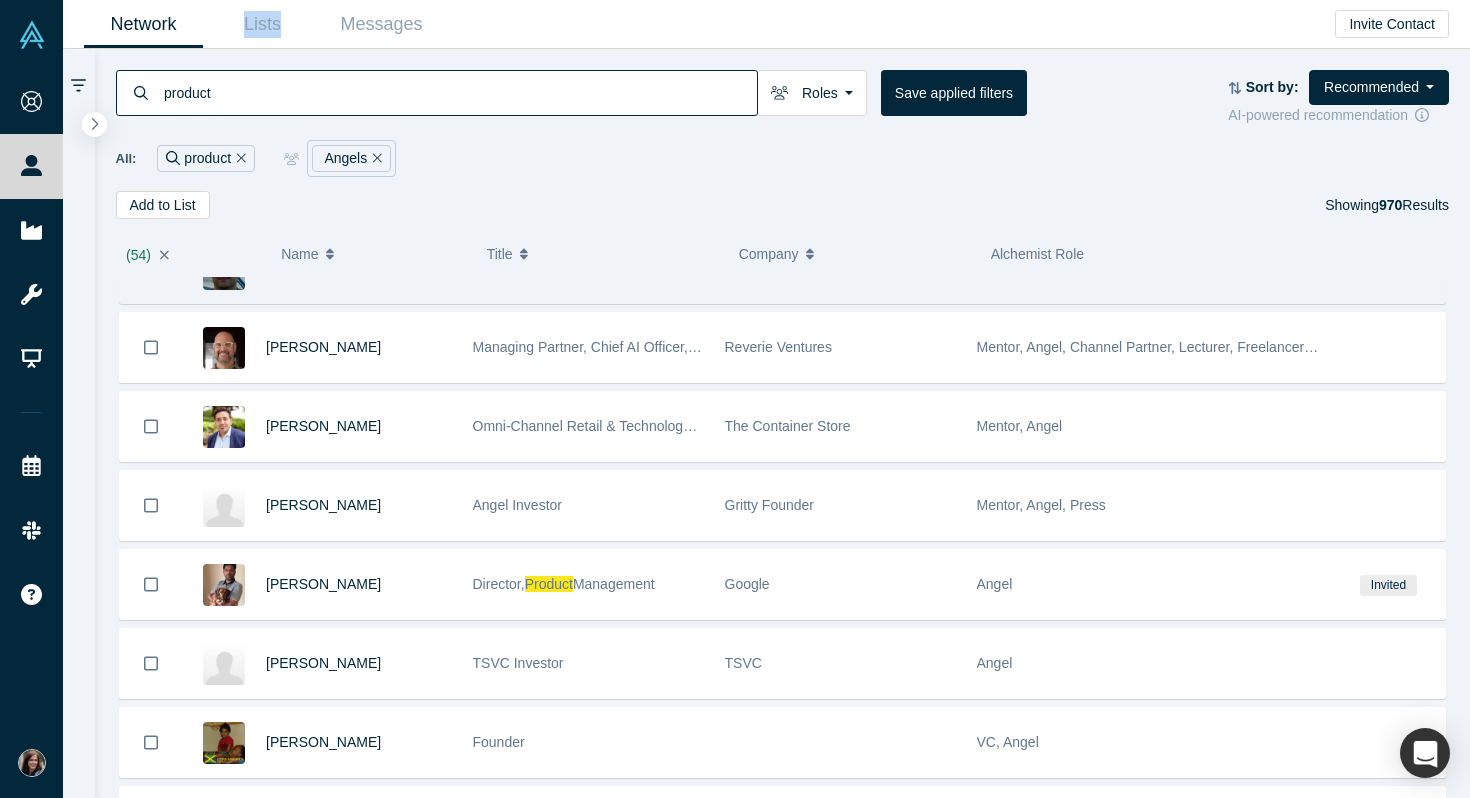 scroll, scrollTop: 45157, scrollLeft: 0, axis: vertical 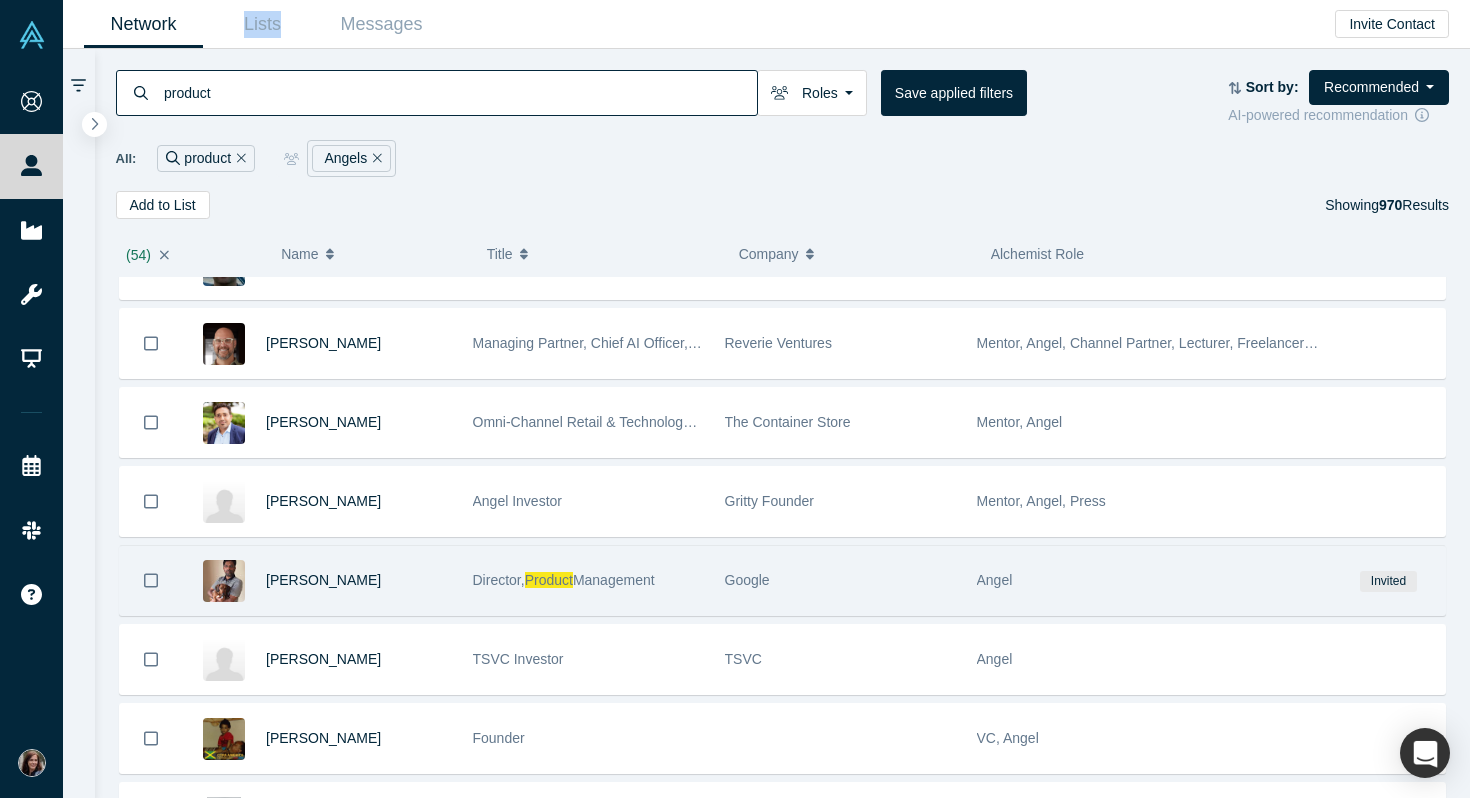 click 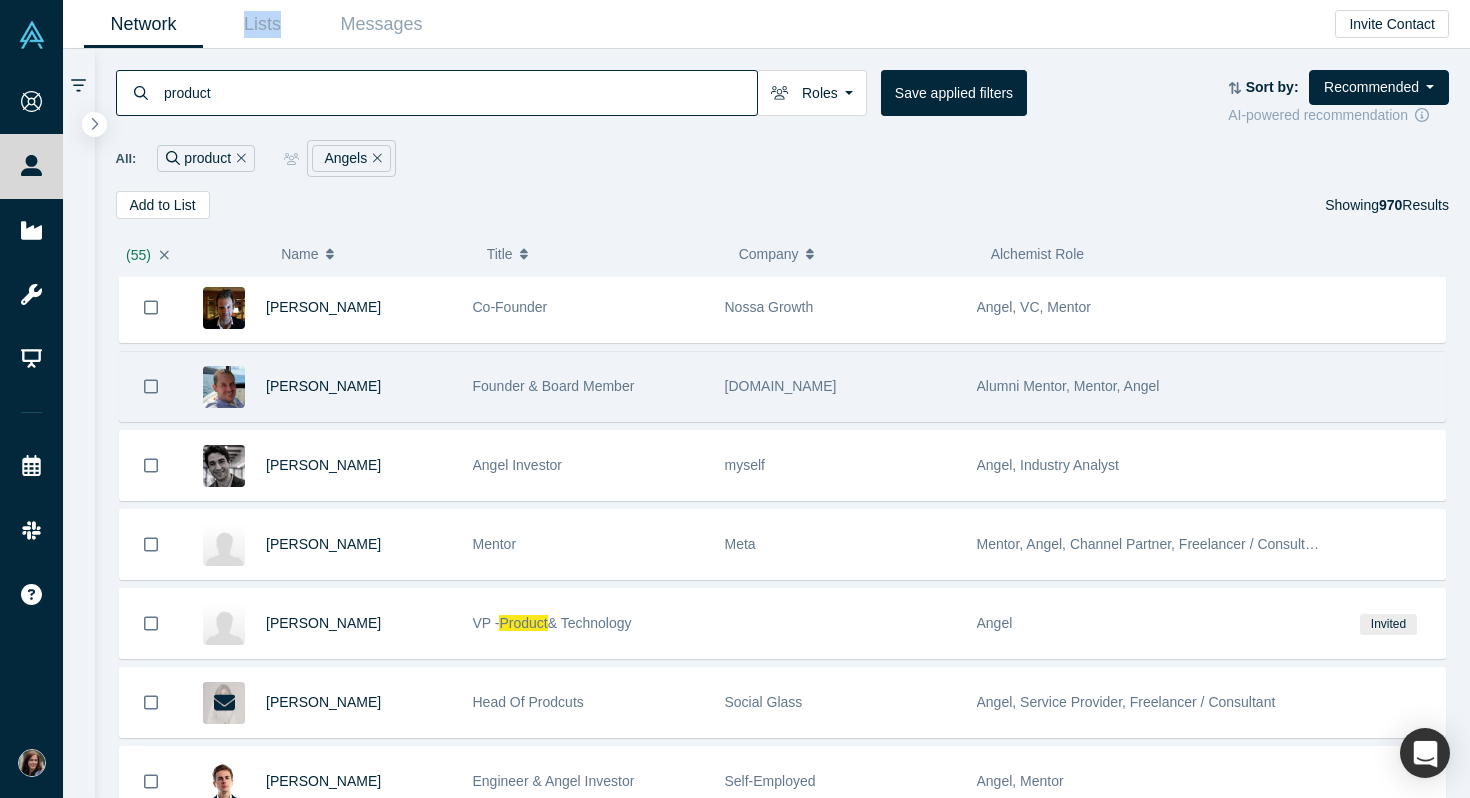 scroll, scrollTop: 47171, scrollLeft: 0, axis: vertical 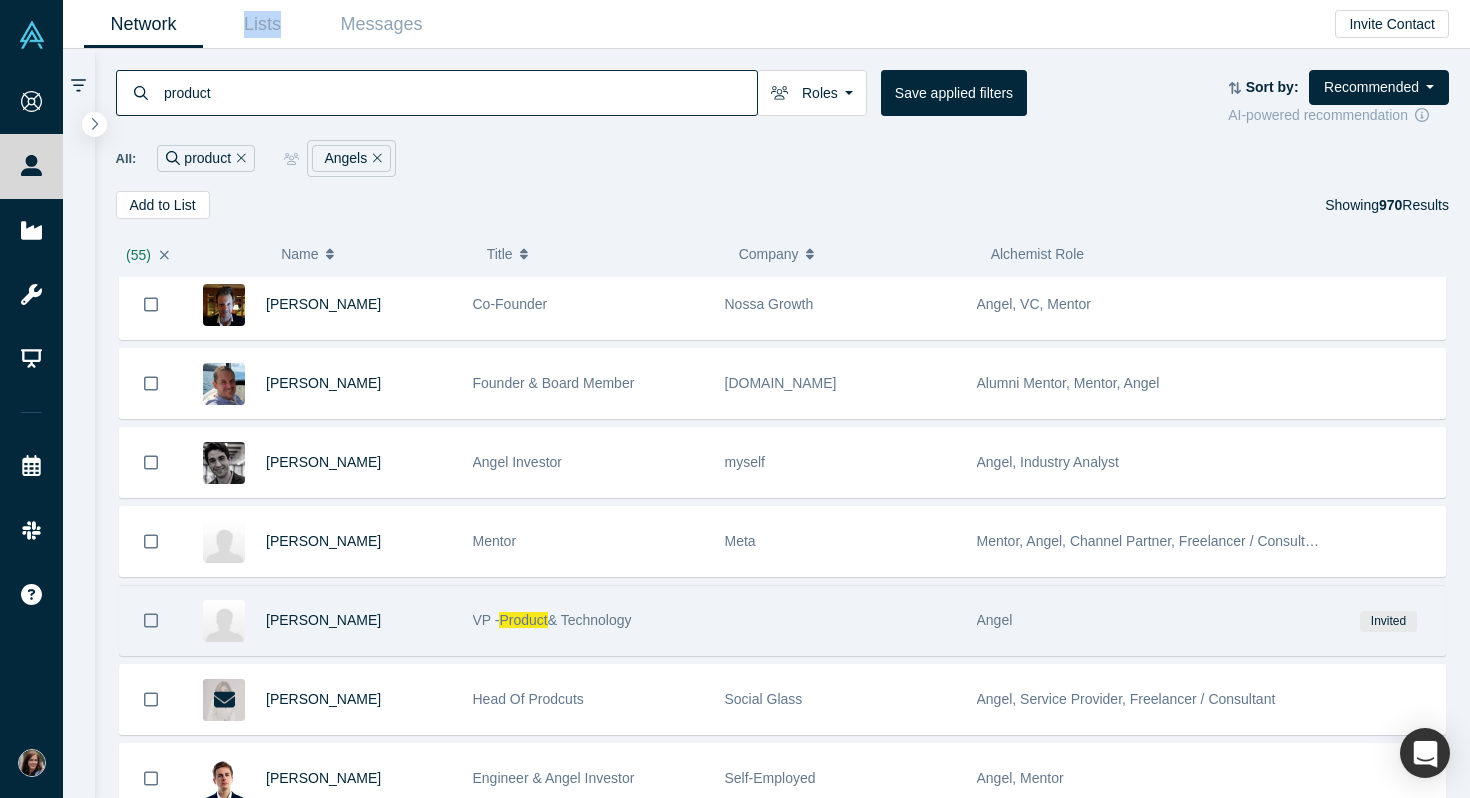 click 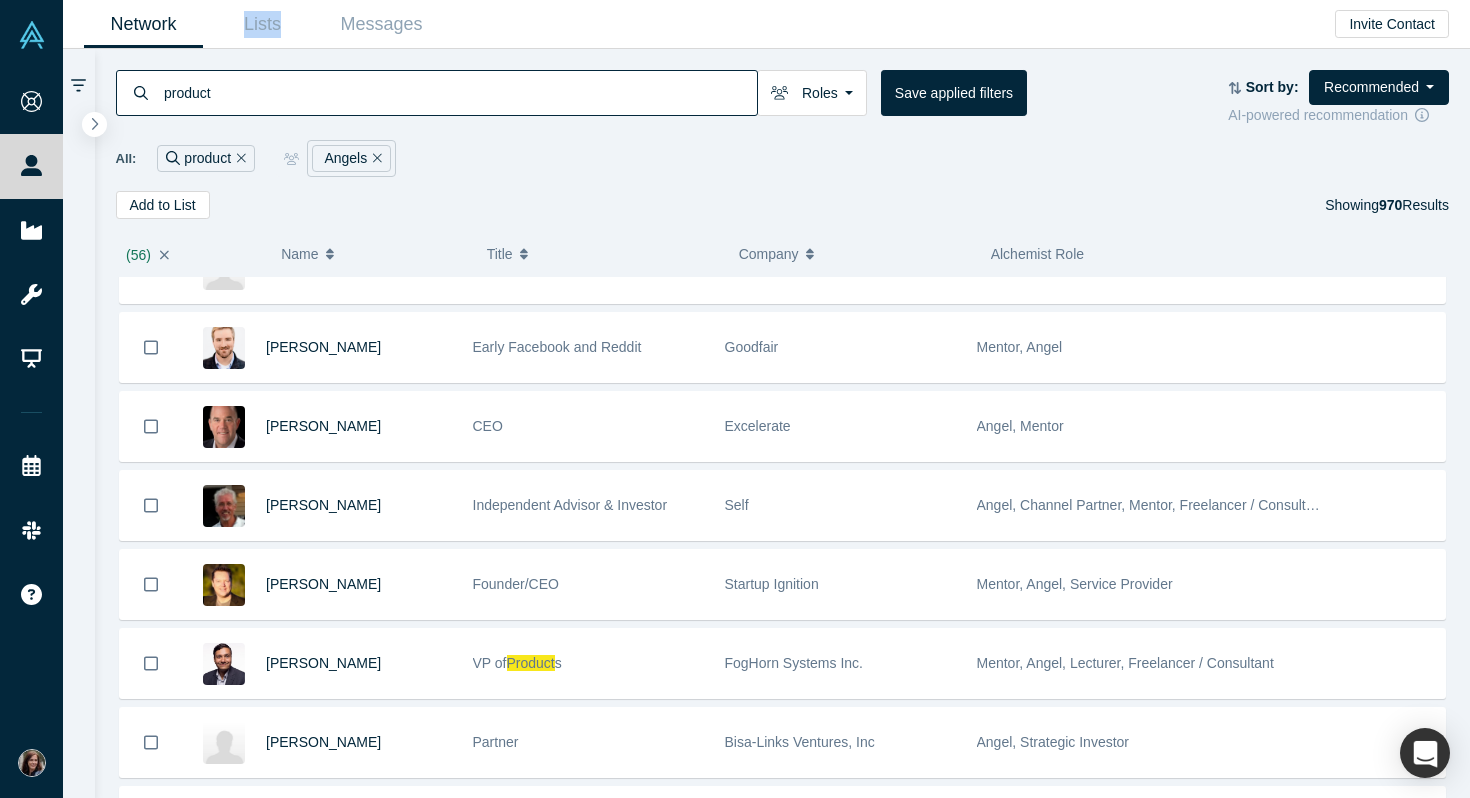 scroll, scrollTop: 48394, scrollLeft: 0, axis: vertical 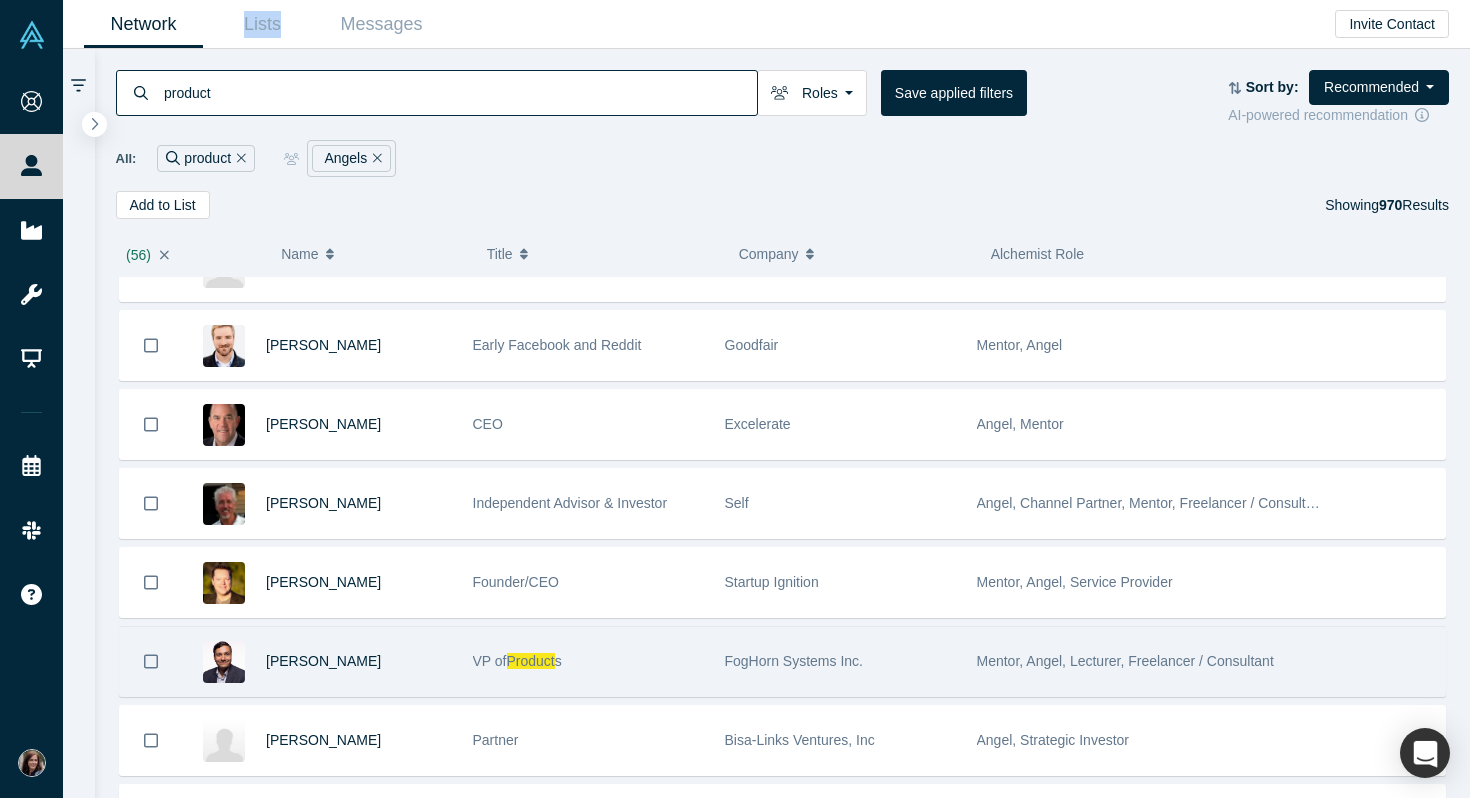 click 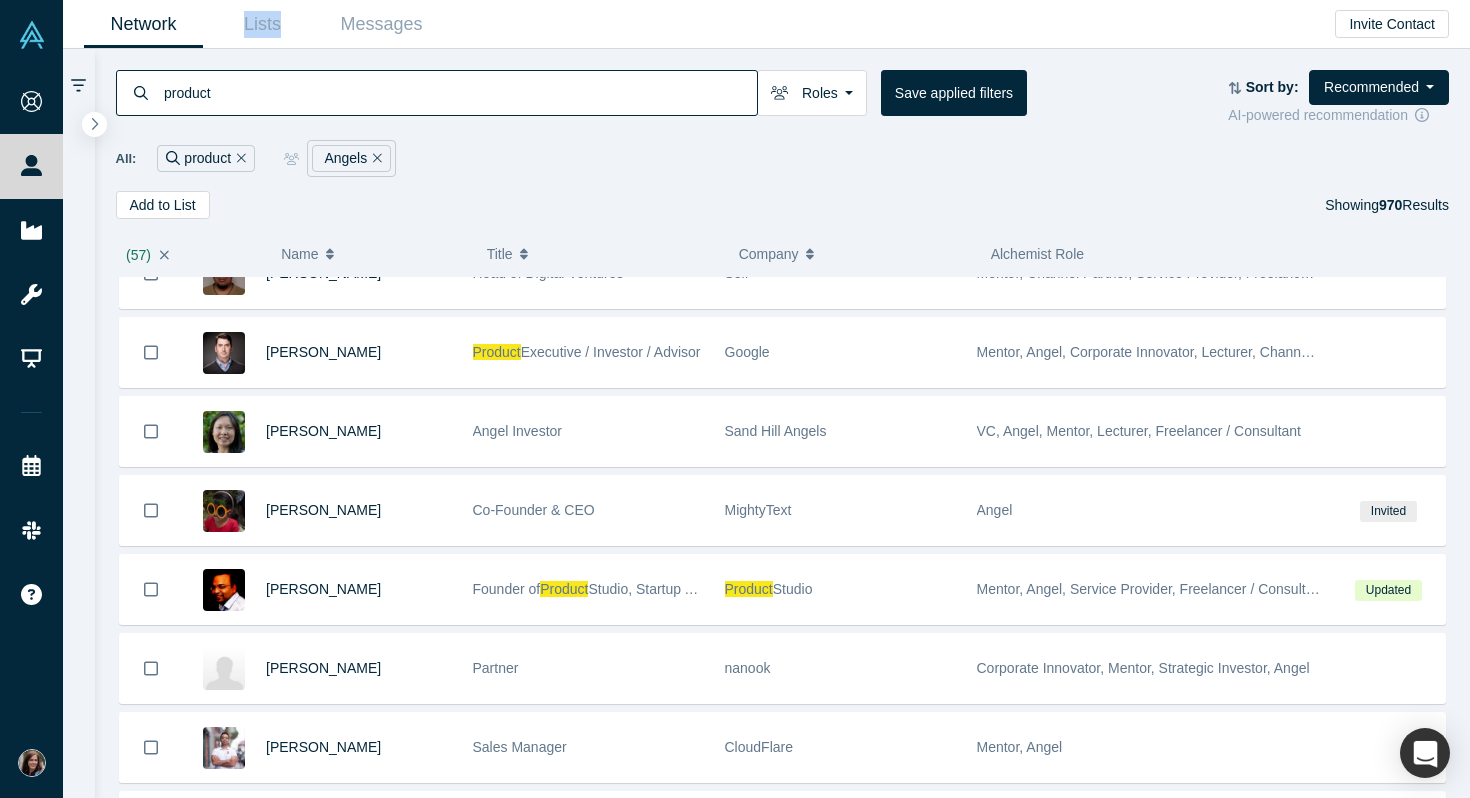 scroll, scrollTop: 49235, scrollLeft: 0, axis: vertical 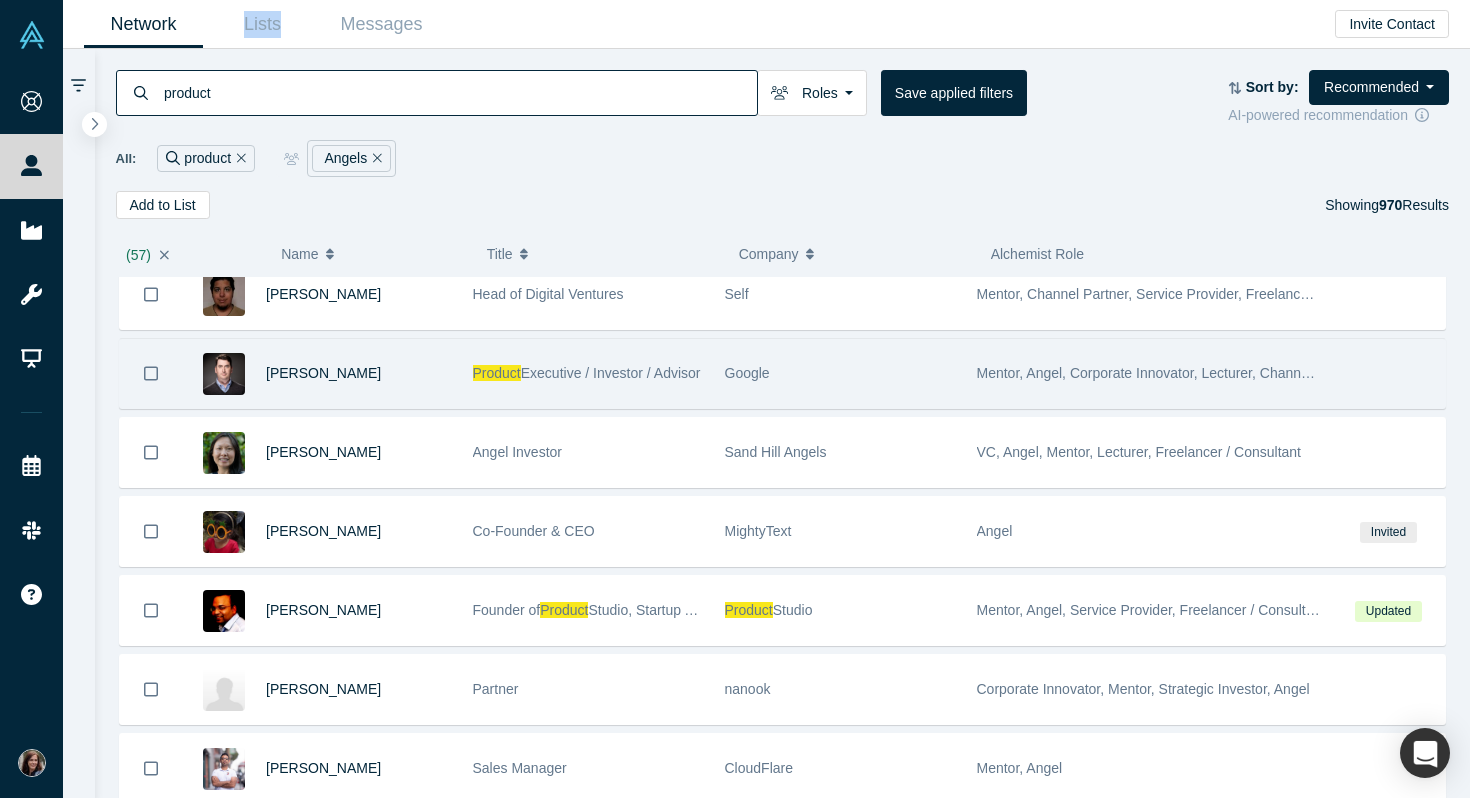 click 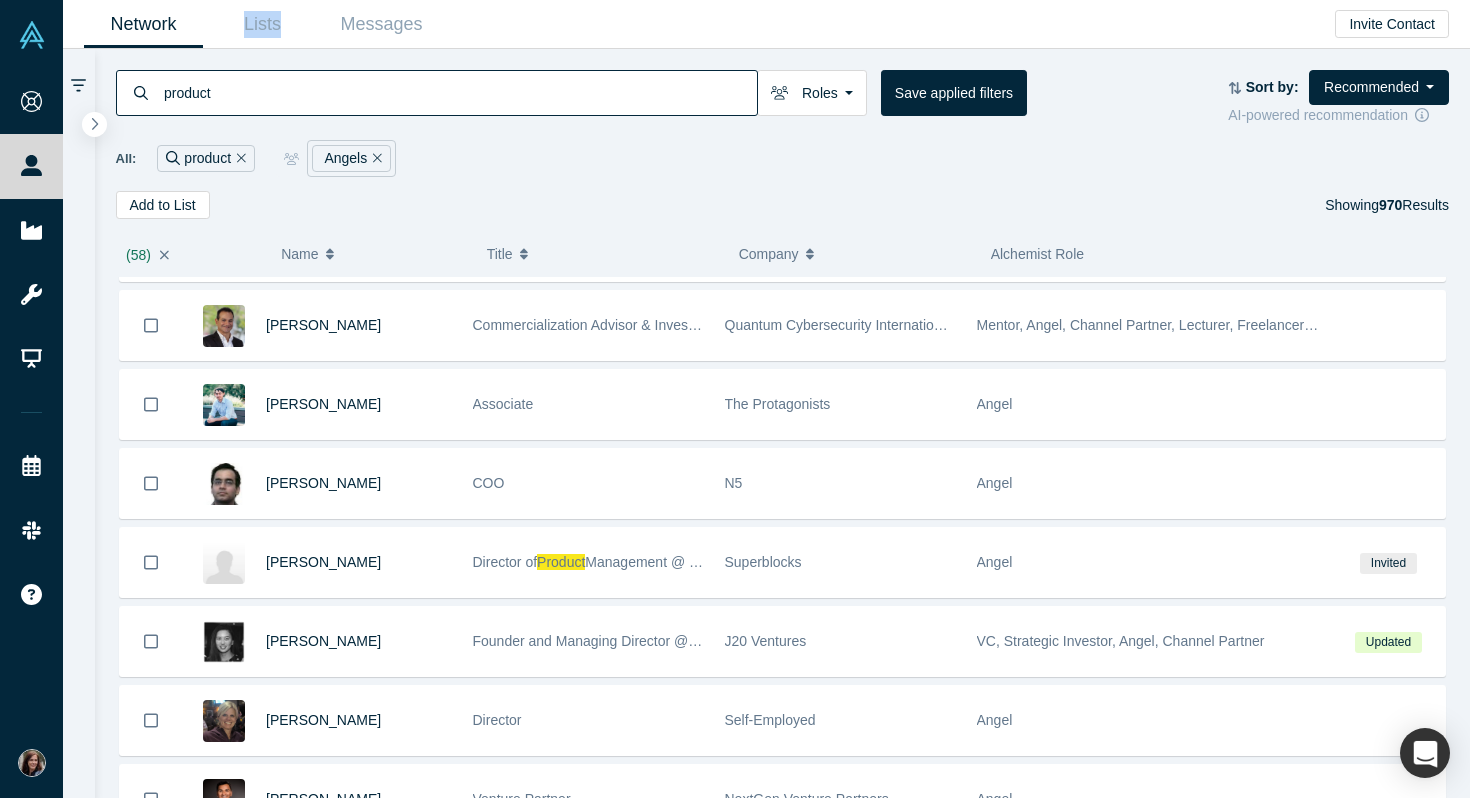 scroll, scrollTop: 49849, scrollLeft: 0, axis: vertical 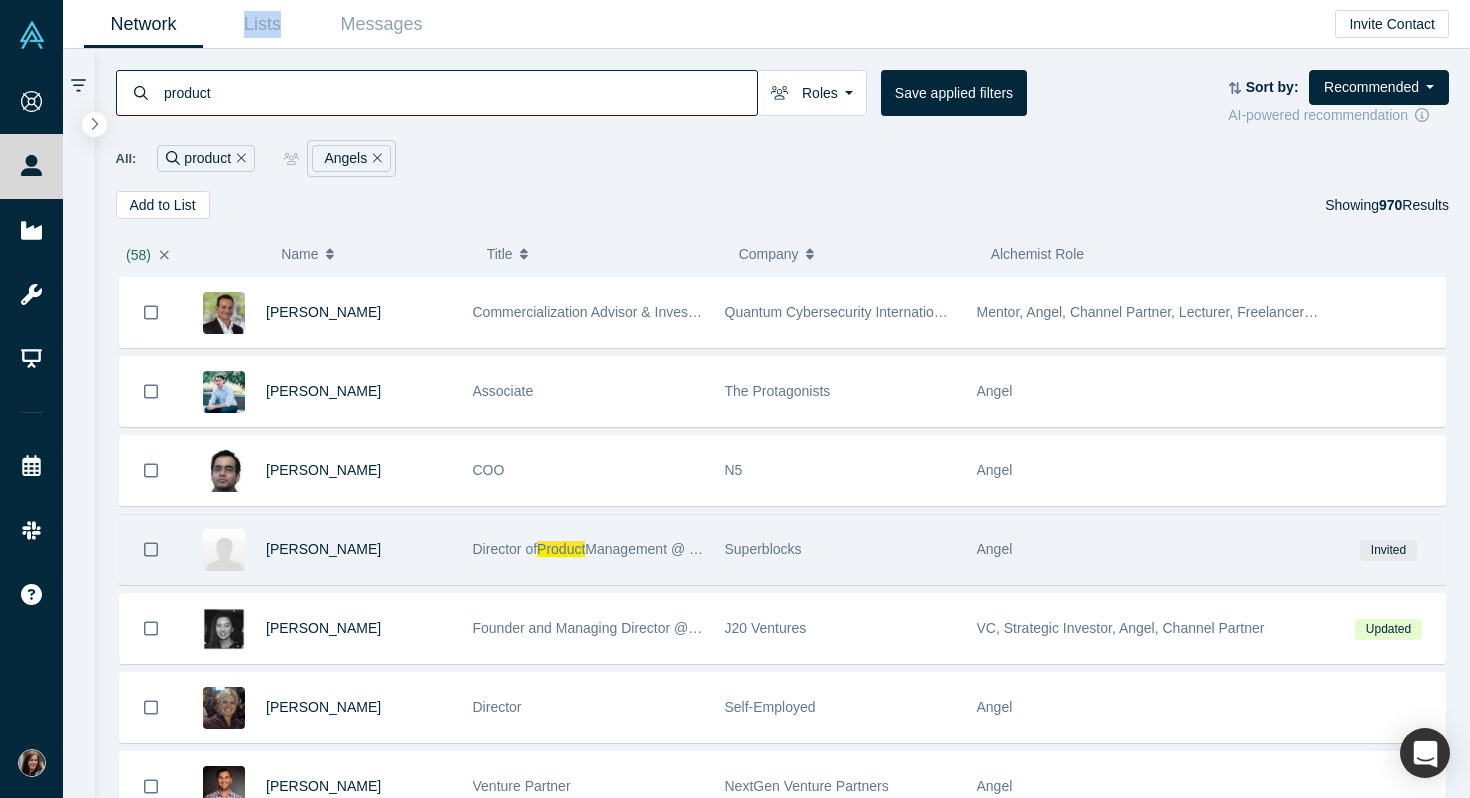 click 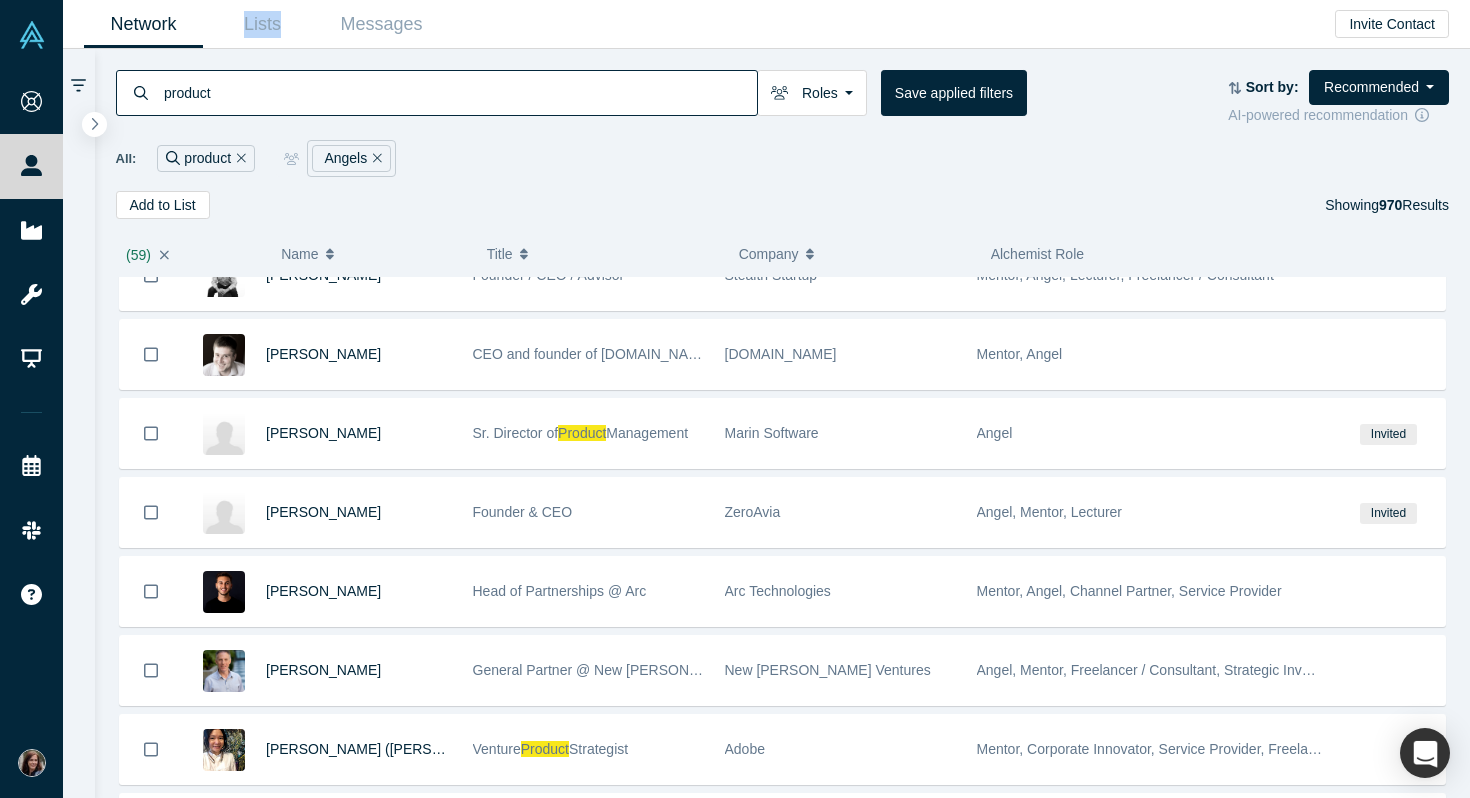 scroll, scrollTop: 50522, scrollLeft: 0, axis: vertical 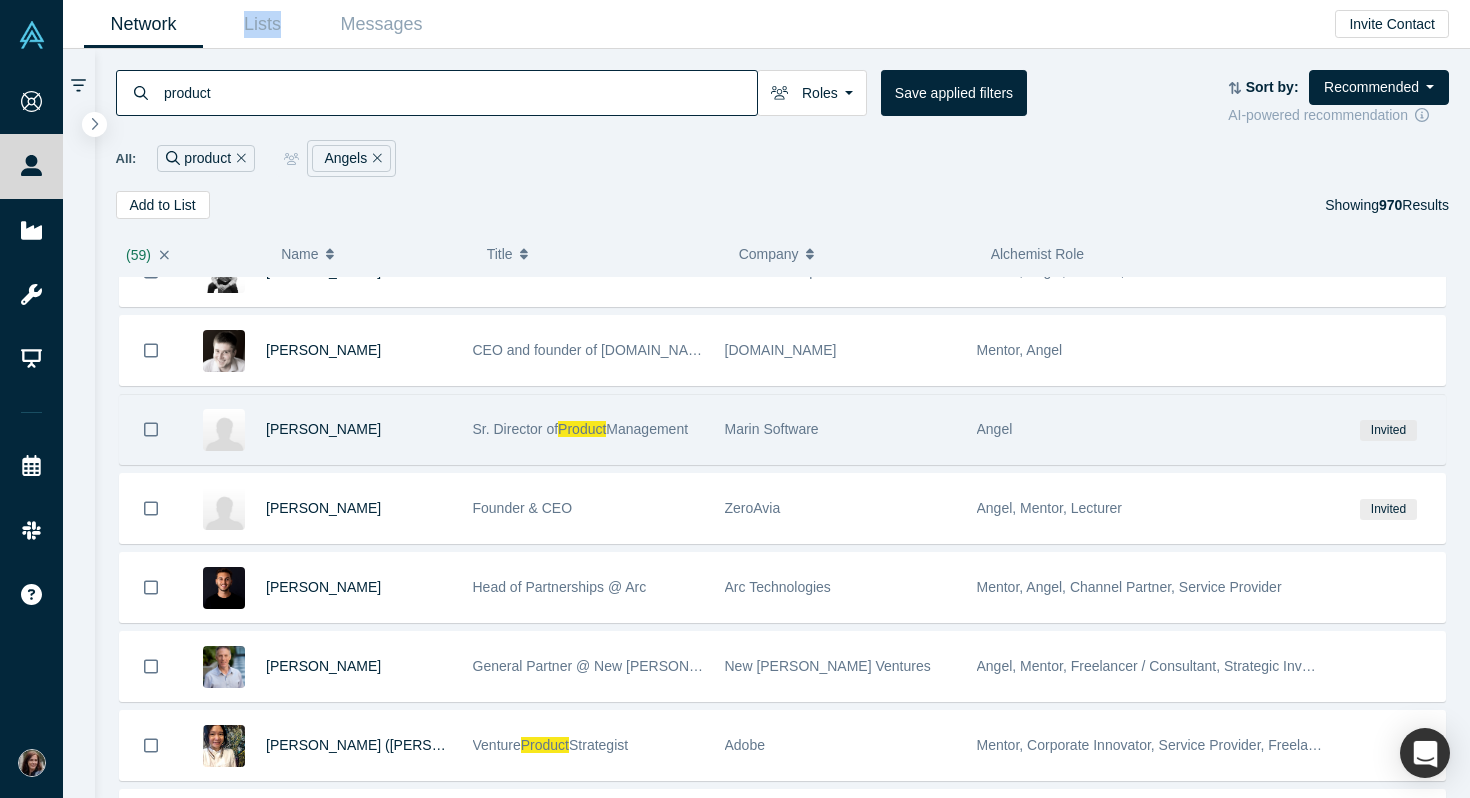 click 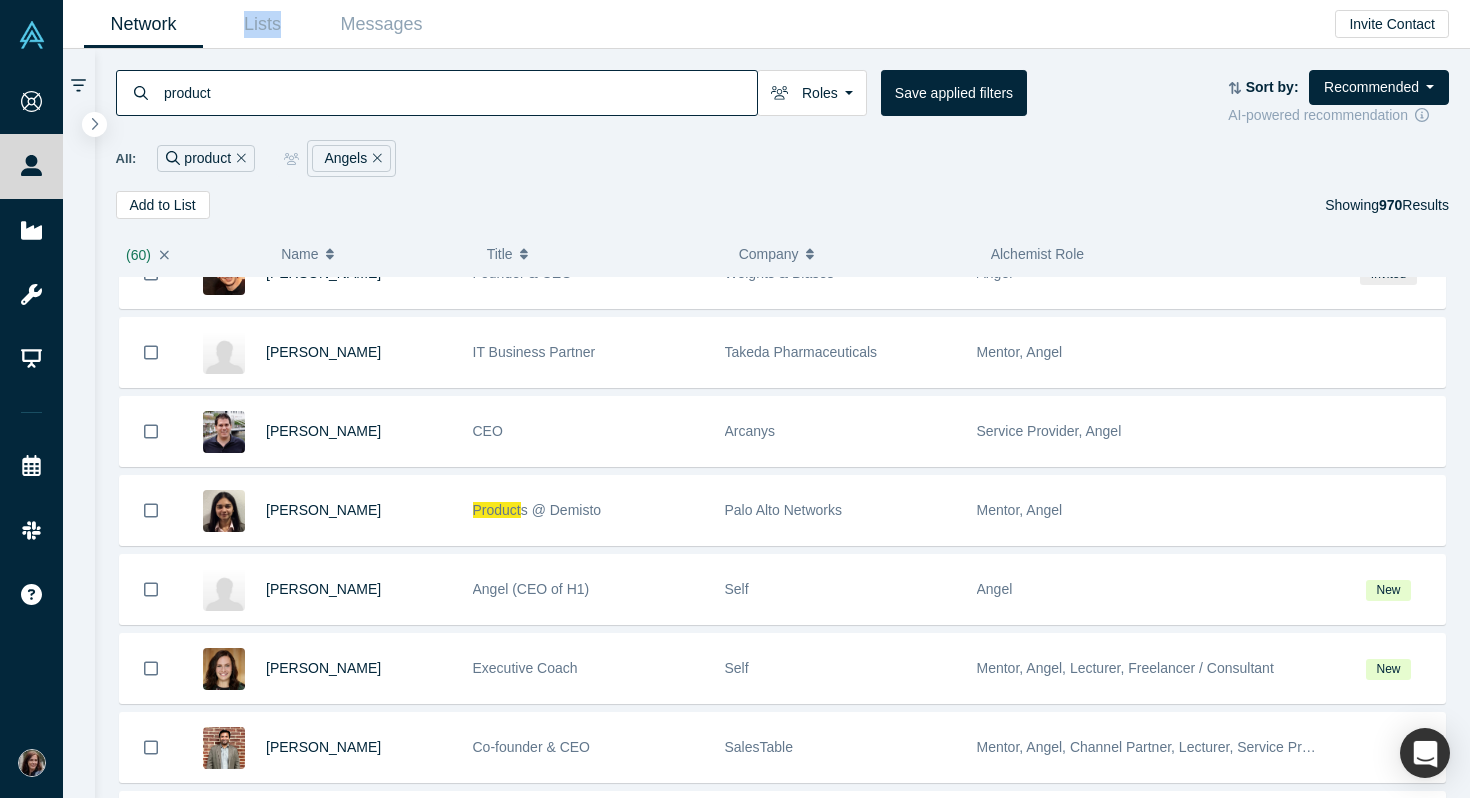 scroll, scrollTop: 51009, scrollLeft: 0, axis: vertical 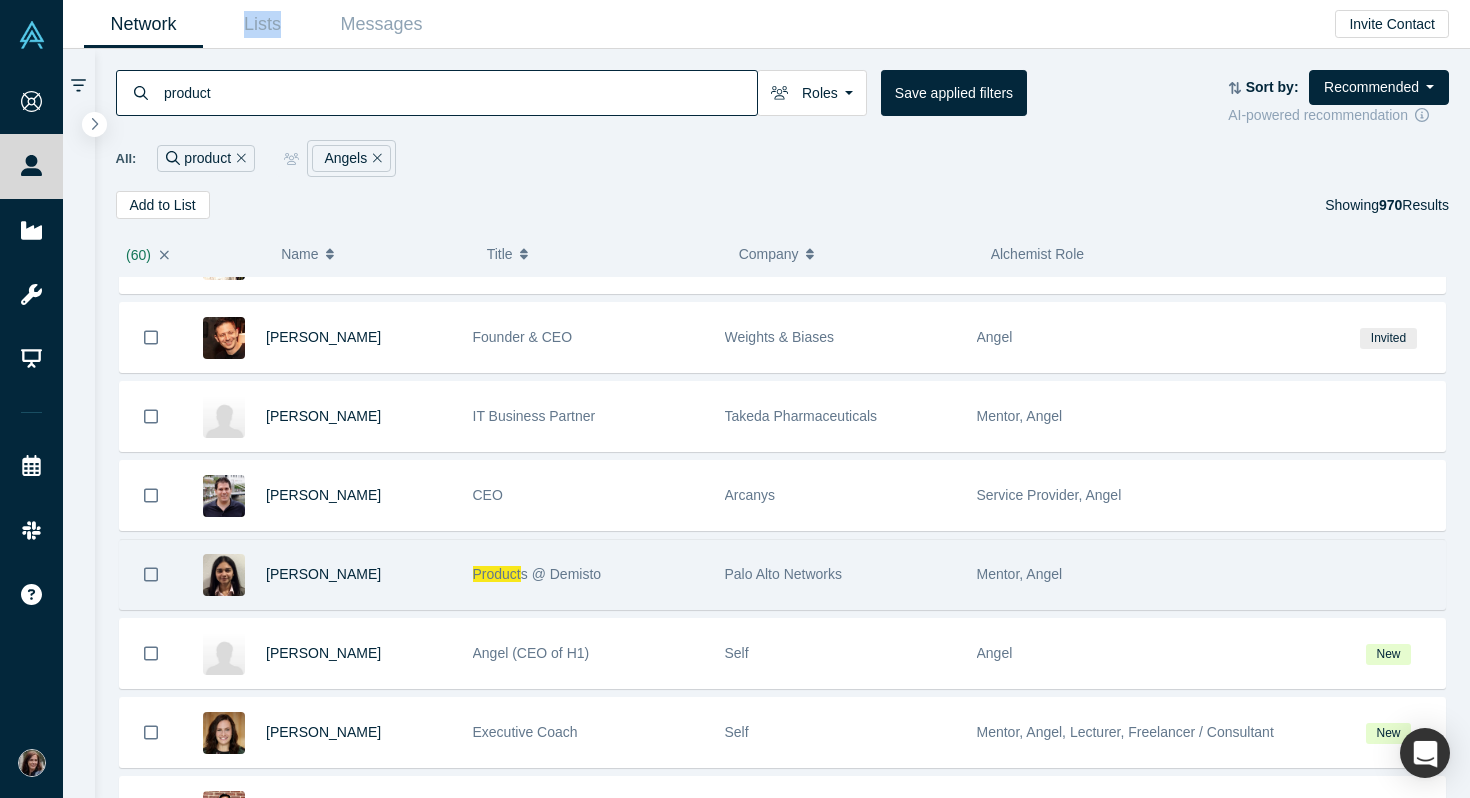 click 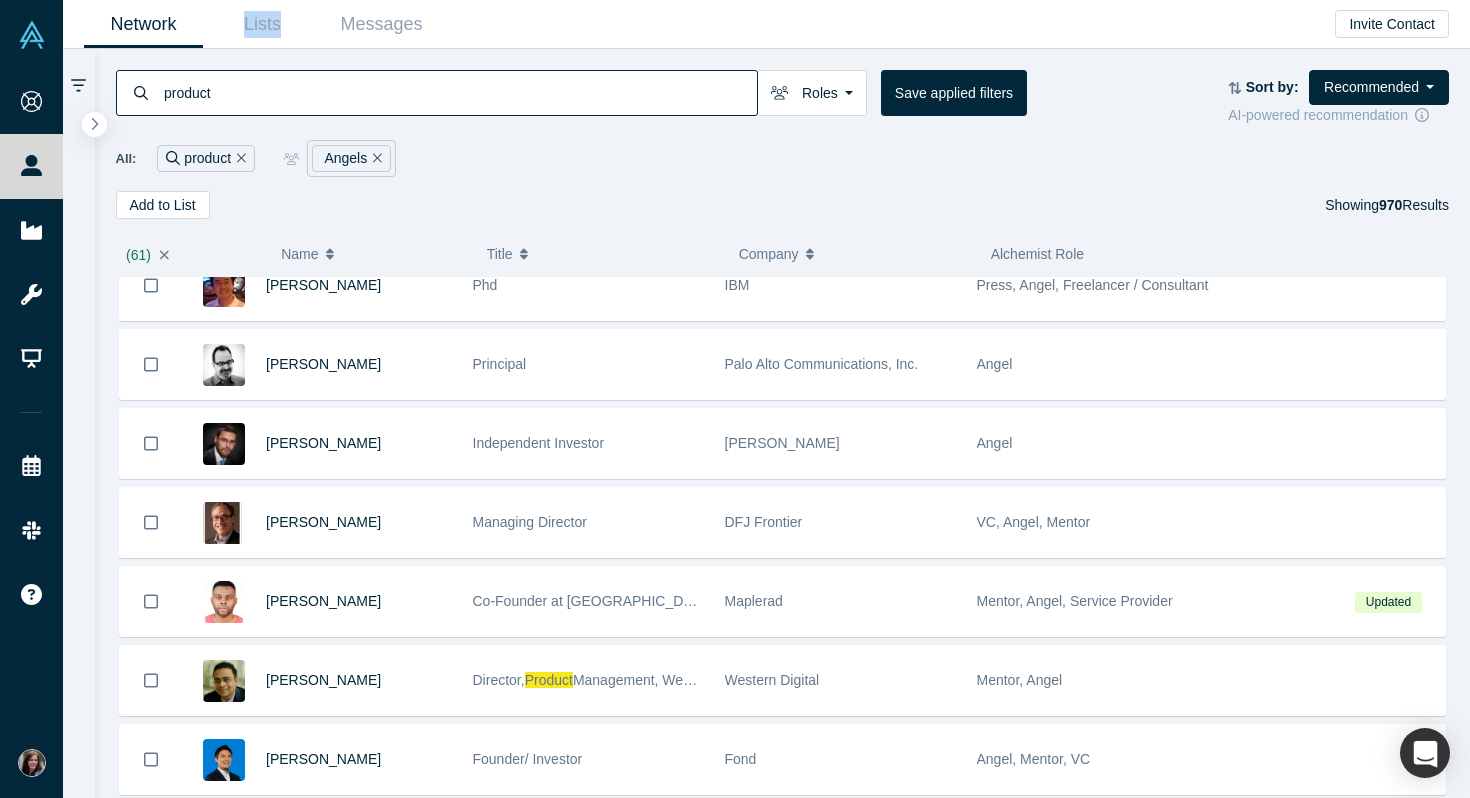 scroll, scrollTop: 51652, scrollLeft: 0, axis: vertical 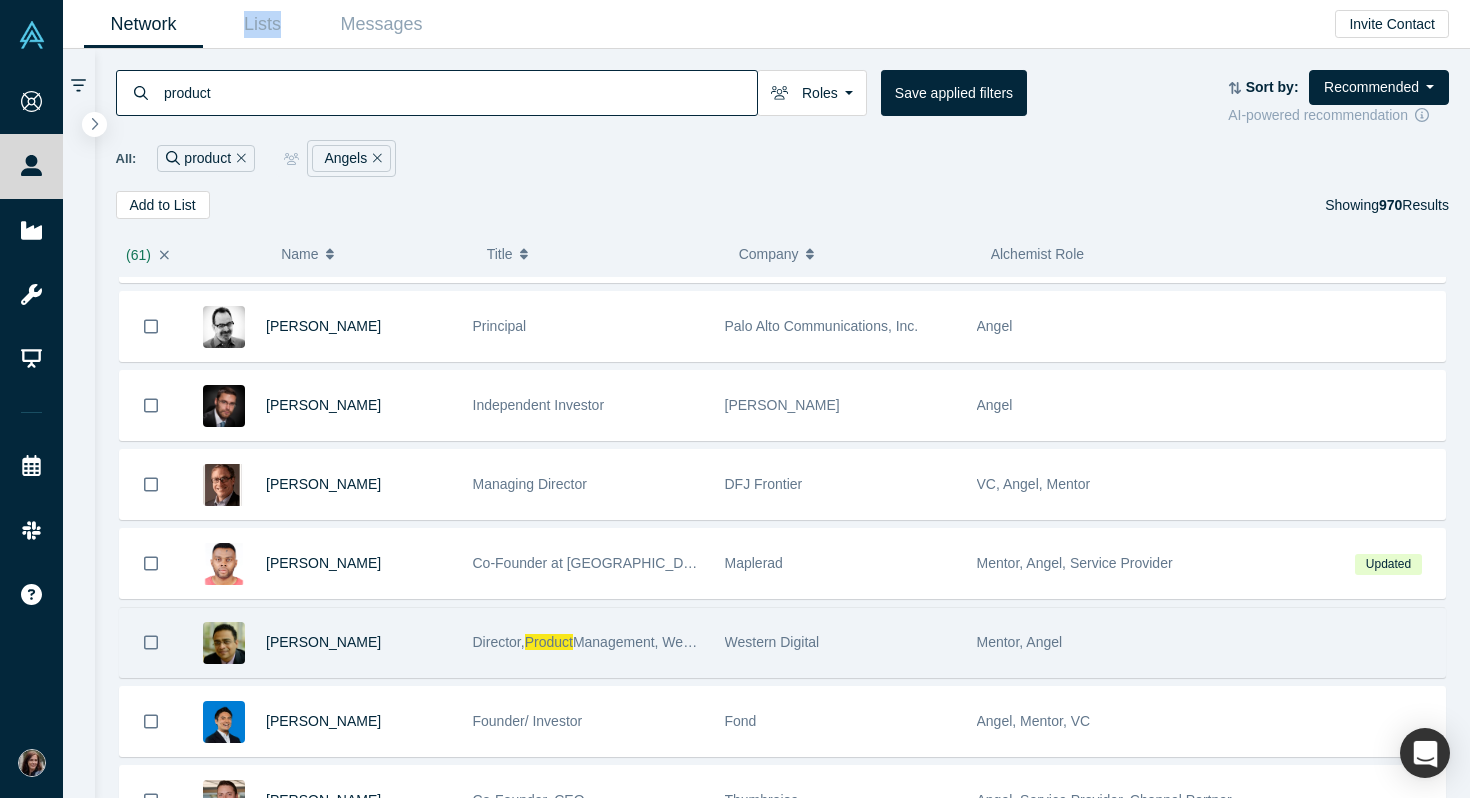 click 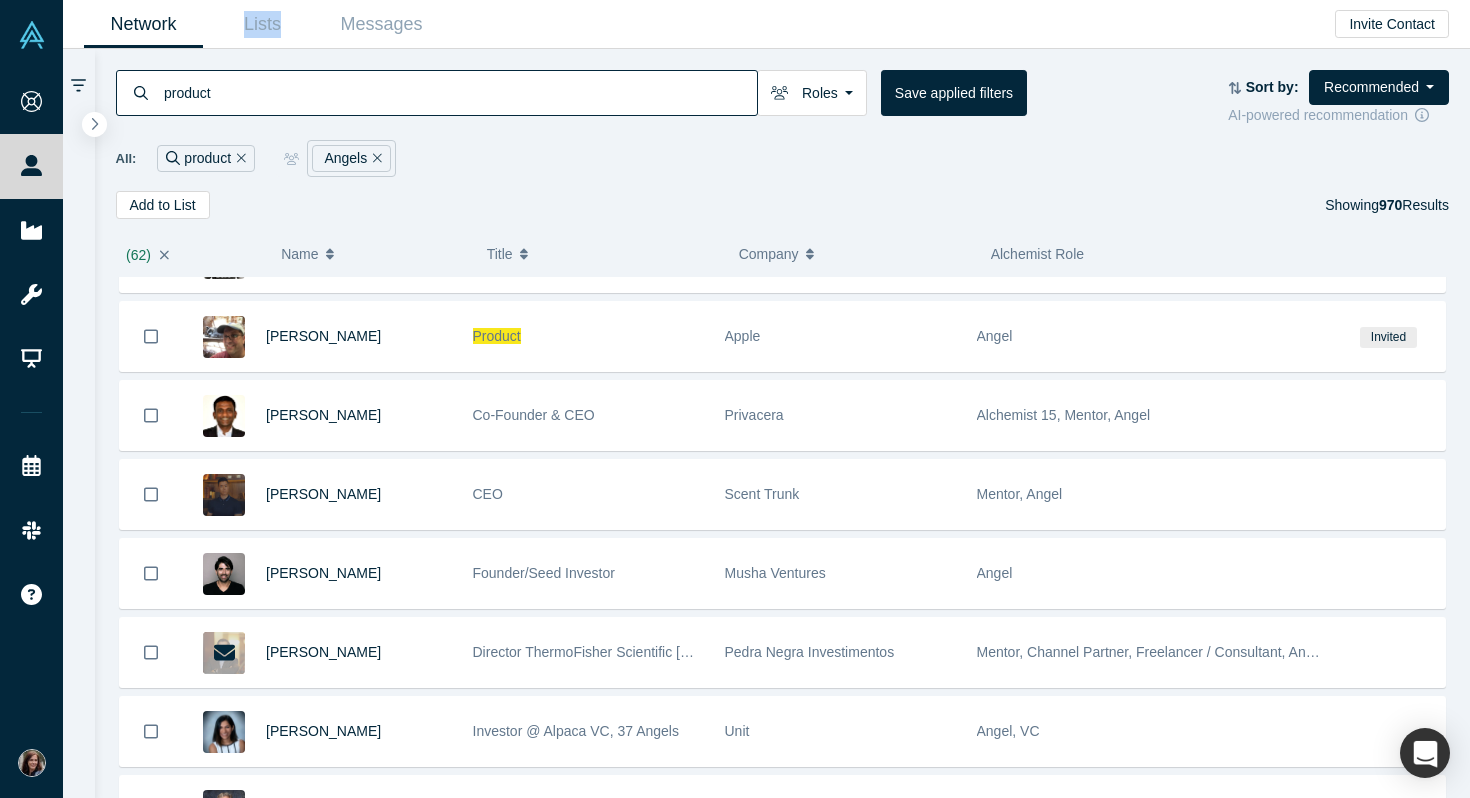scroll, scrollTop: 52674, scrollLeft: 0, axis: vertical 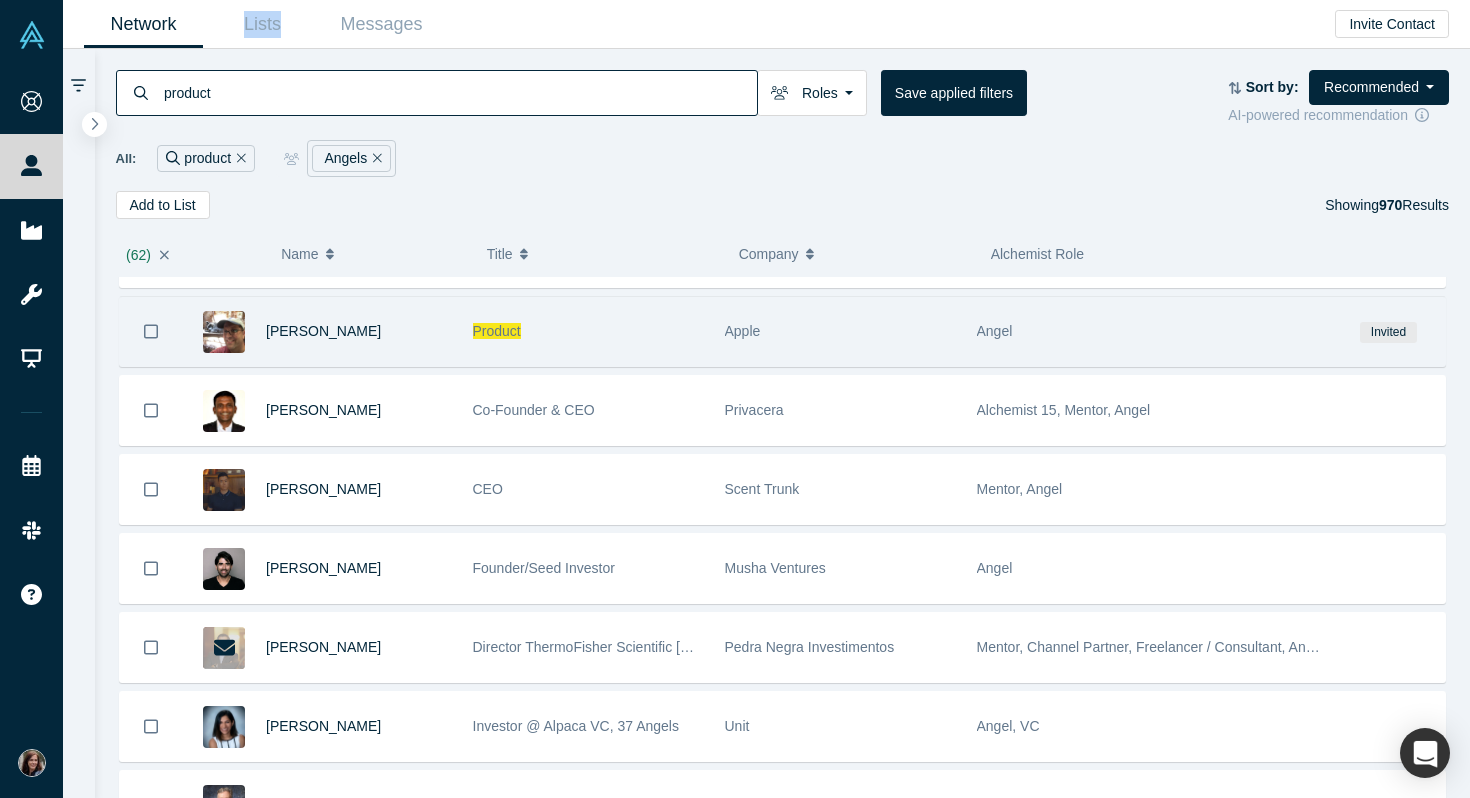 click 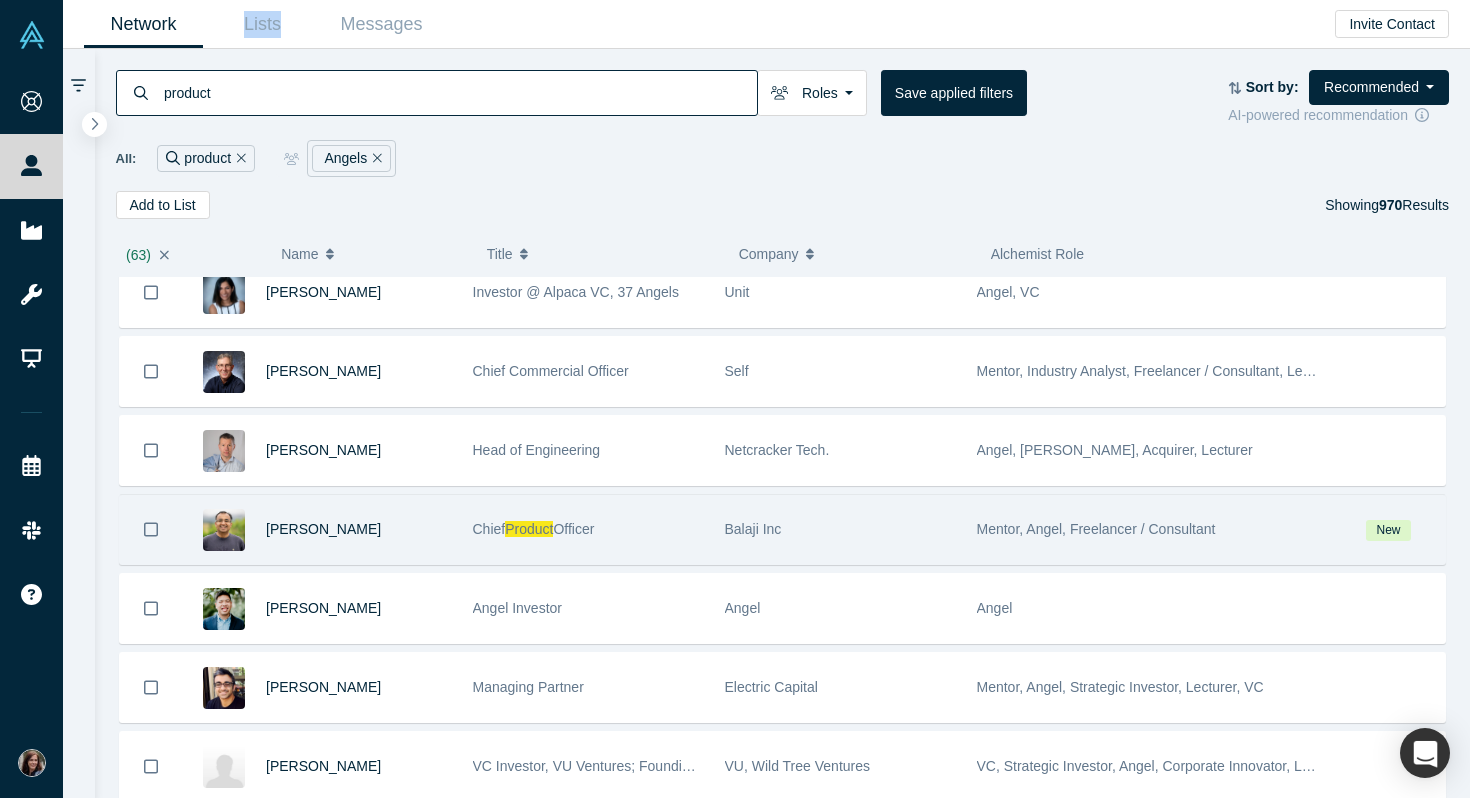 scroll, scrollTop: 53109, scrollLeft: 0, axis: vertical 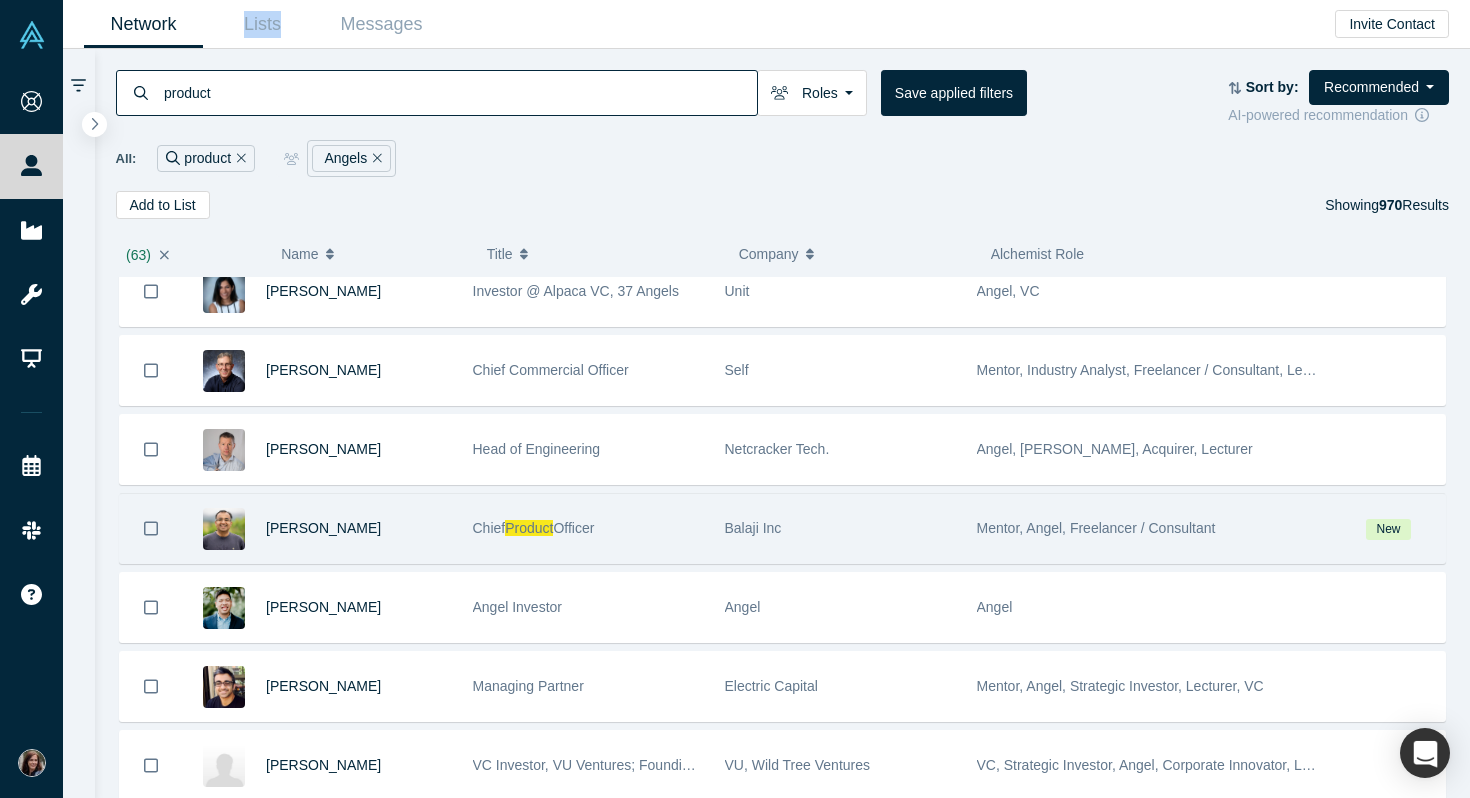 click 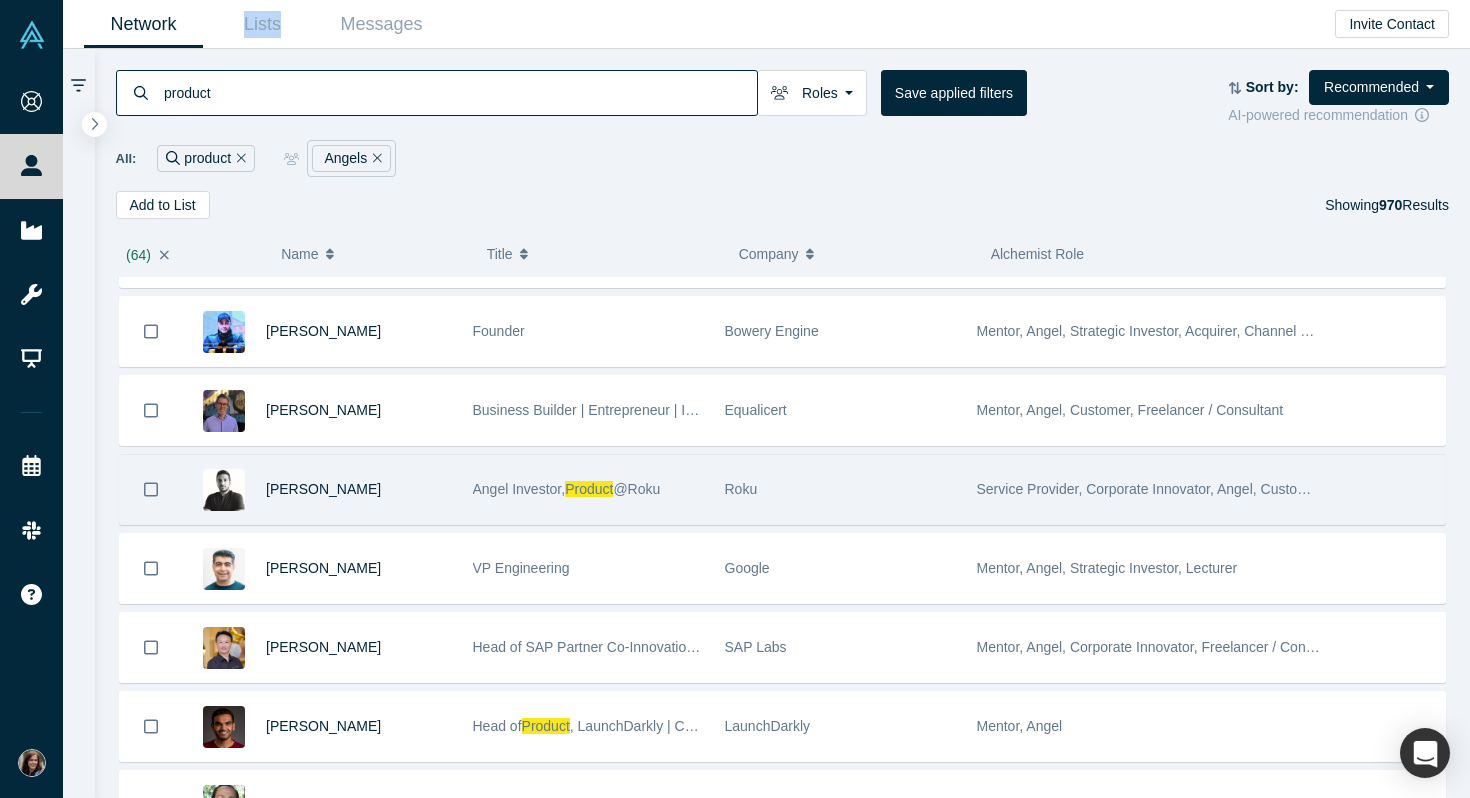 scroll, scrollTop: 55363, scrollLeft: 0, axis: vertical 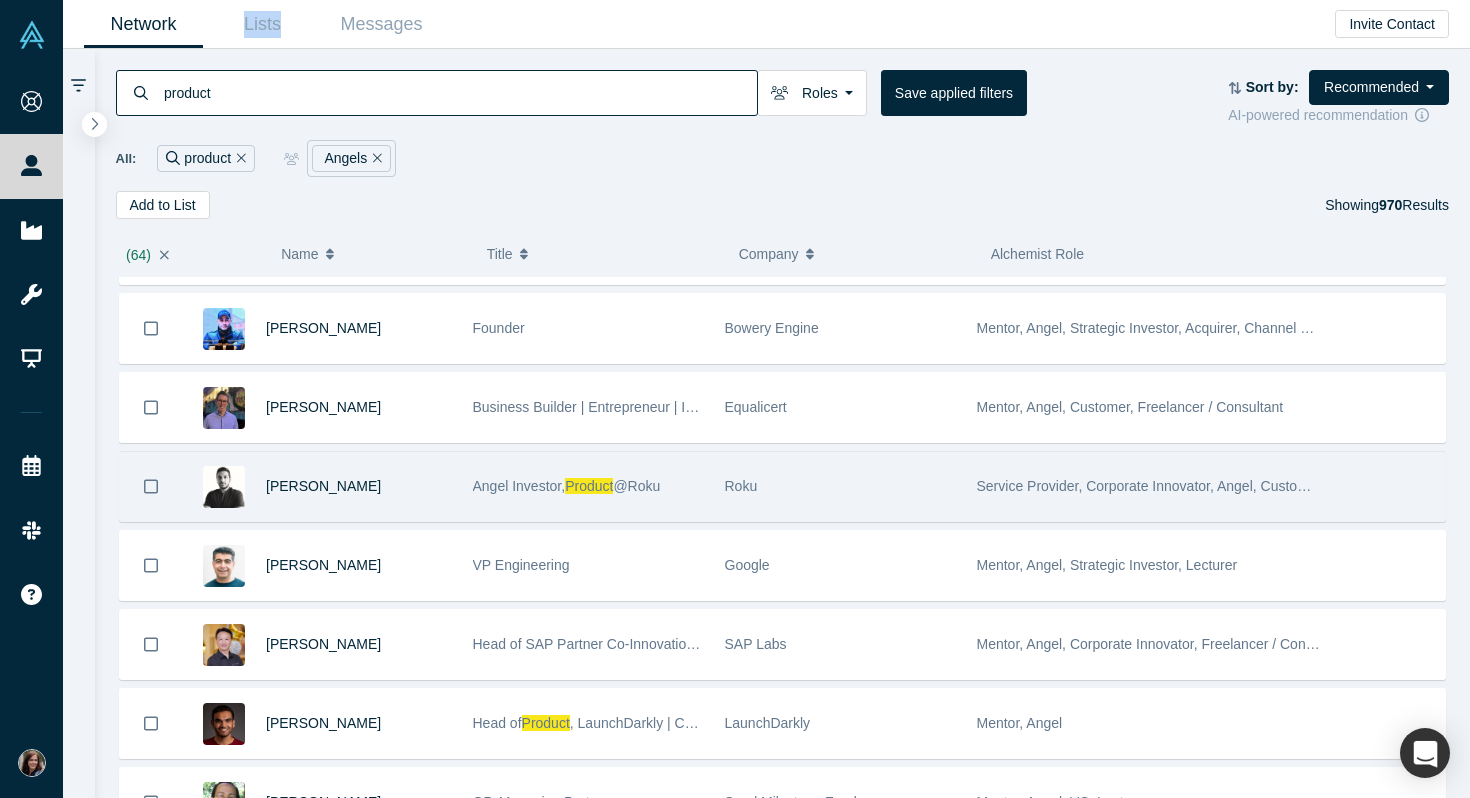 click 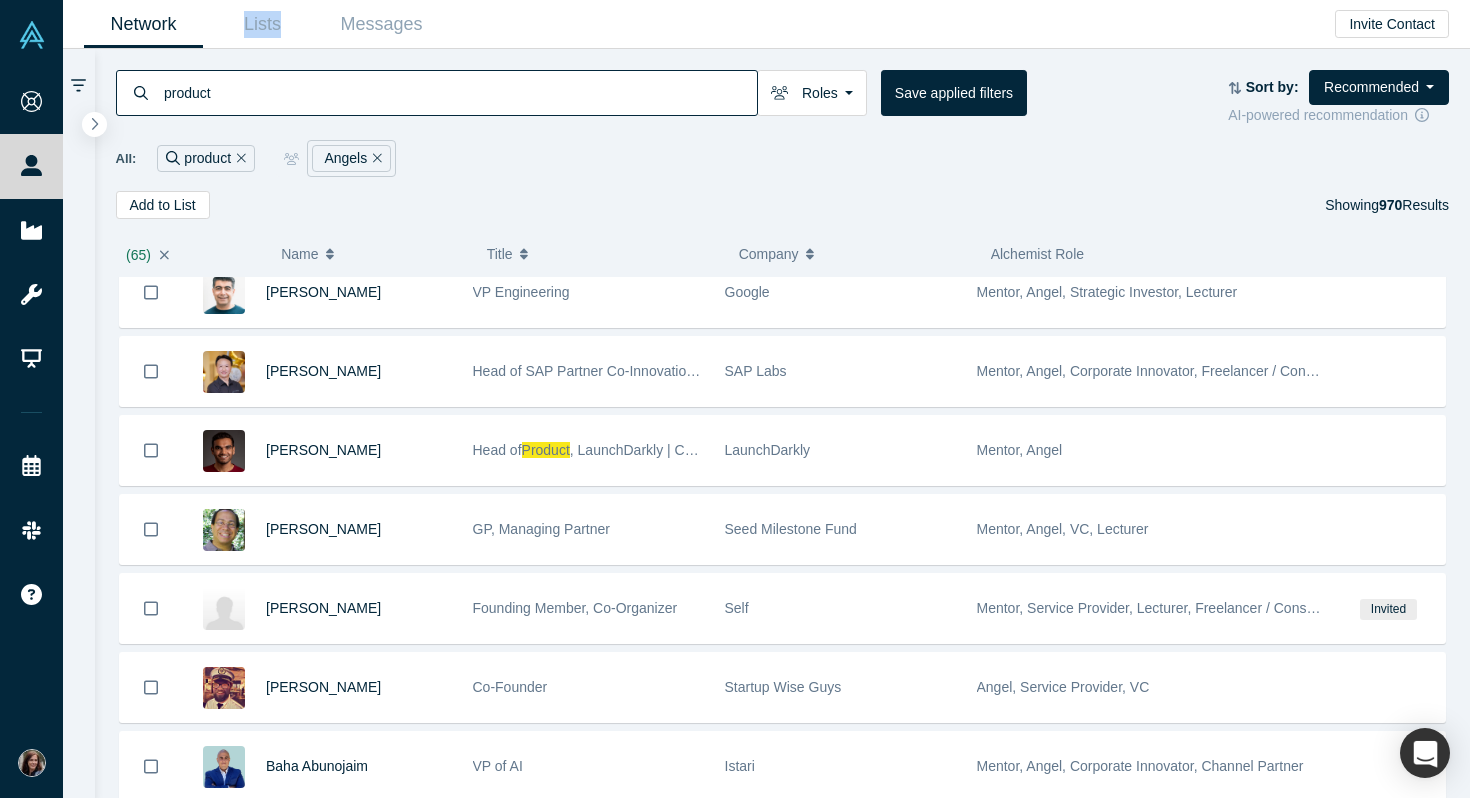 scroll, scrollTop: 55622, scrollLeft: 0, axis: vertical 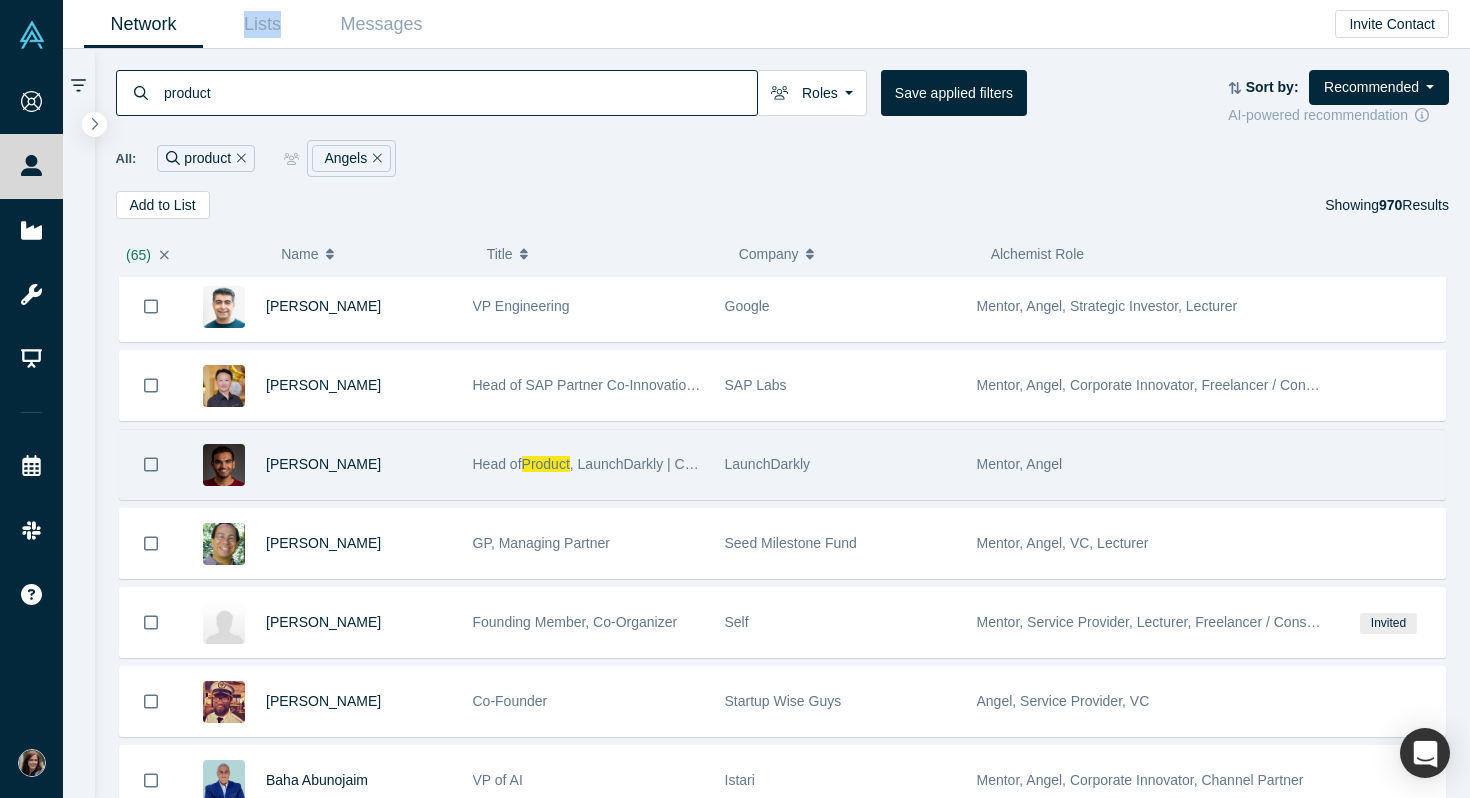 drag, startPoint x: 154, startPoint y: 460, endPoint x: 210, endPoint y: 451, distance: 56.718605 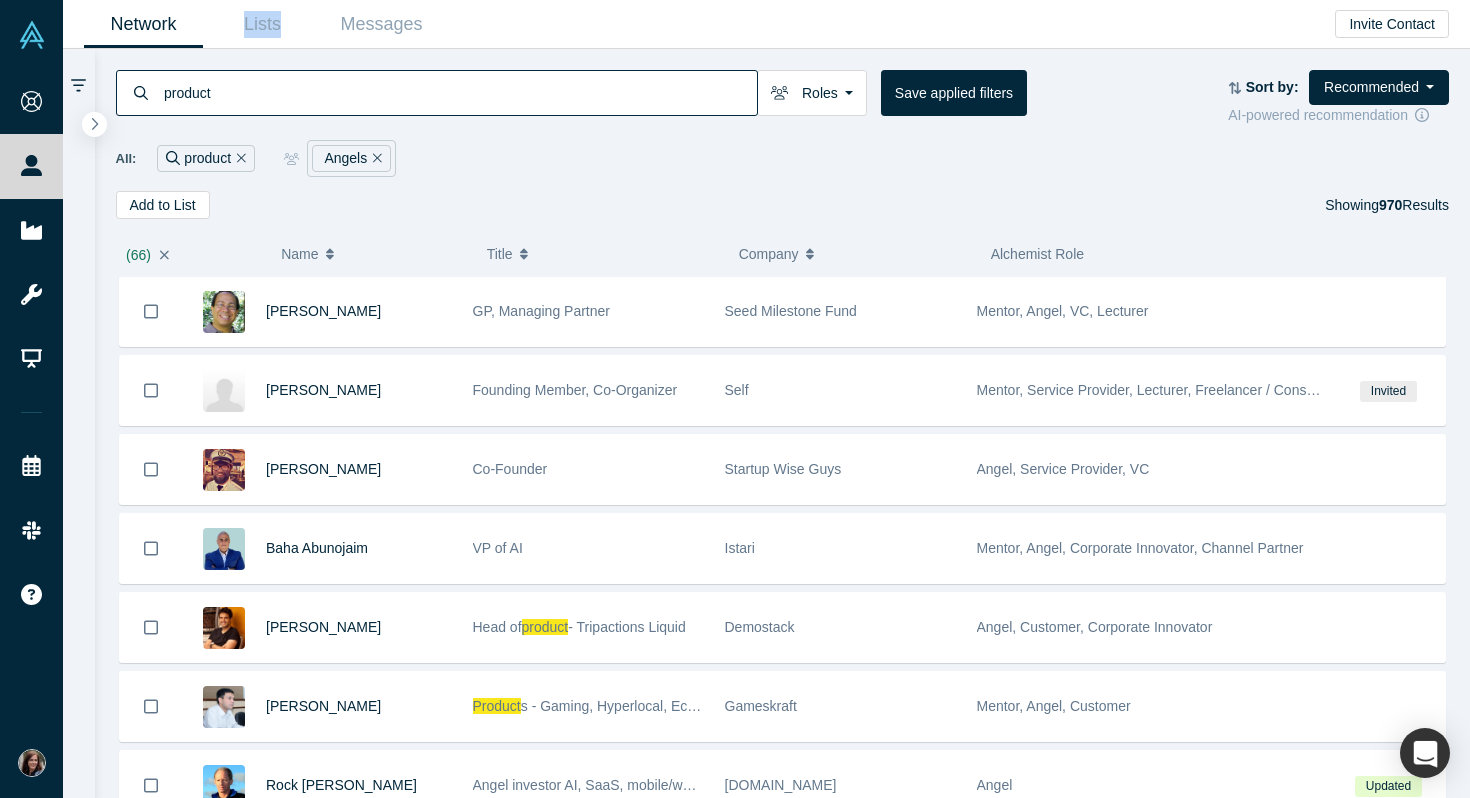 scroll, scrollTop: 55869, scrollLeft: 0, axis: vertical 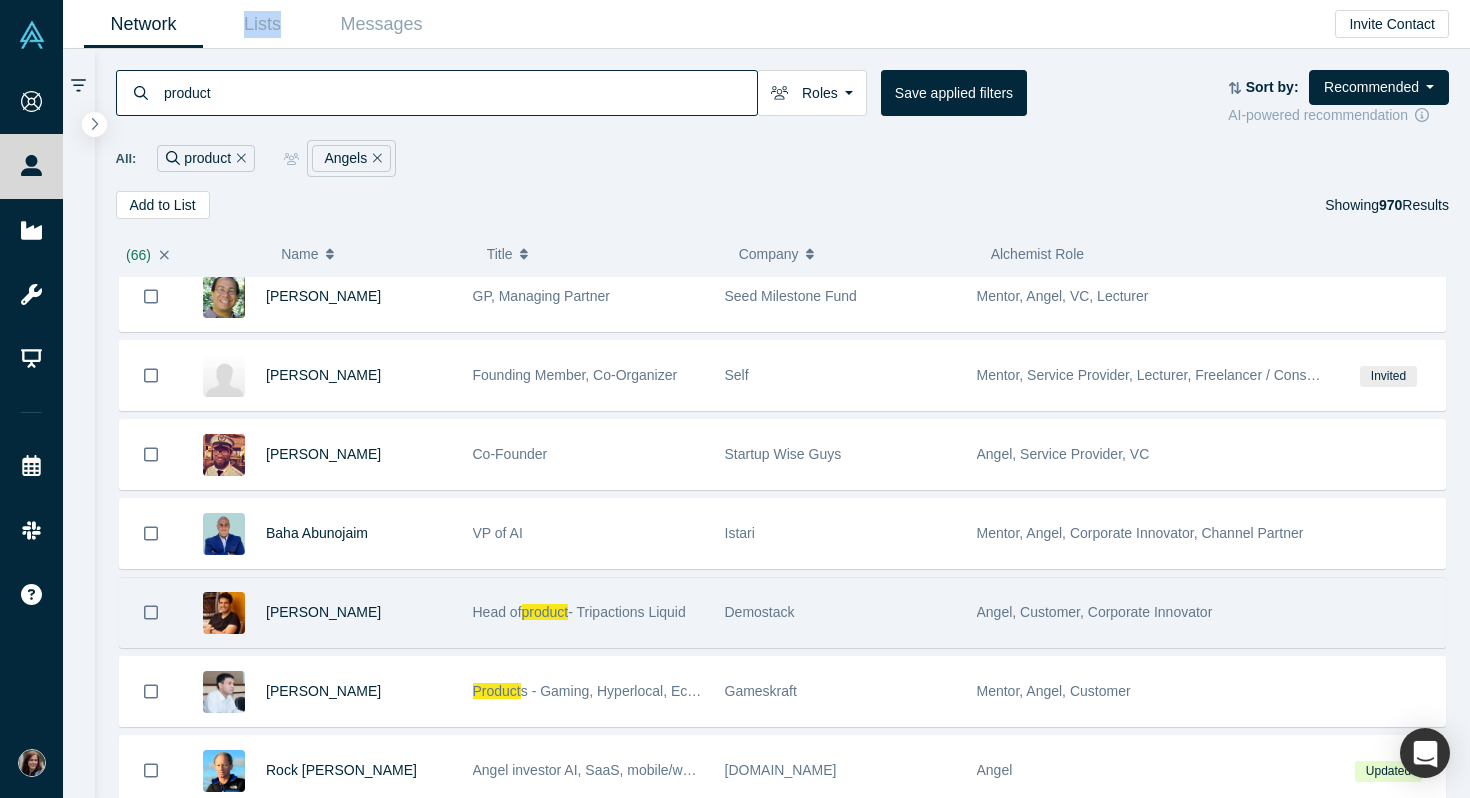 click 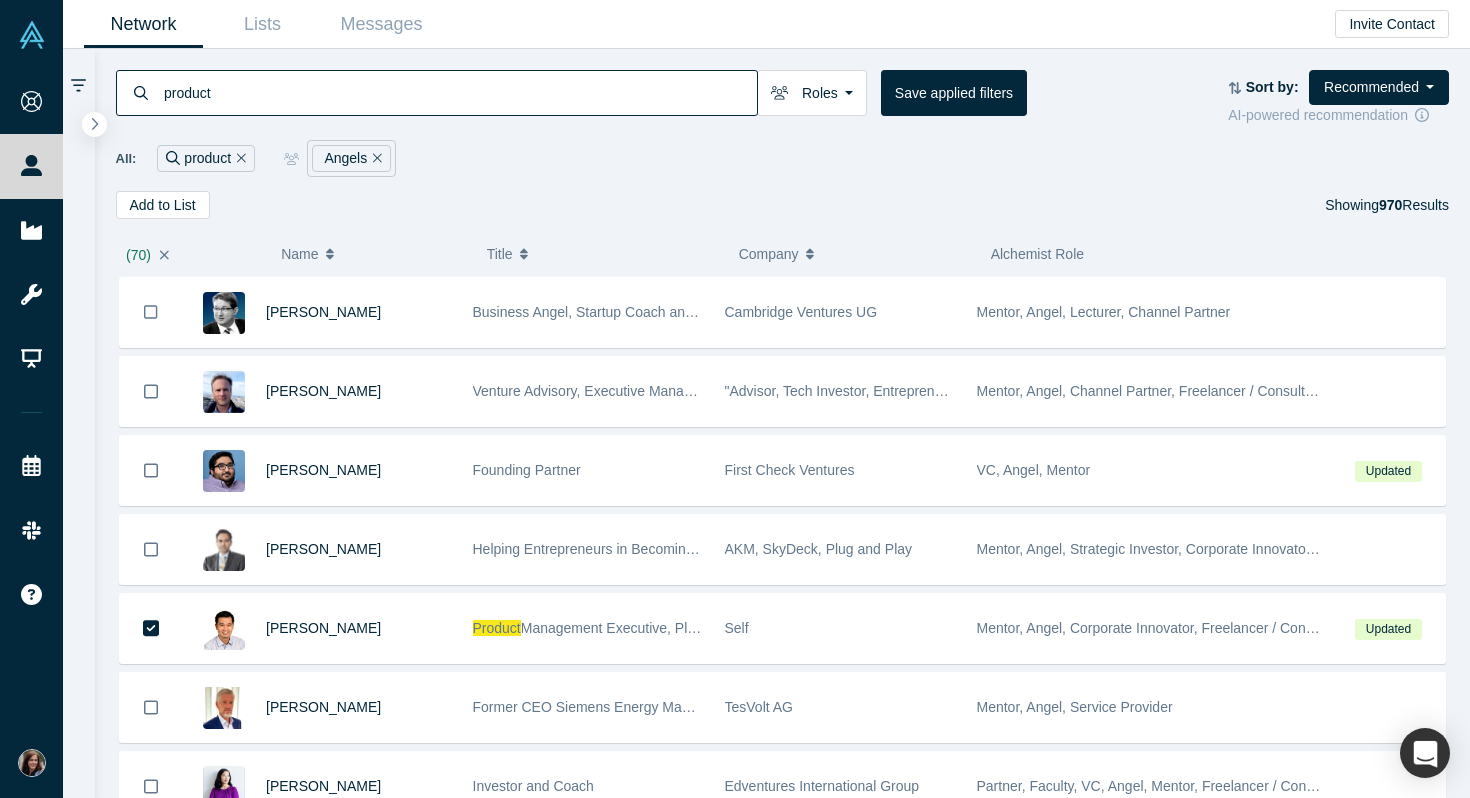 scroll, scrollTop: 0, scrollLeft: 0, axis: both 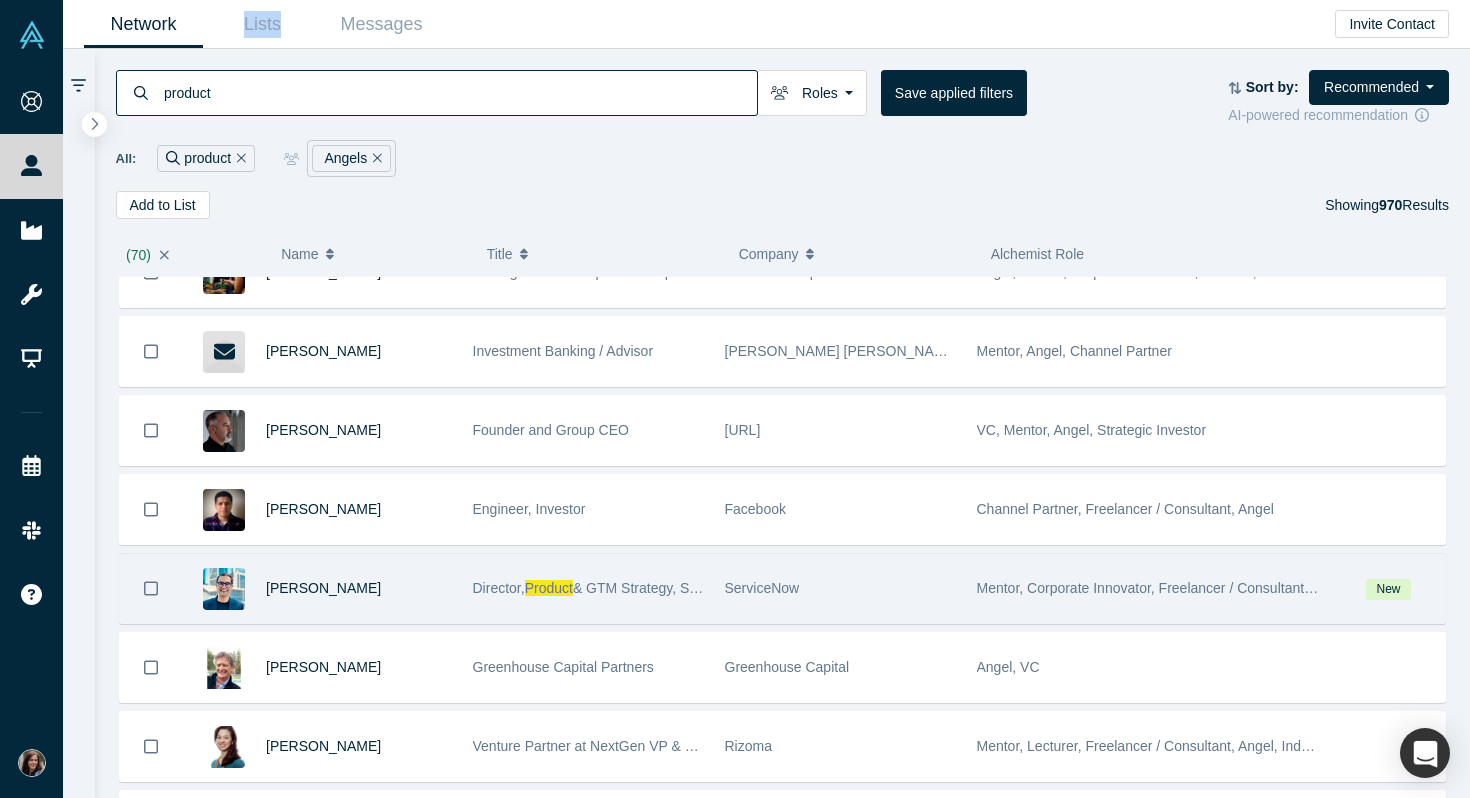 click 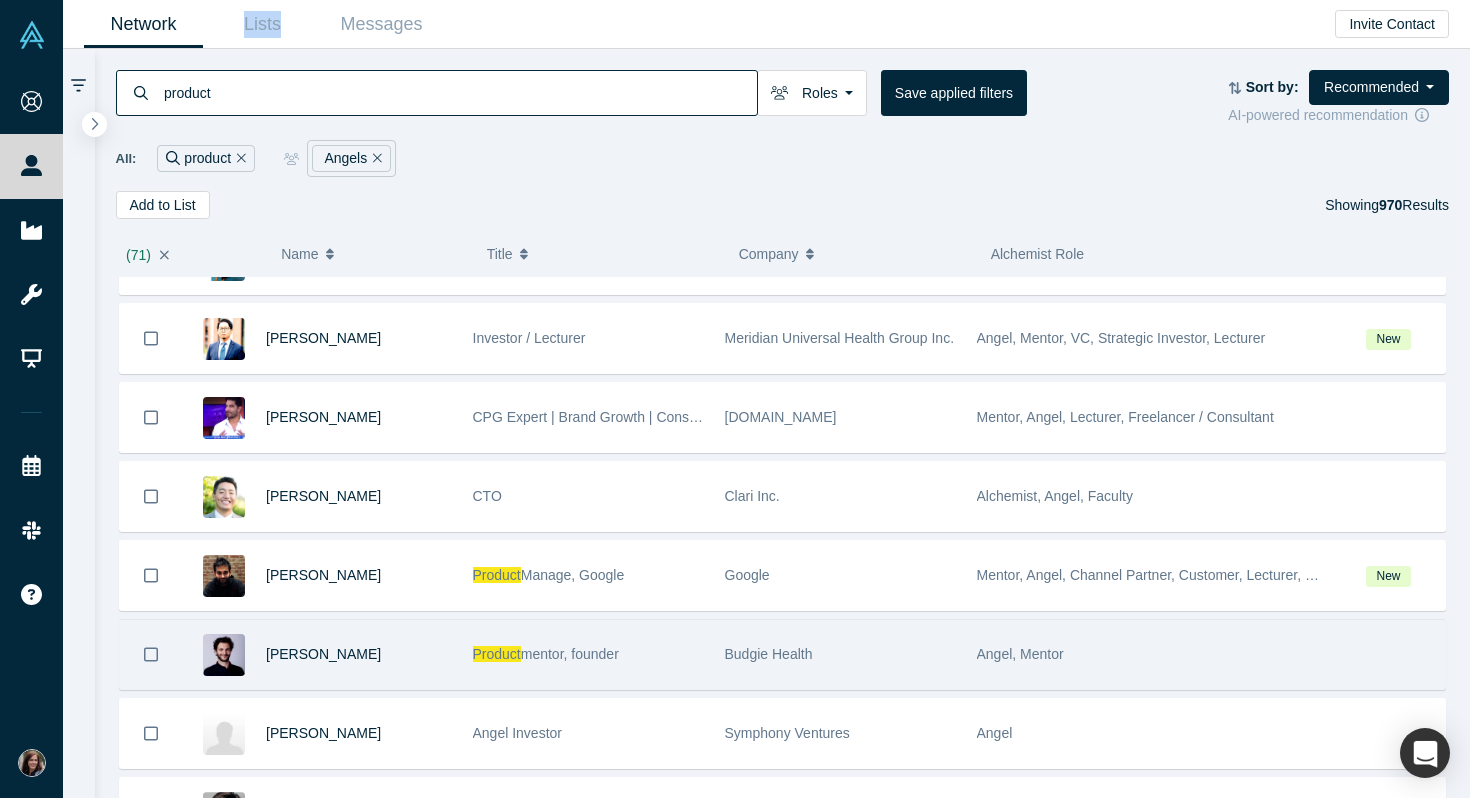 scroll, scrollTop: 59306, scrollLeft: 0, axis: vertical 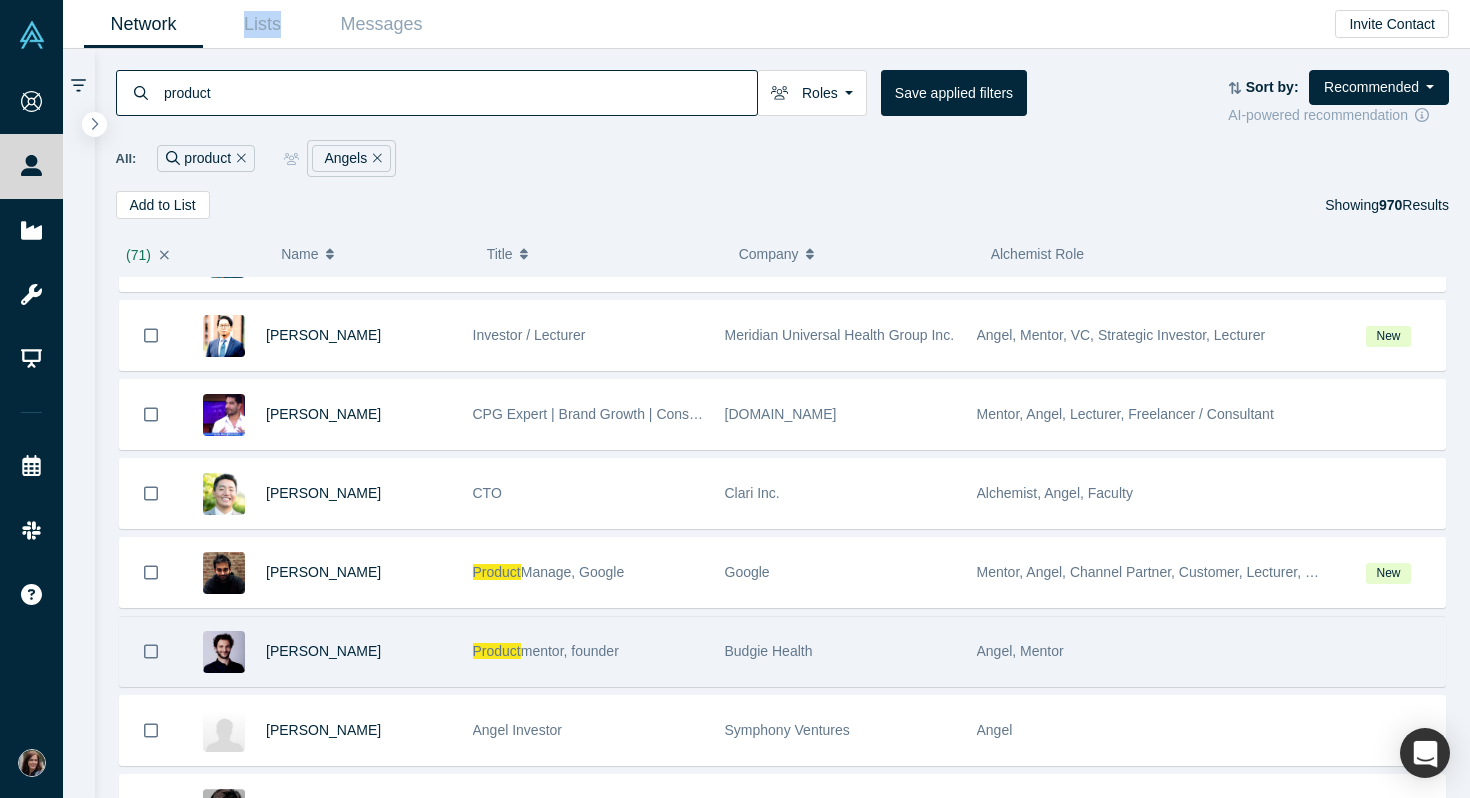 click at bounding box center [151, 572] 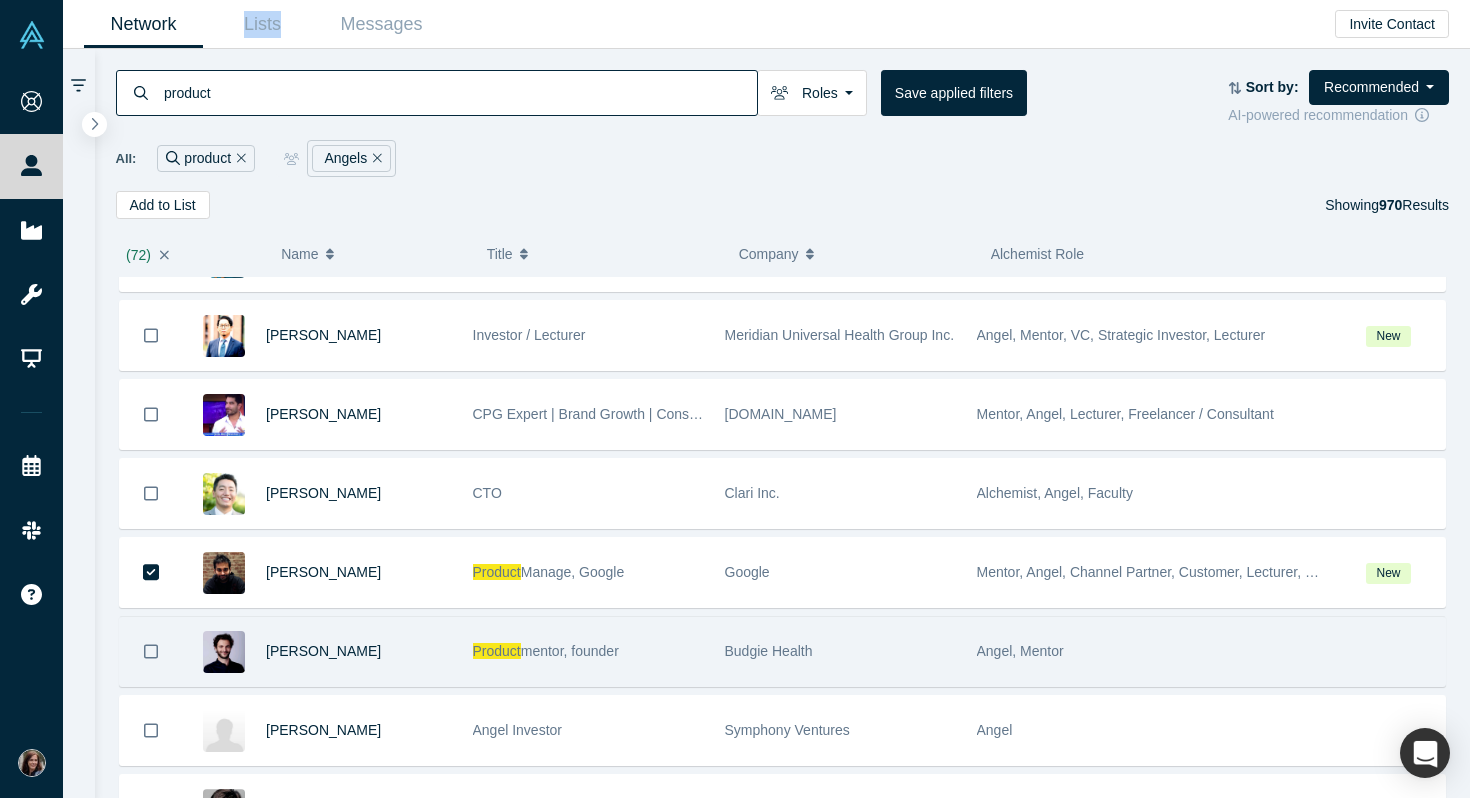 click 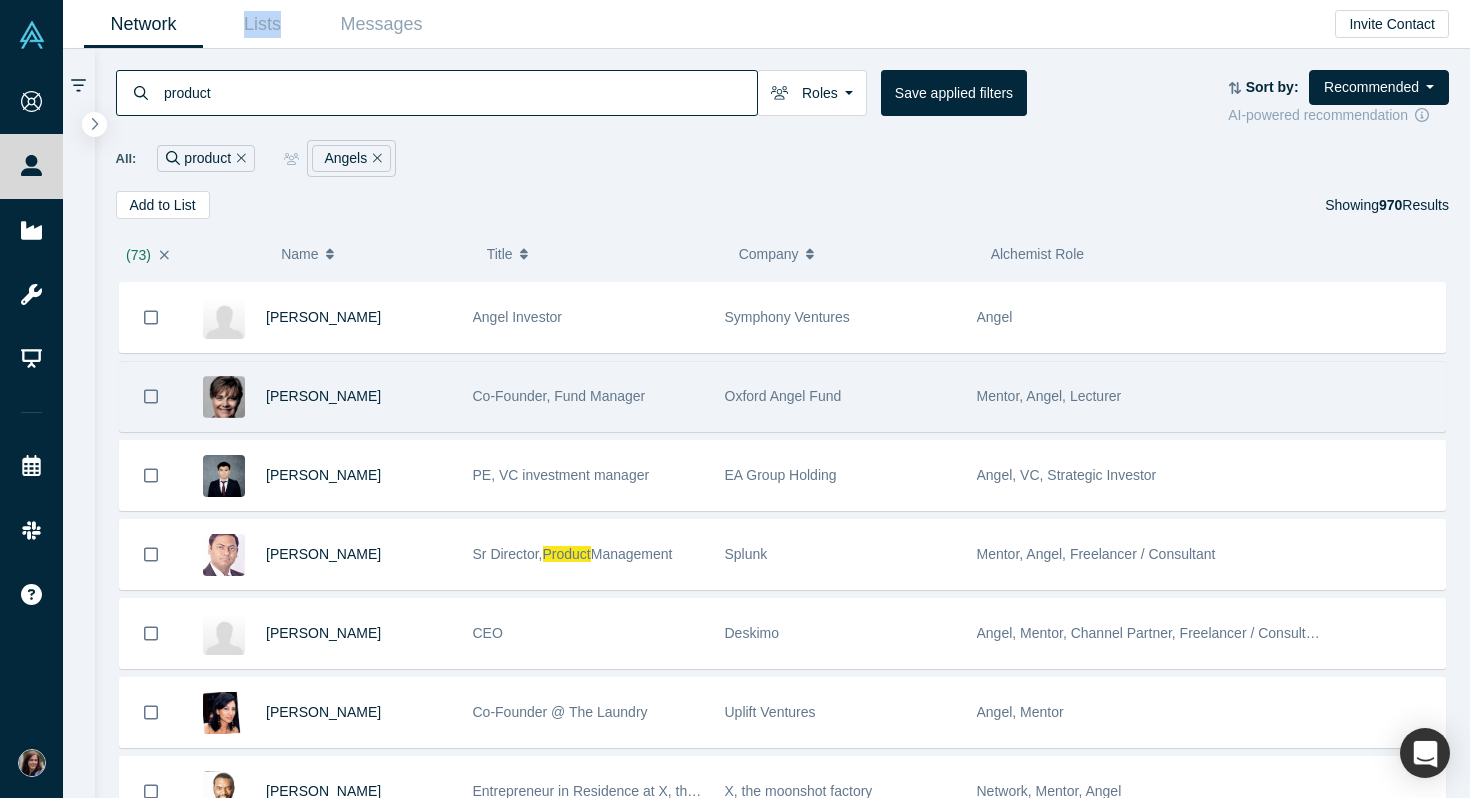 scroll, scrollTop: 59746, scrollLeft: 0, axis: vertical 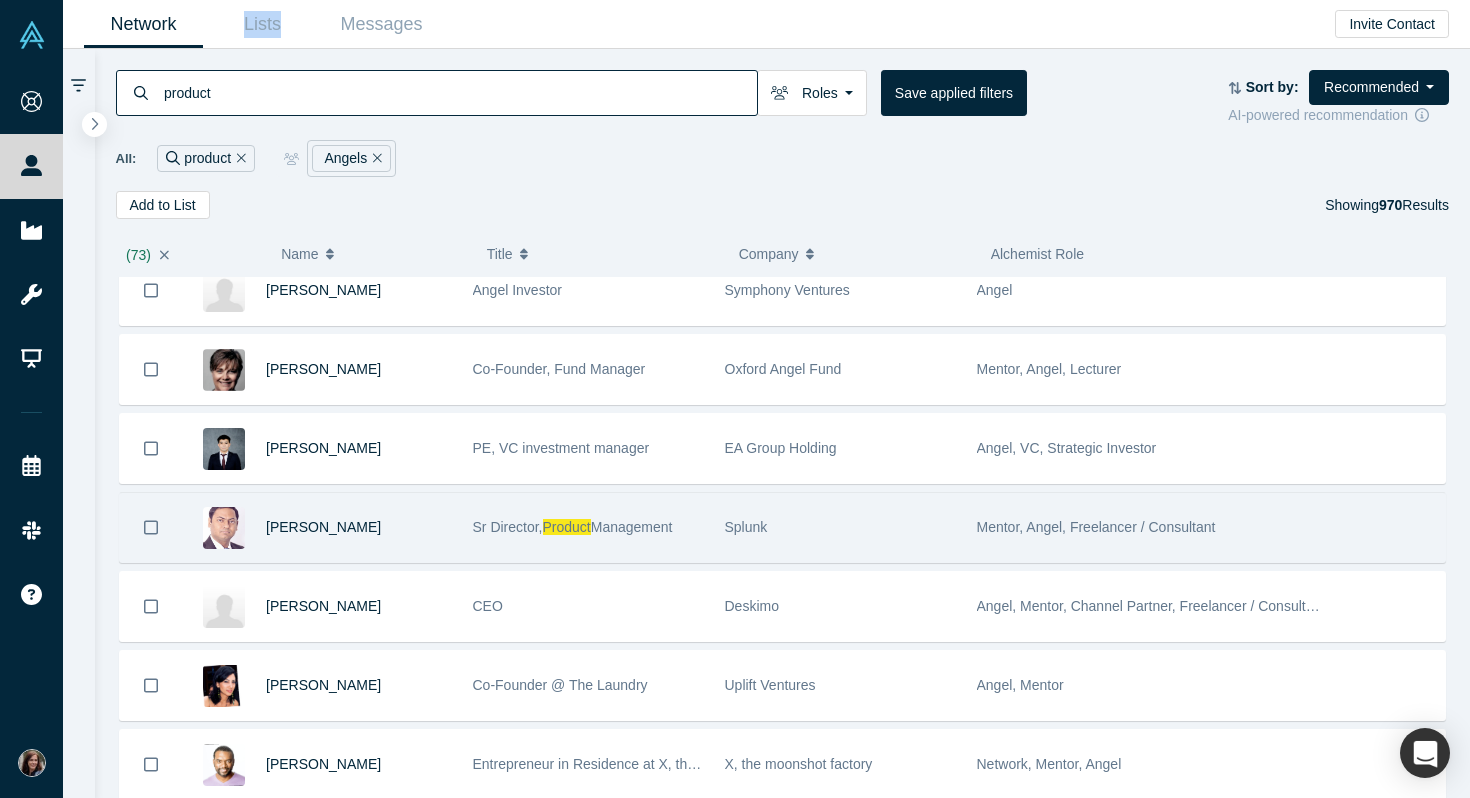 click 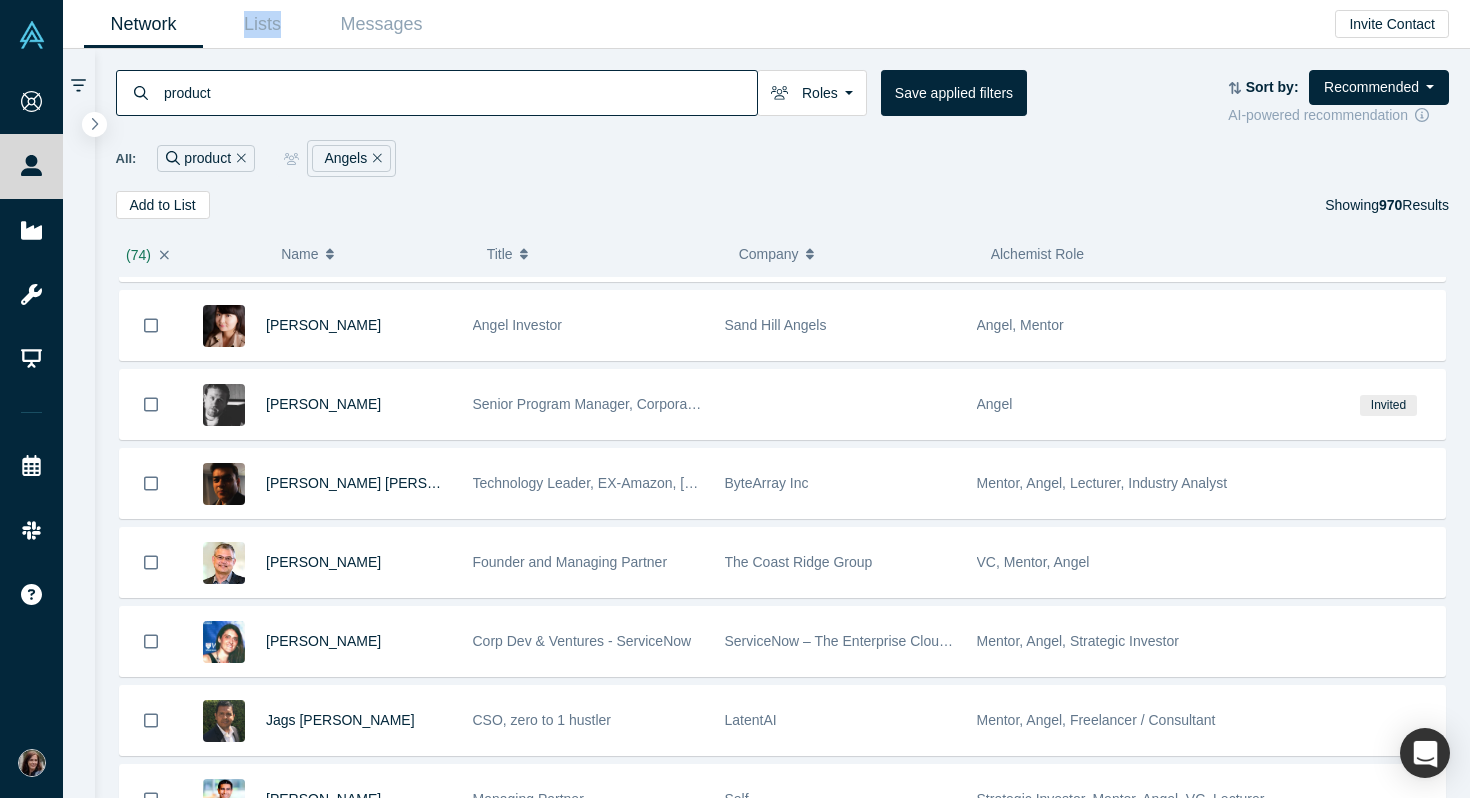 scroll, scrollTop: 64364, scrollLeft: 0, axis: vertical 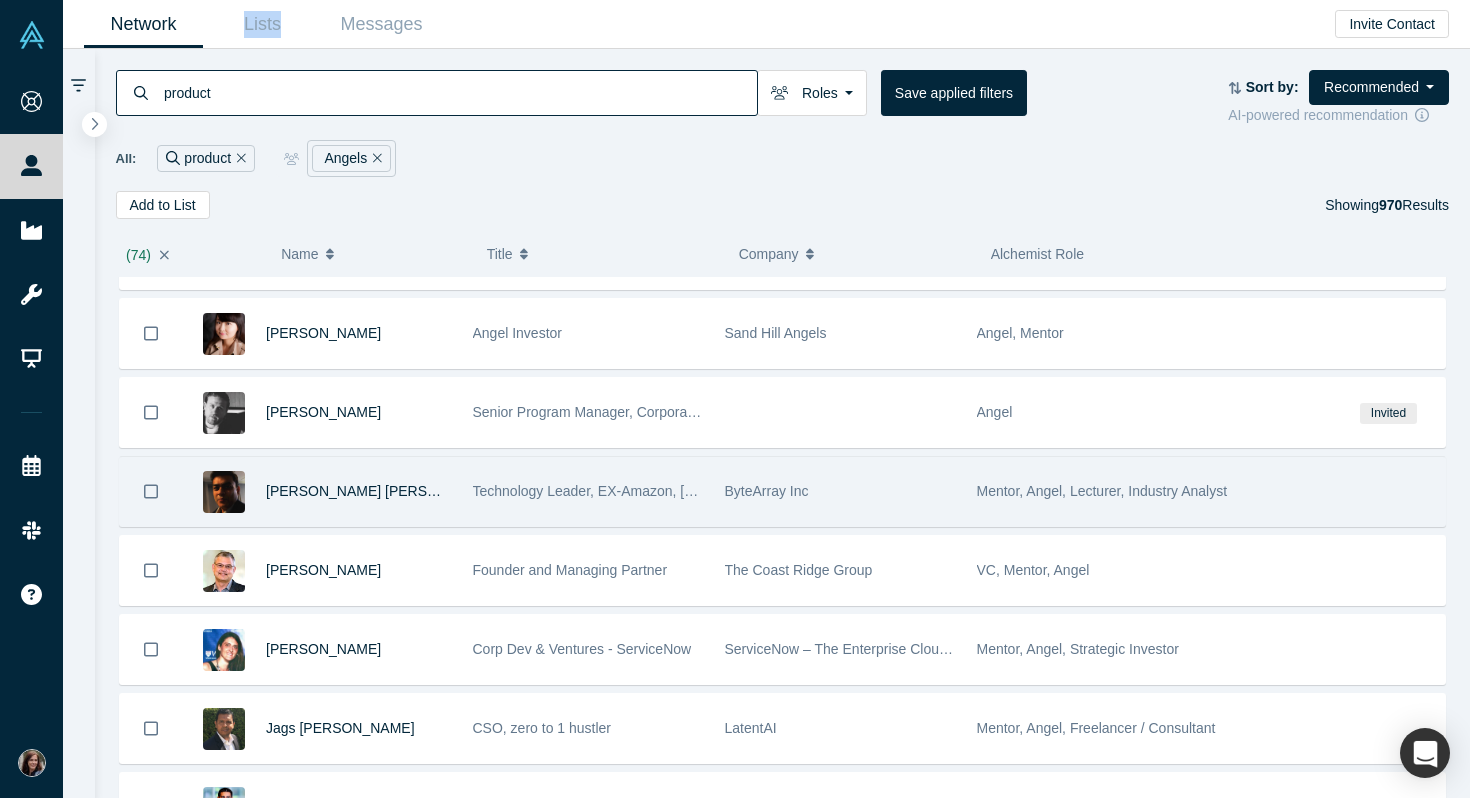 click 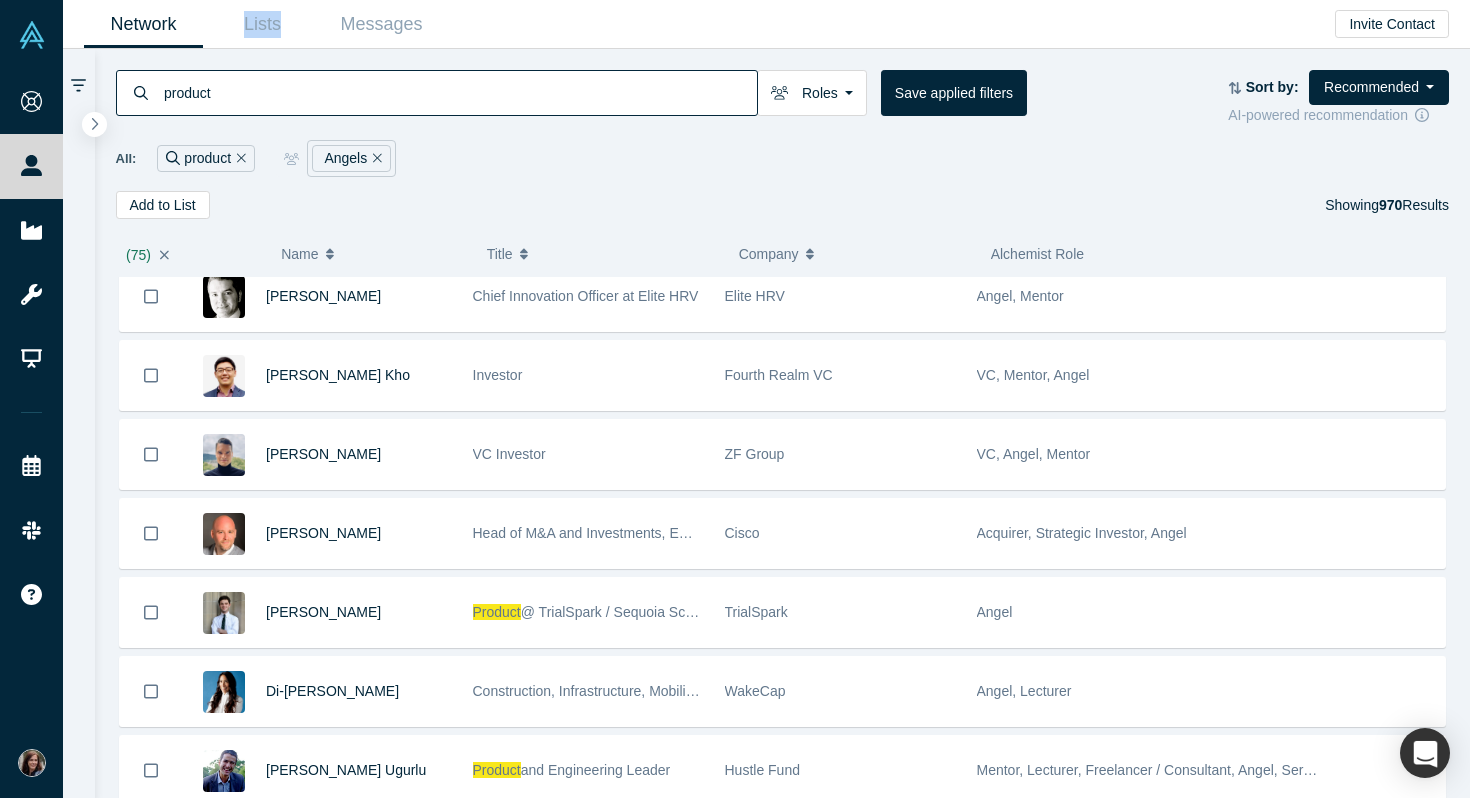 scroll, scrollTop: 65200, scrollLeft: 0, axis: vertical 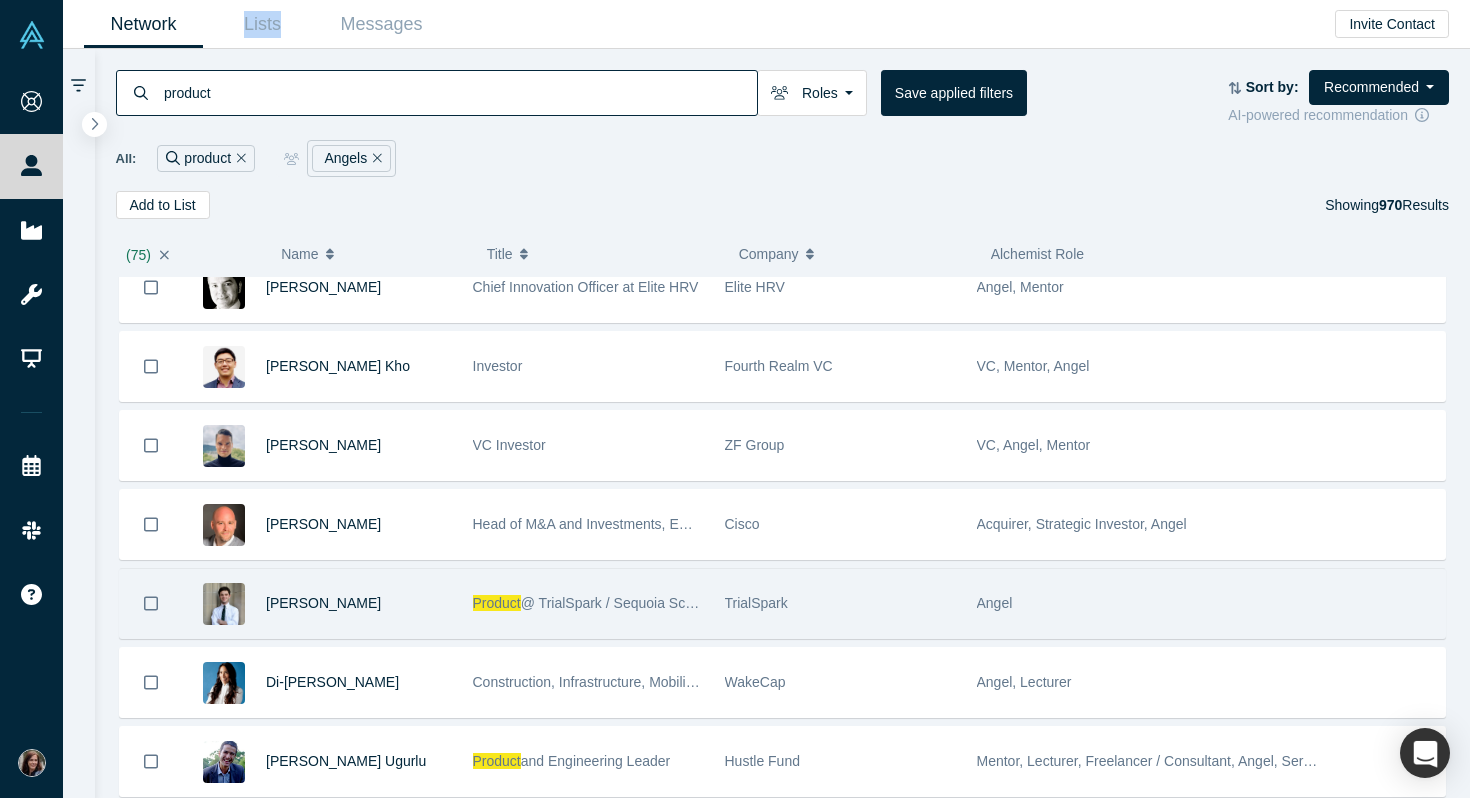 click 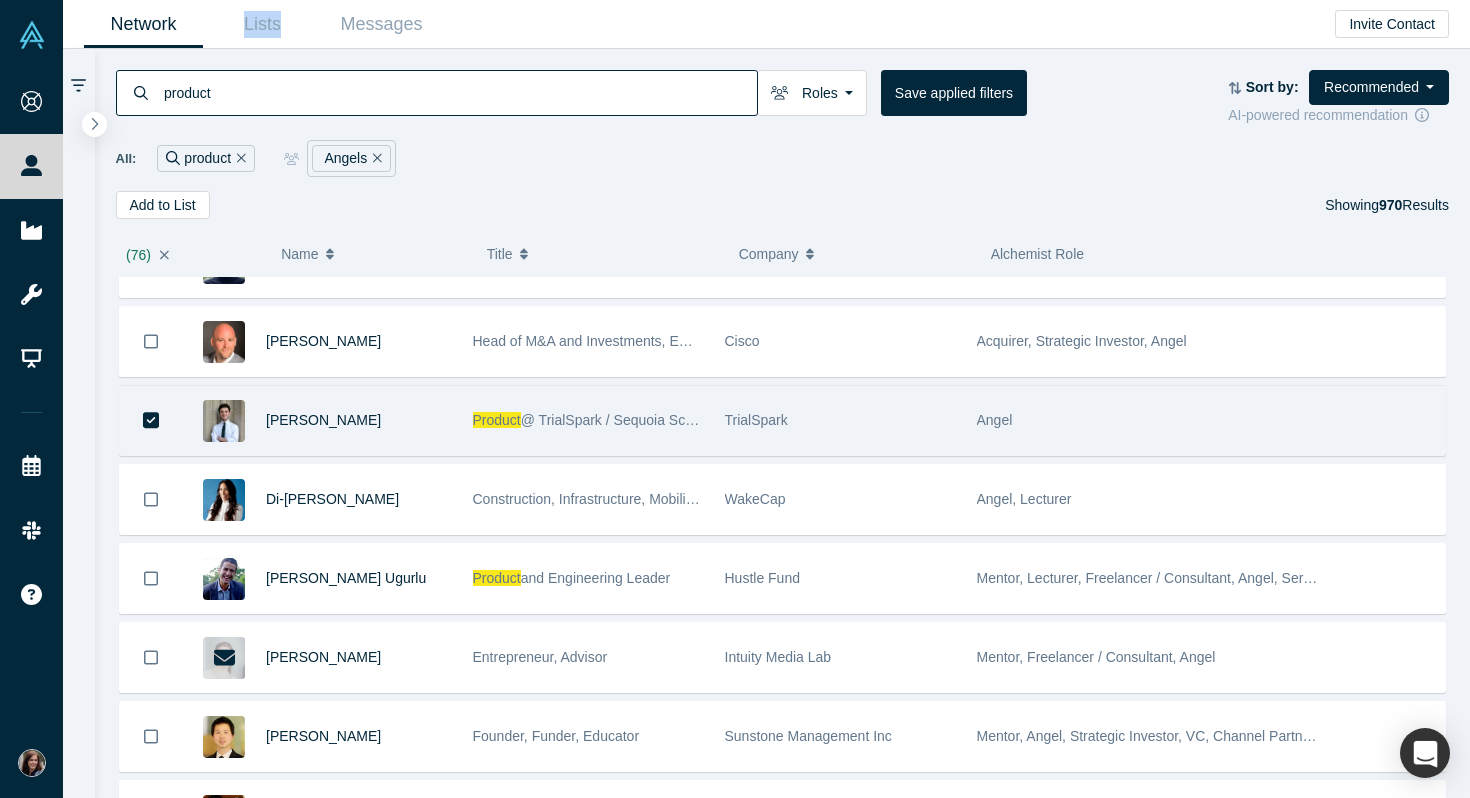 scroll, scrollTop: 65412, scrollLeft: 0, axis: vertical 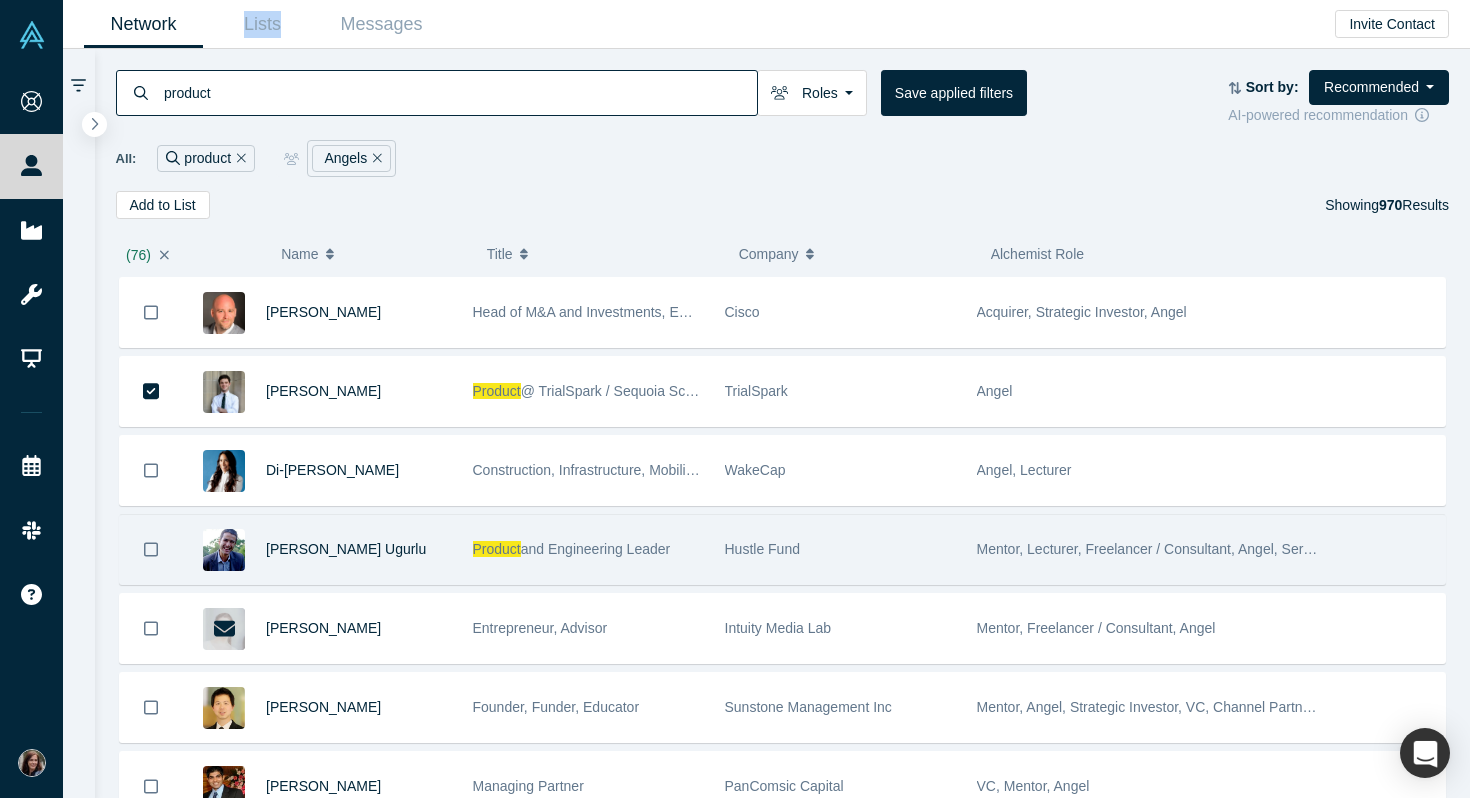 click 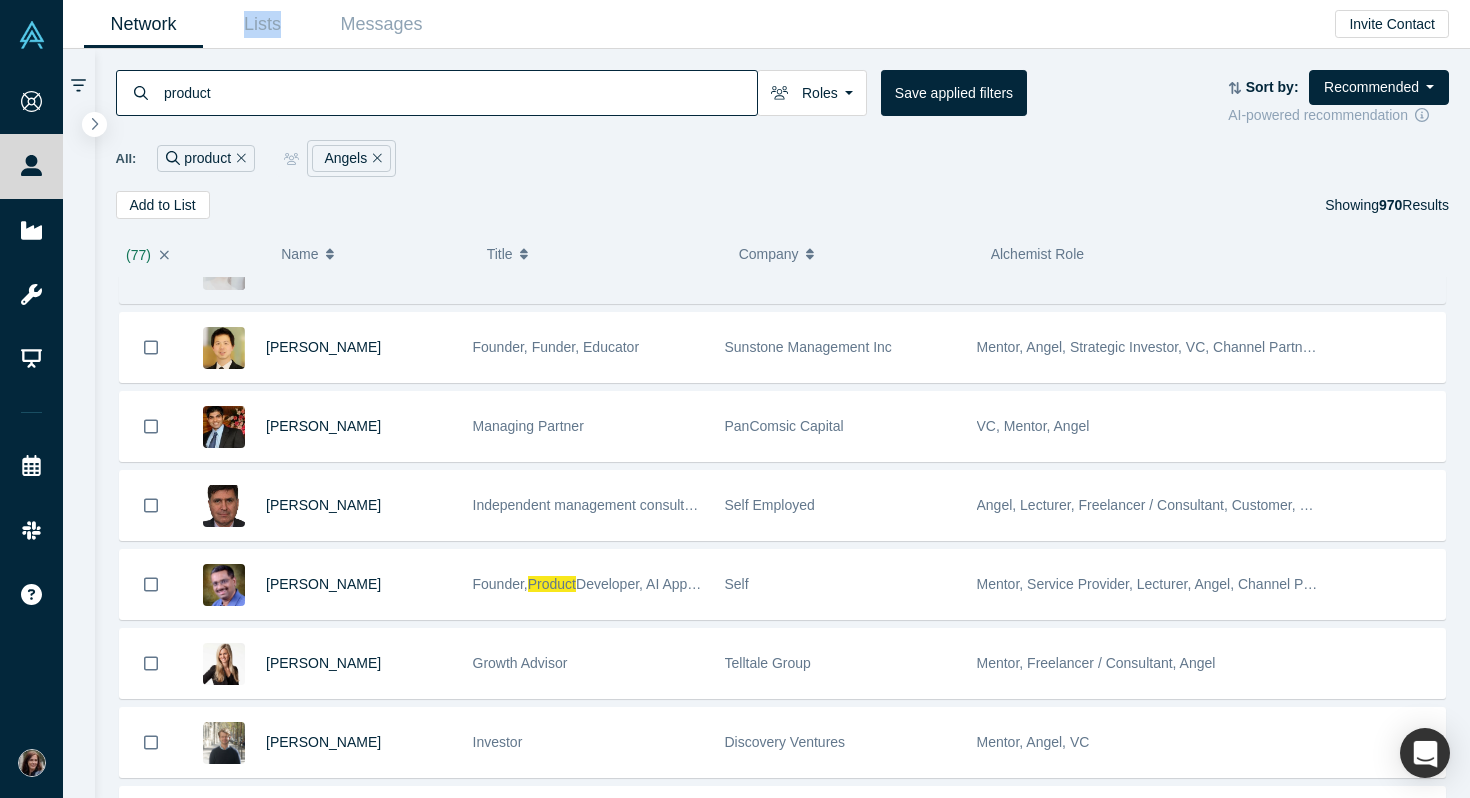 scroll, scrollTop: 65872, scrollLeft: 0, axis: vertical 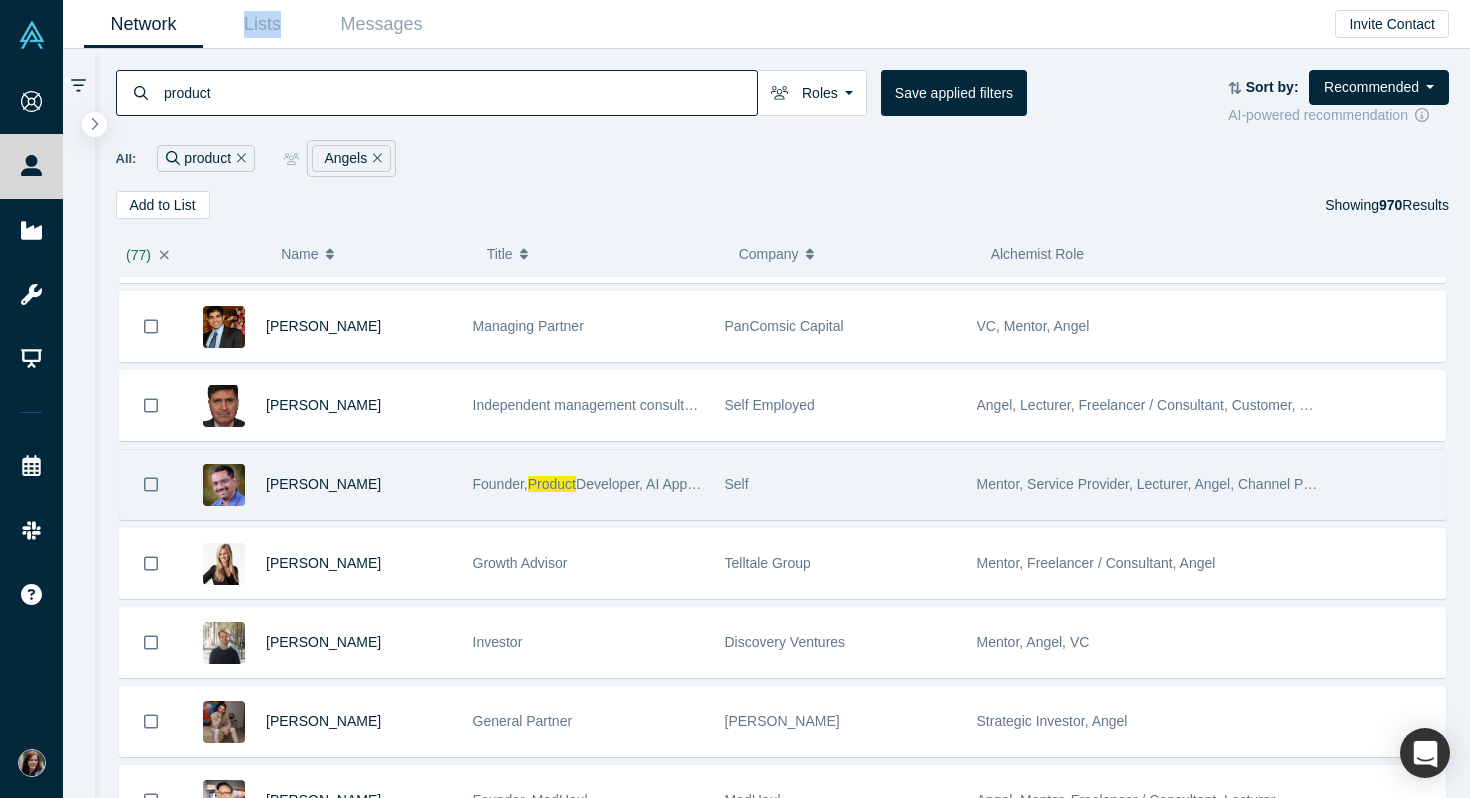 click 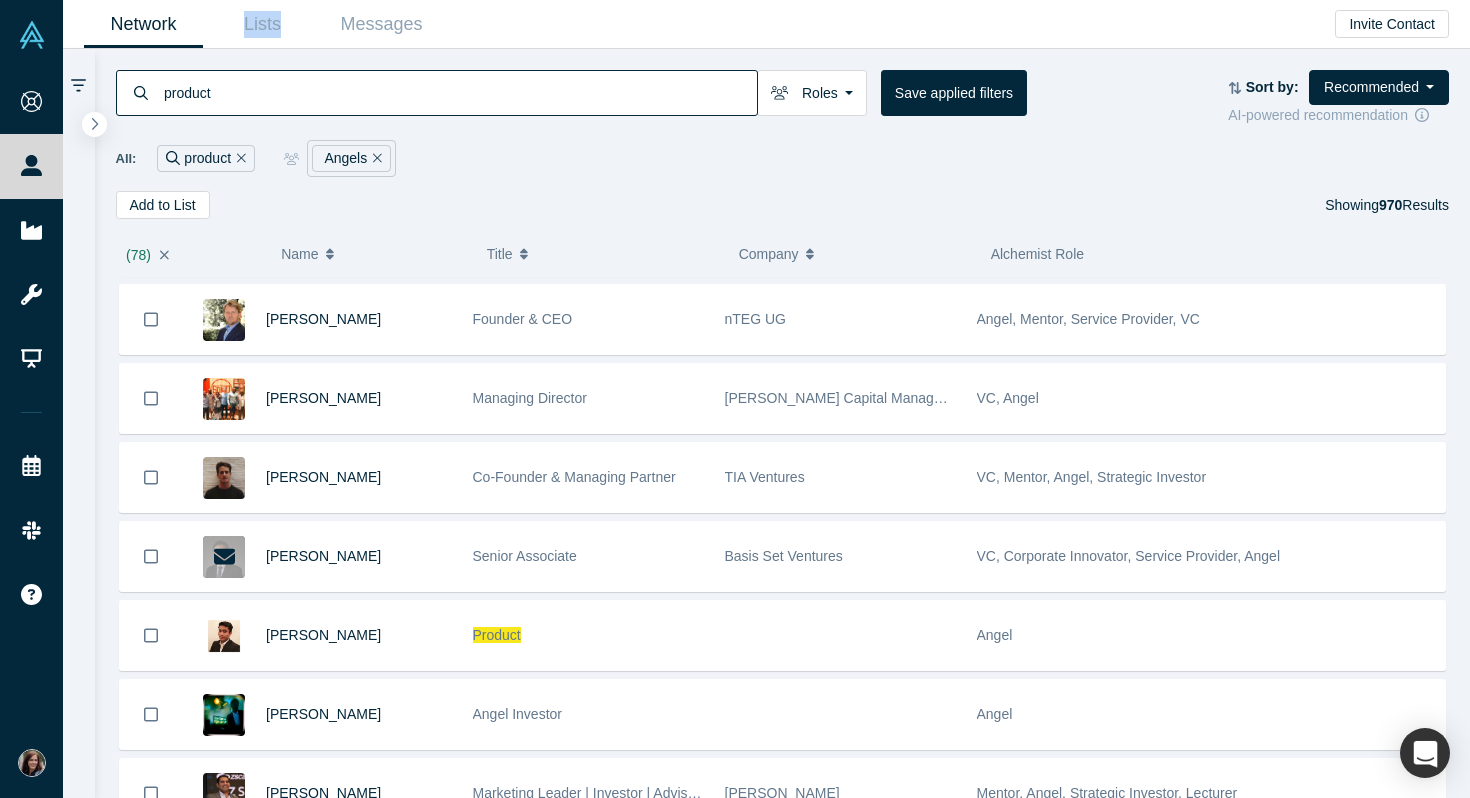scroll, scrollTop: 67229, scrollLeft: 0, axis: vertical 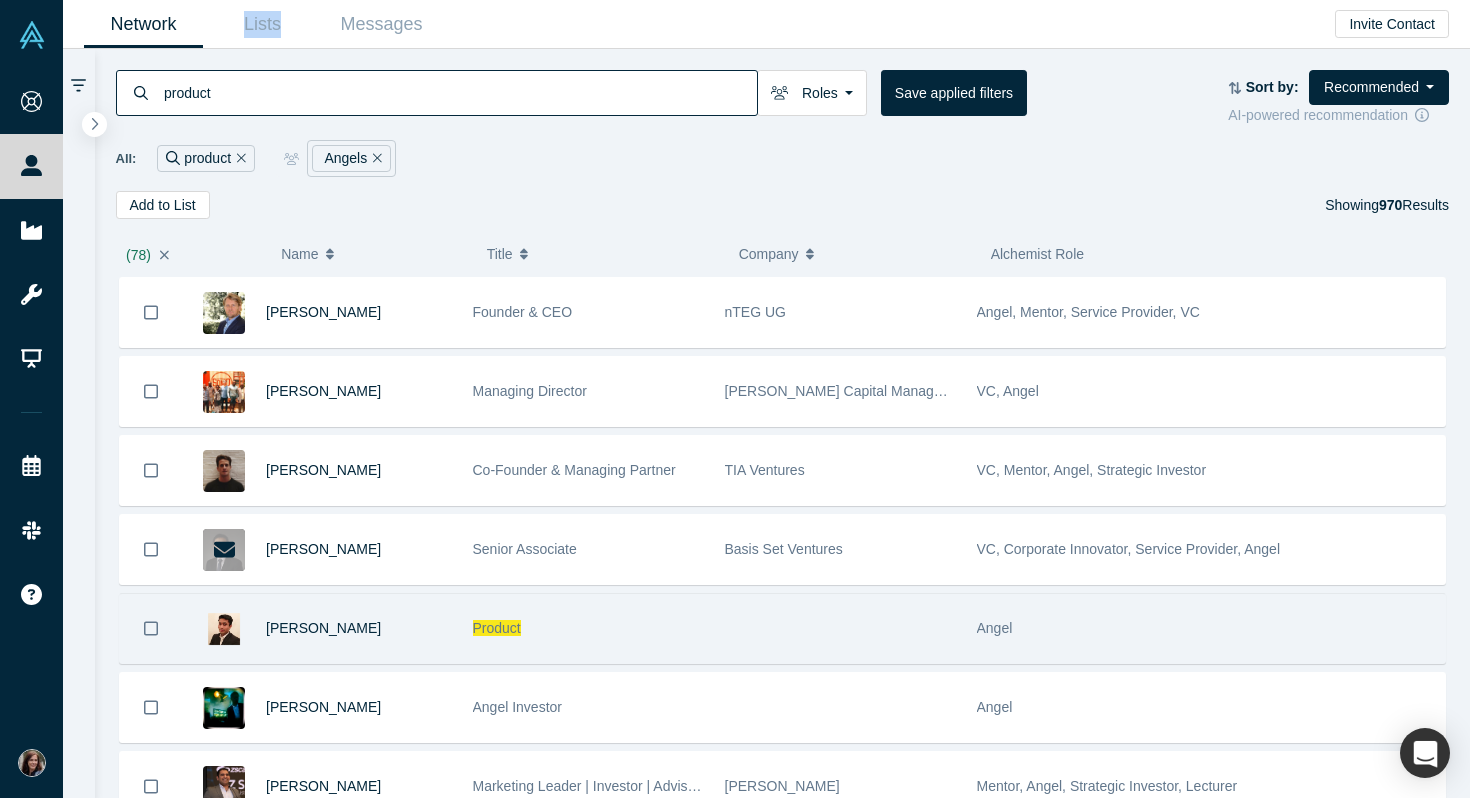 click at bounding box center (151, 628) 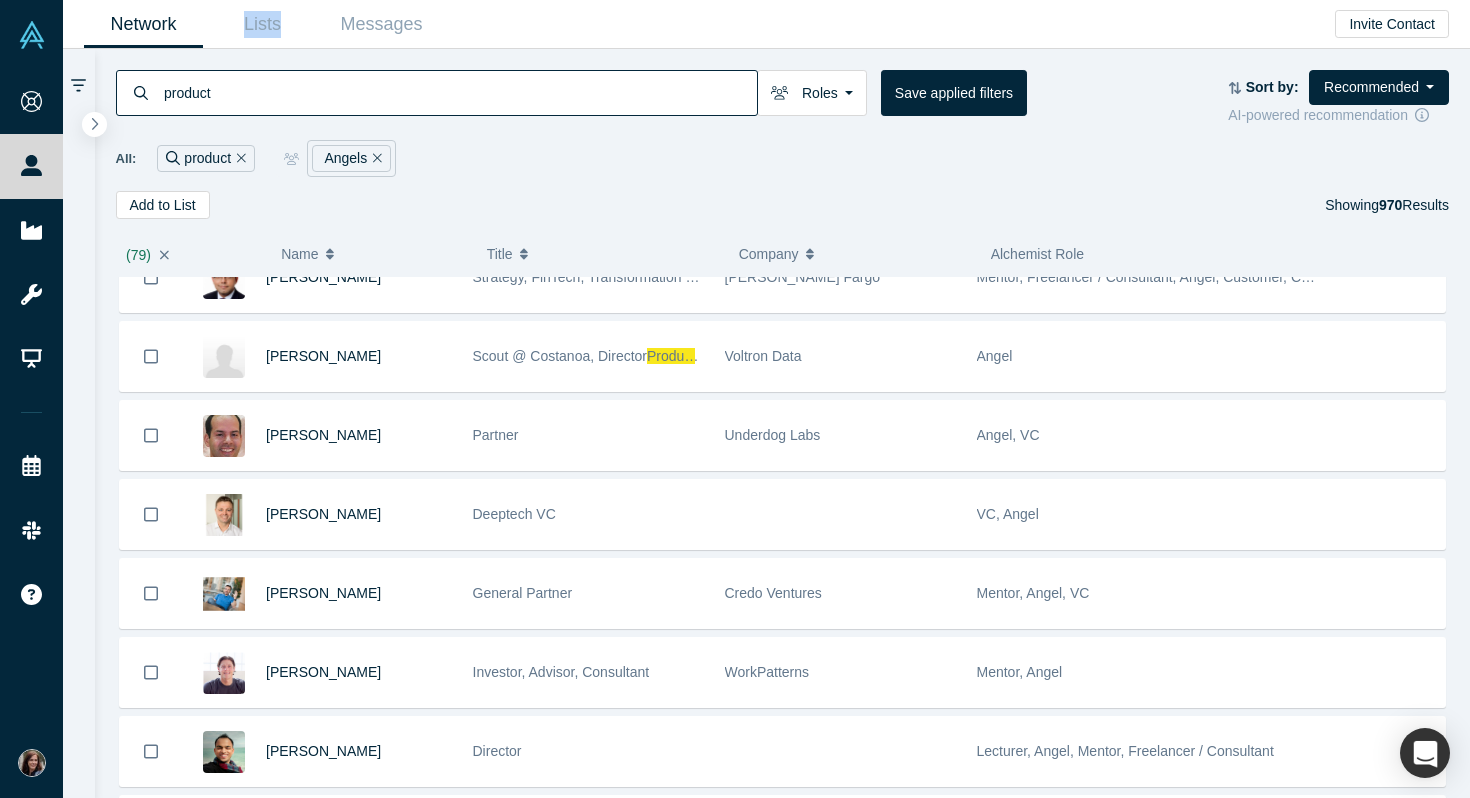 scroll, scrollTop: 68608, scrollLeft: 0, axis: vertical 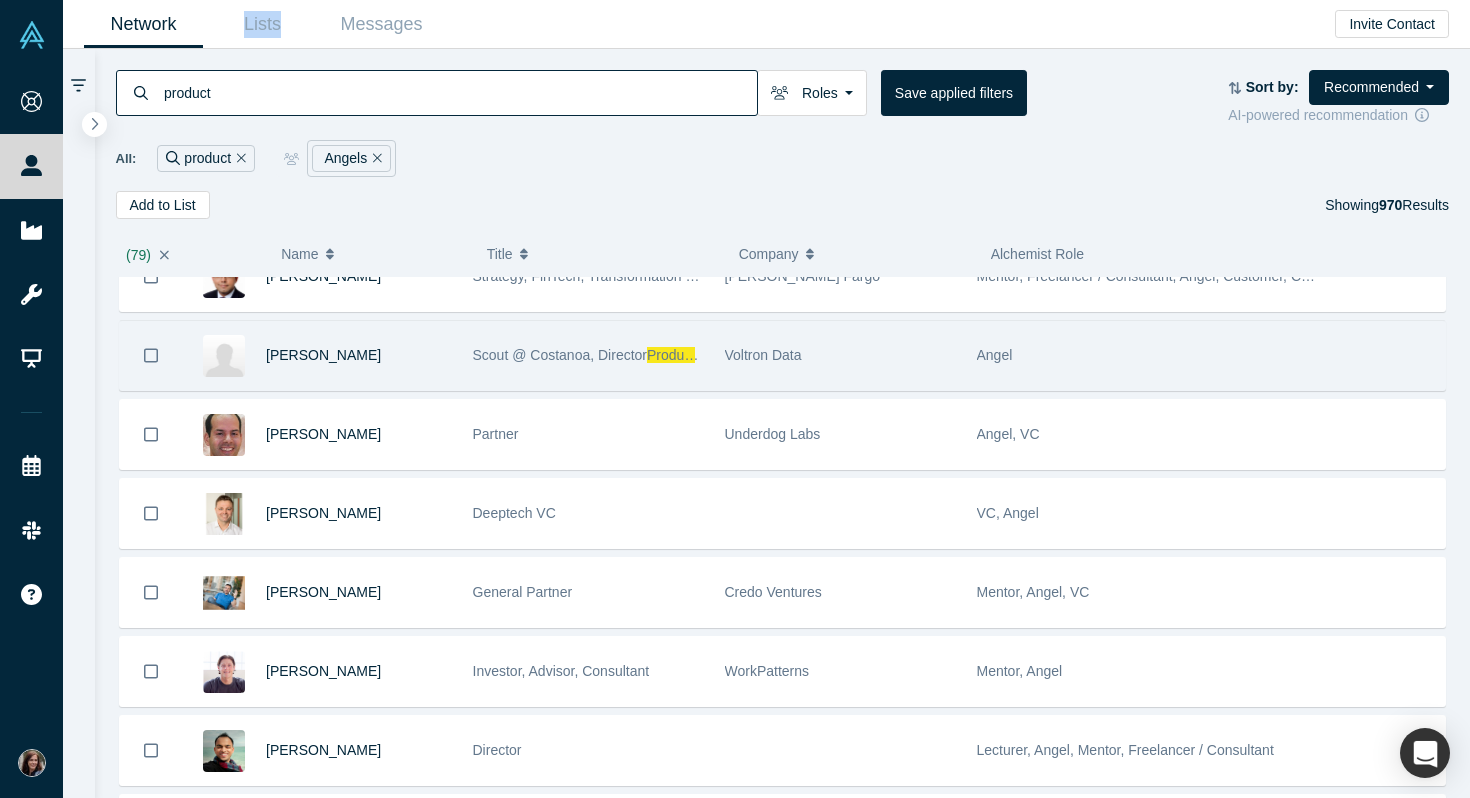 click 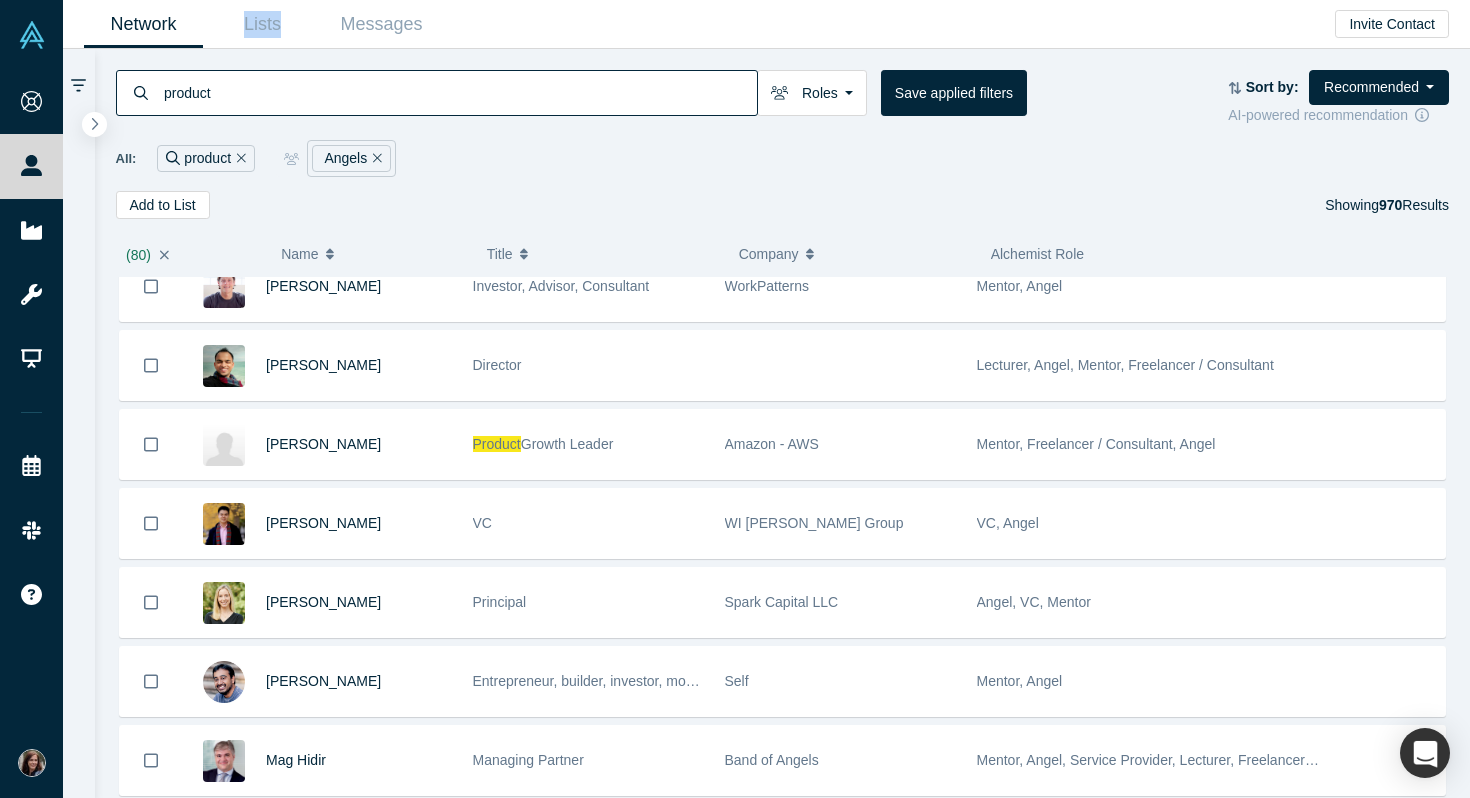 scroll, scrollTop: 69024, scrollLeft: 0, axis: vertical 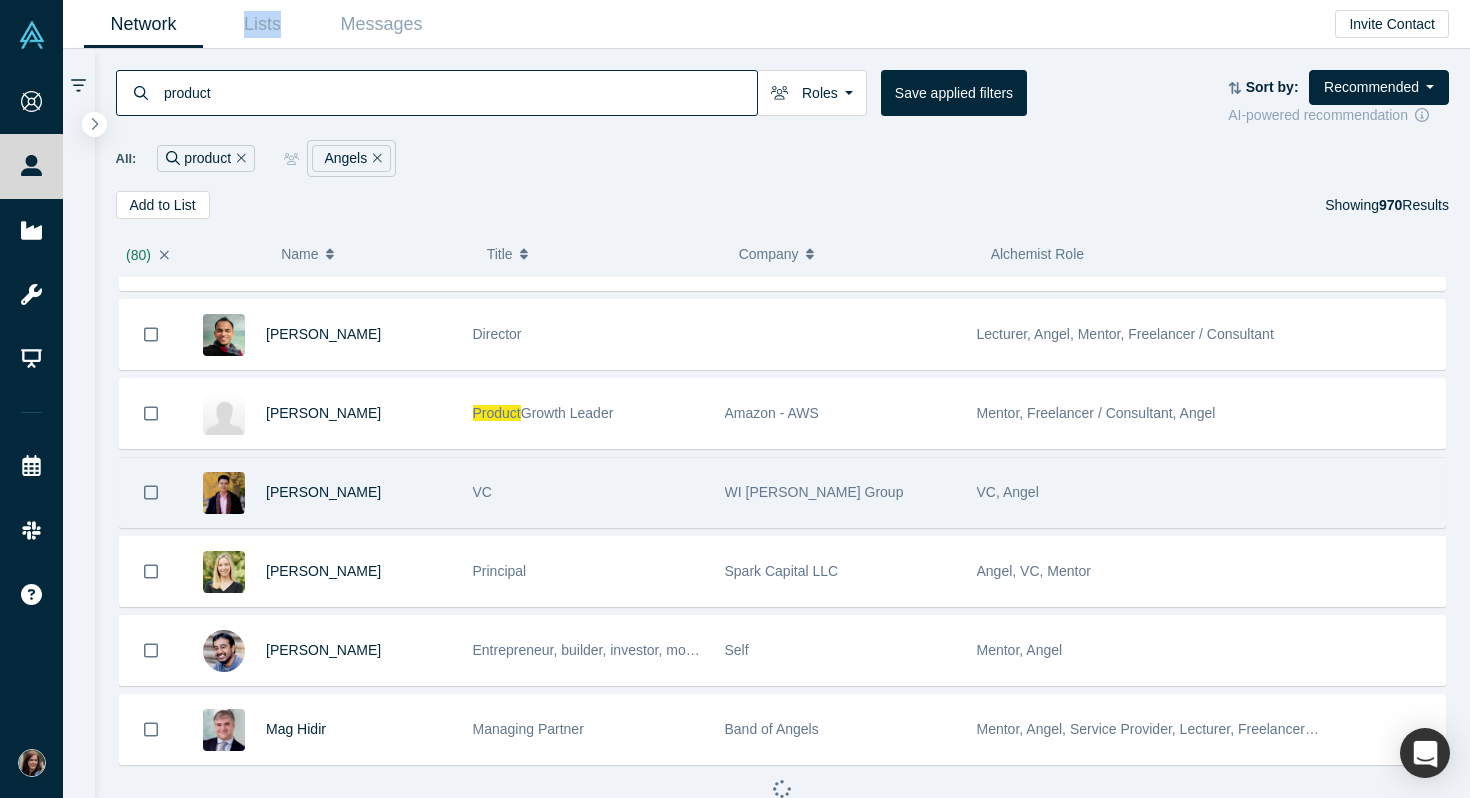 click 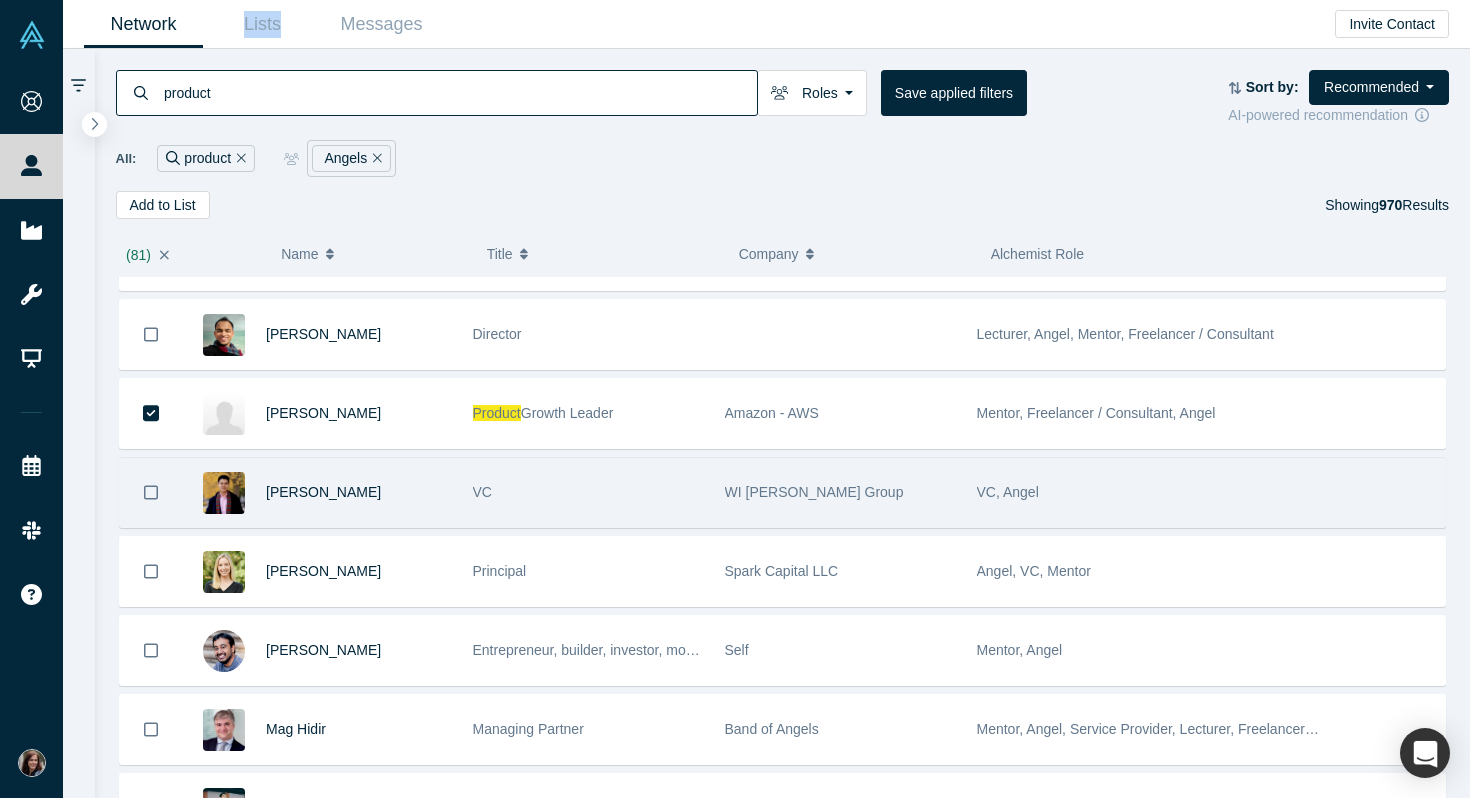 scroll, scrollTop: 69165, scrollLeft: 0, axis: vertical 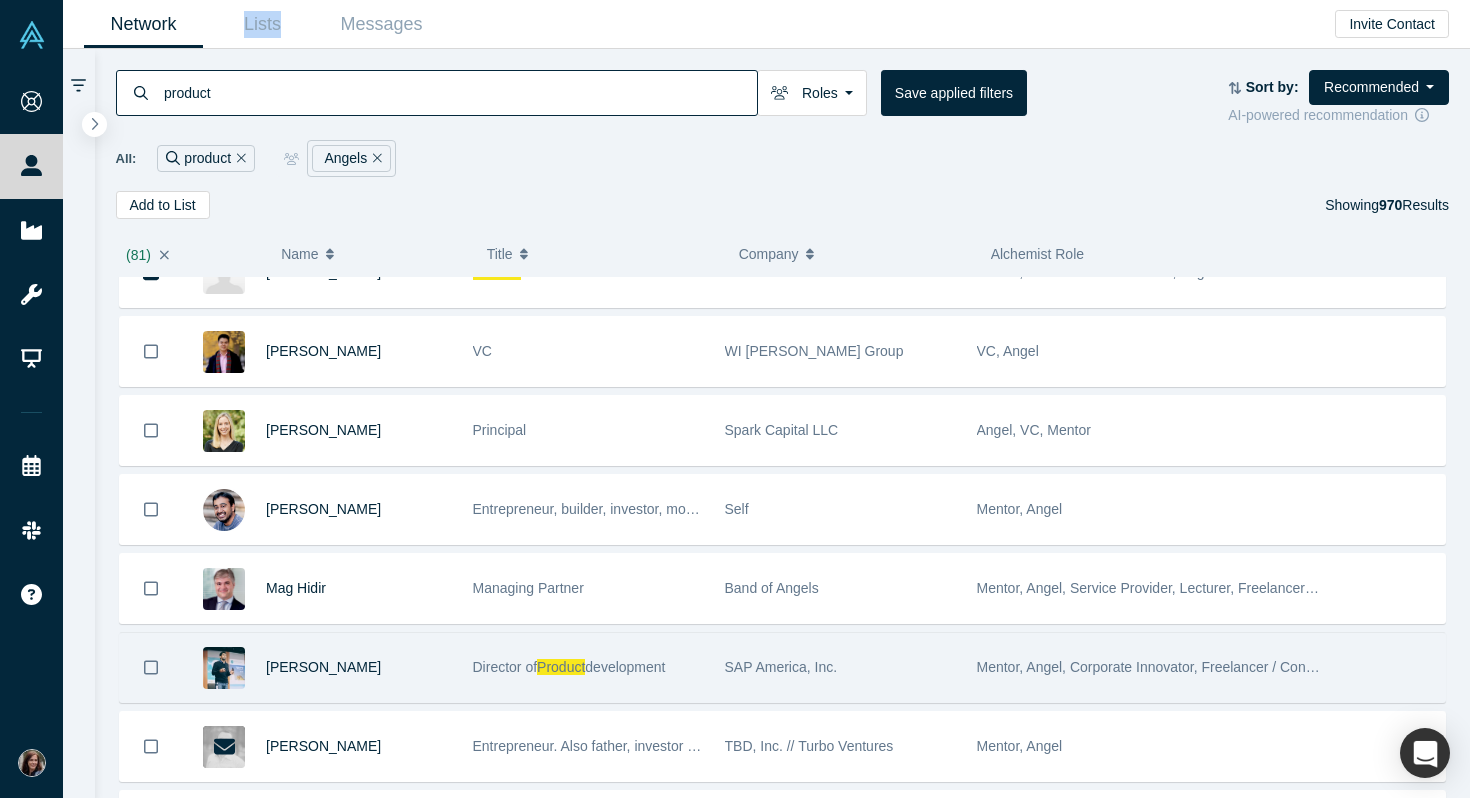 click 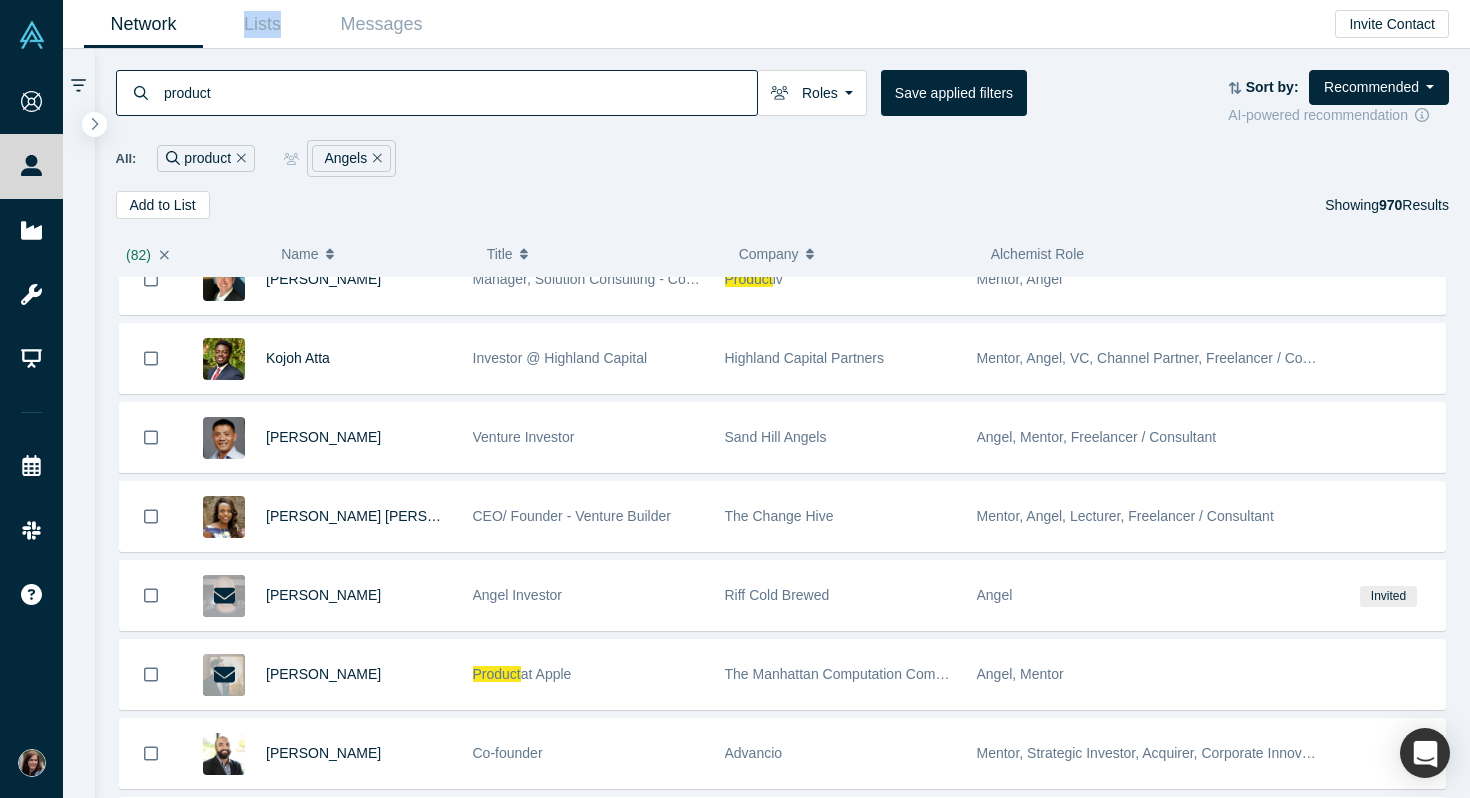 scroll, scrollTop: 69719, scrollLeft: 0, axis: vertical 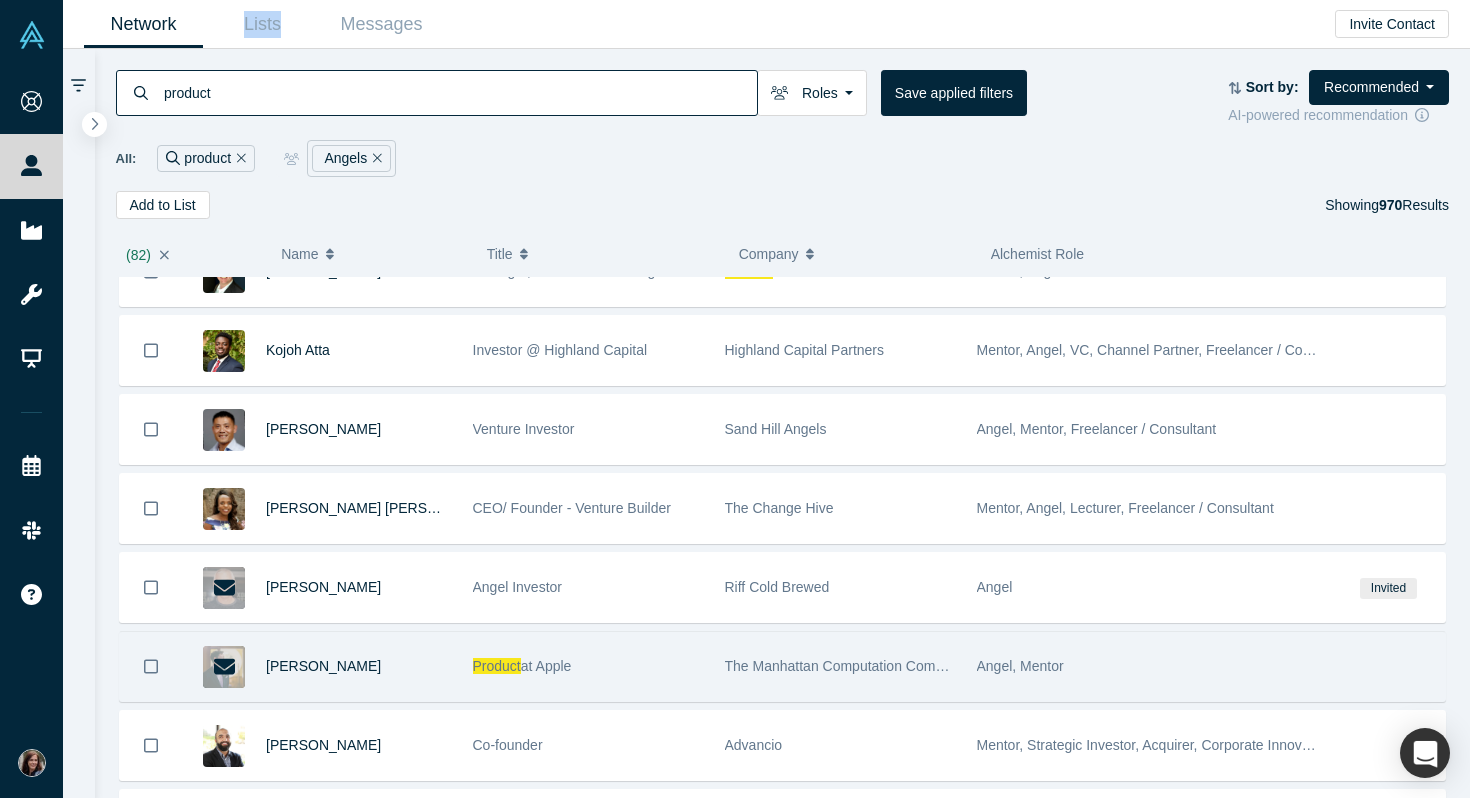 click 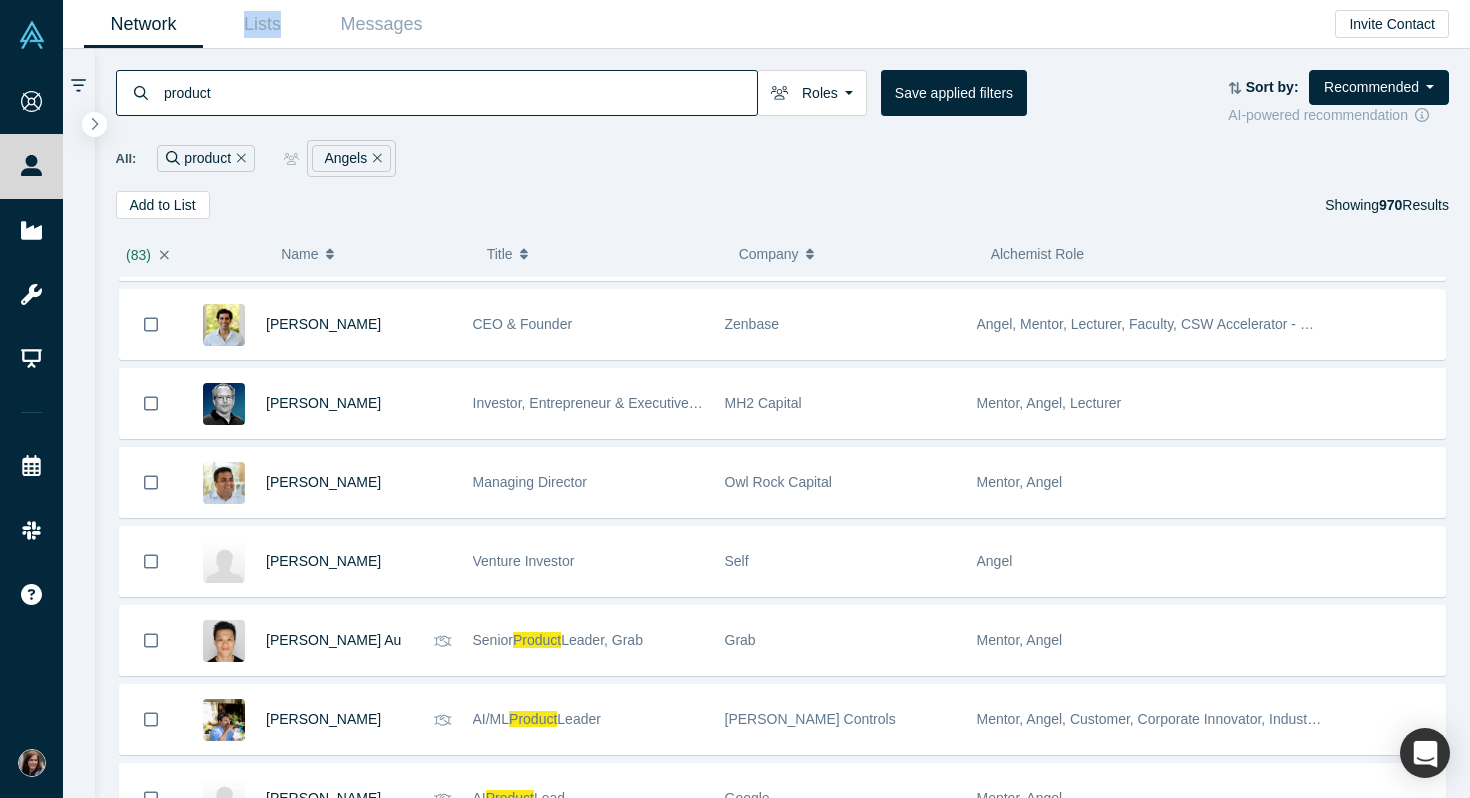 scroll, scrollTop: 70481, scrollLeft: 0, axis: vertical 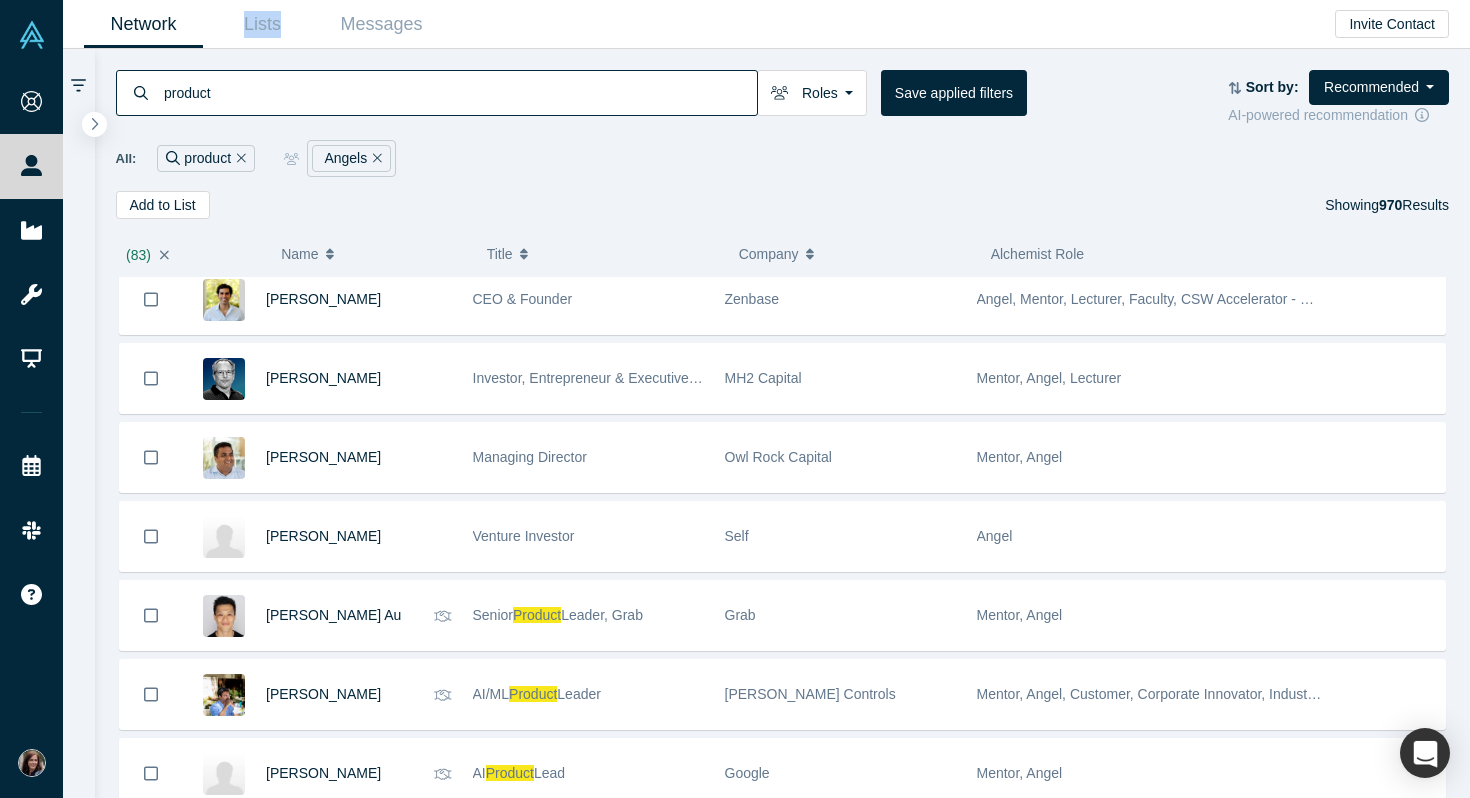 click 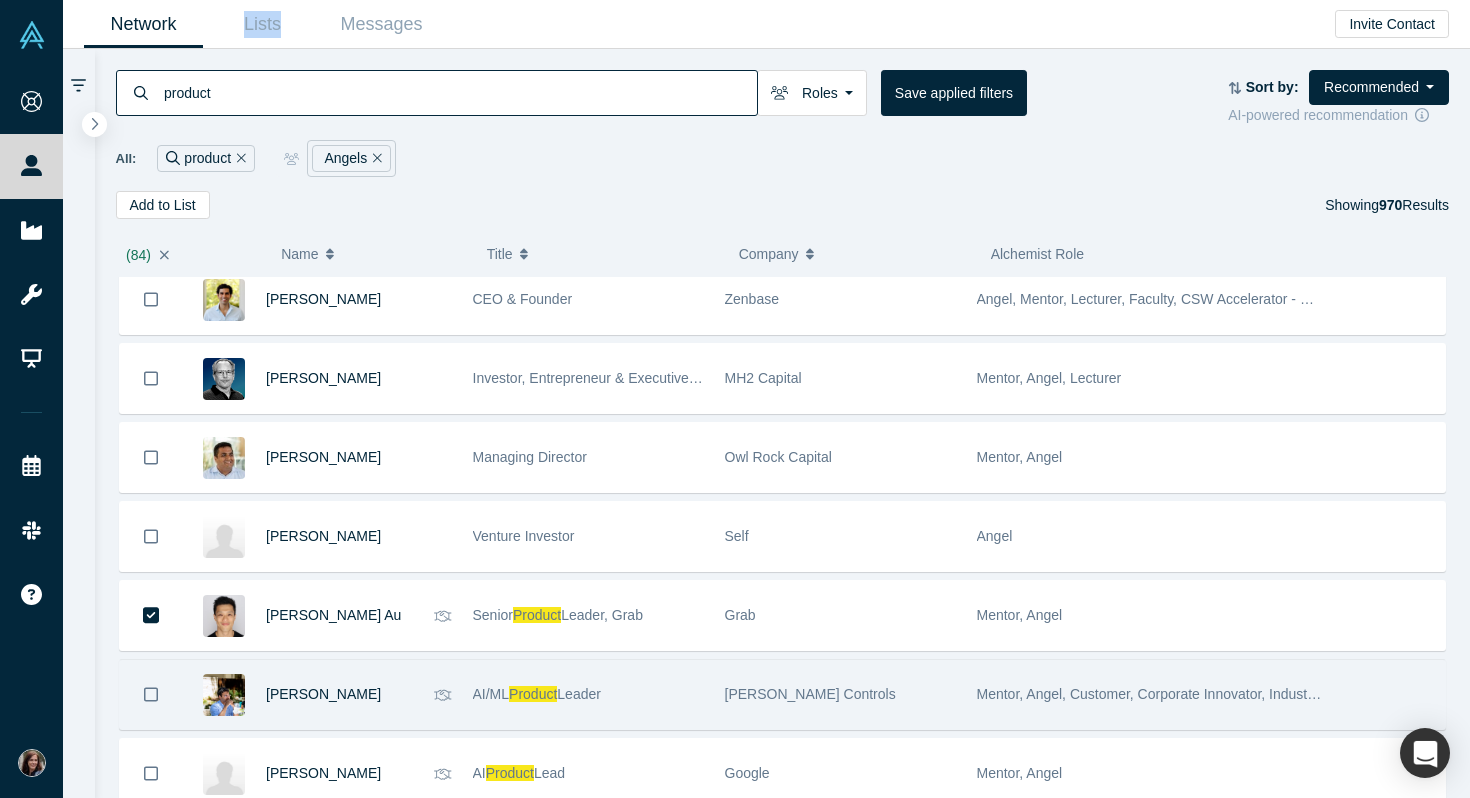 click 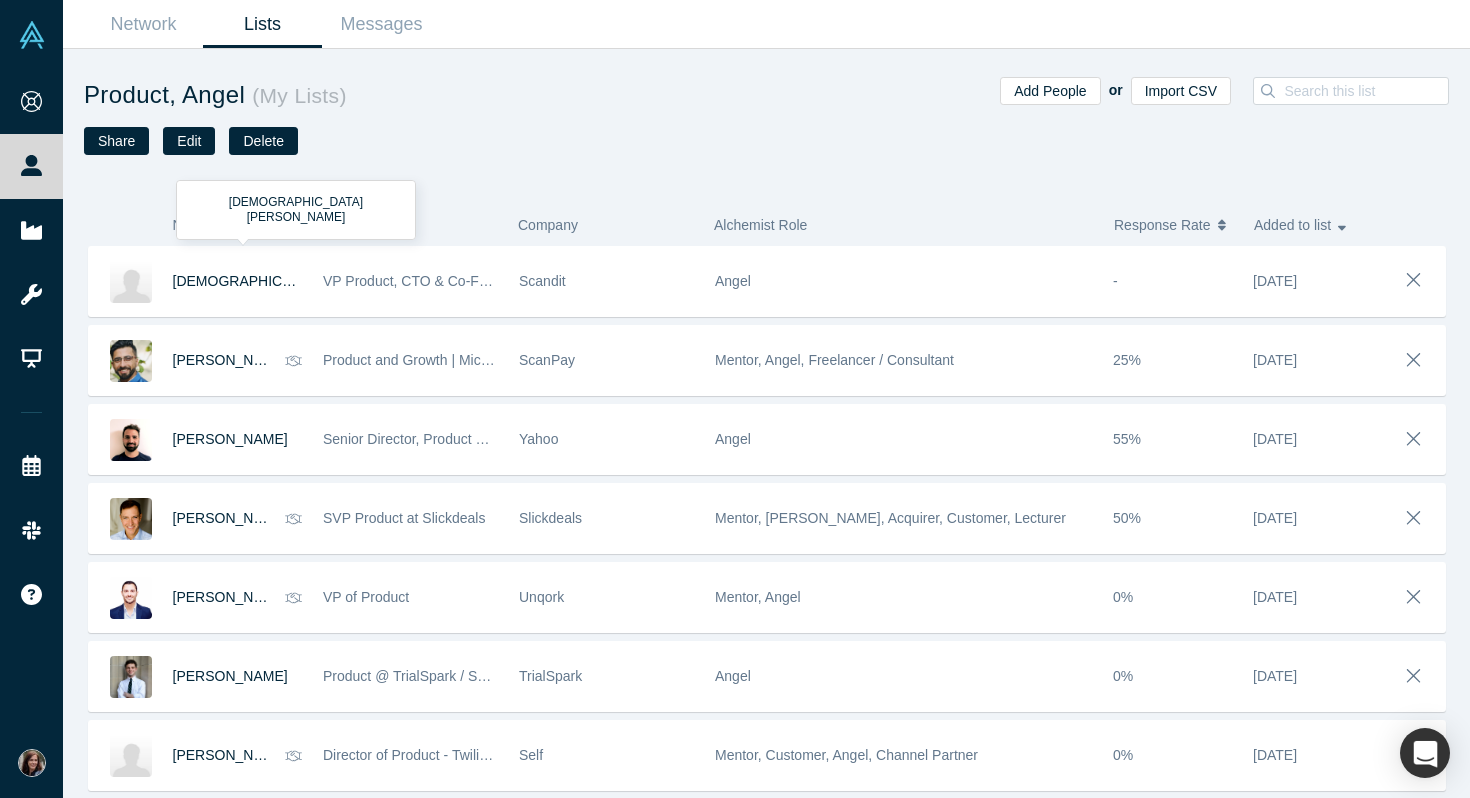 scroll, scrollTop: 0, scrollLeft: 0, axis: both 